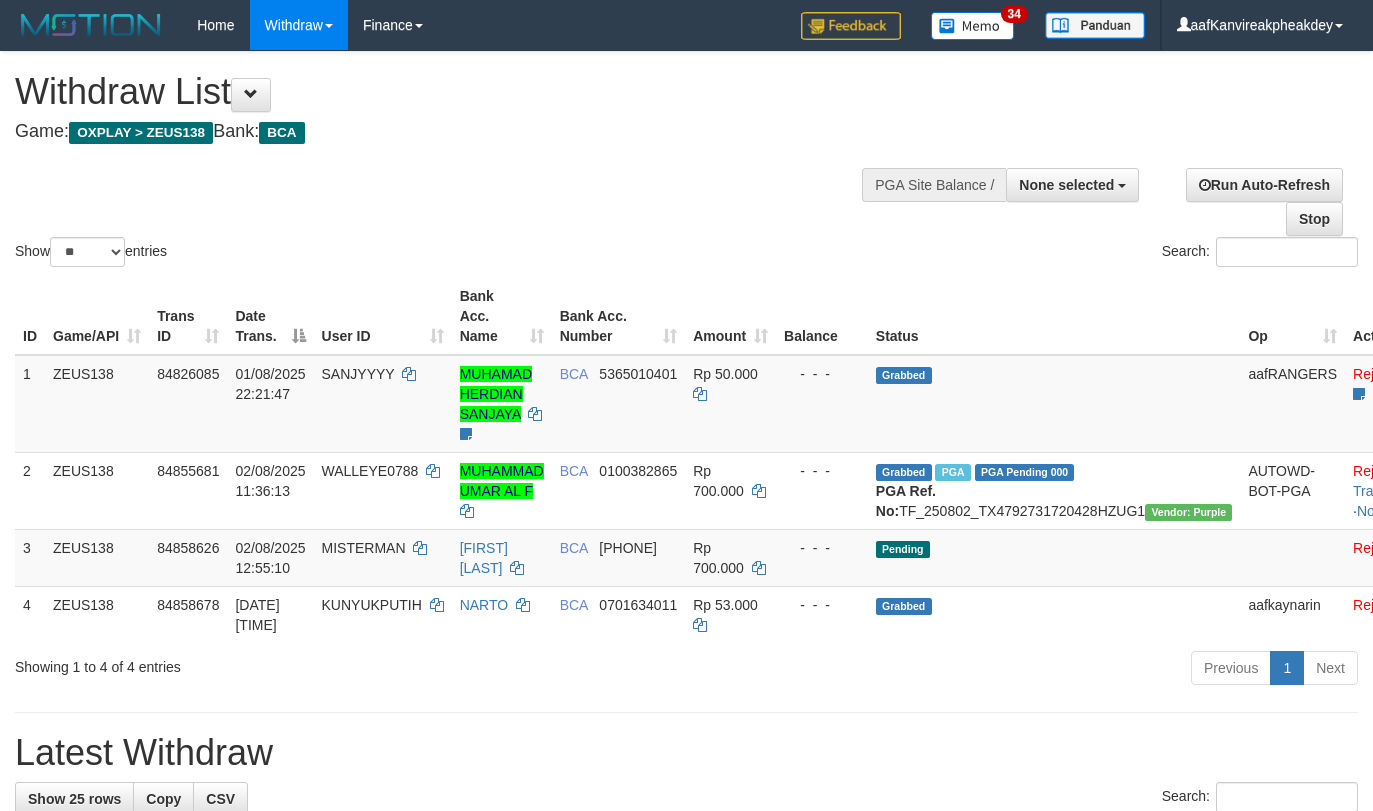 select 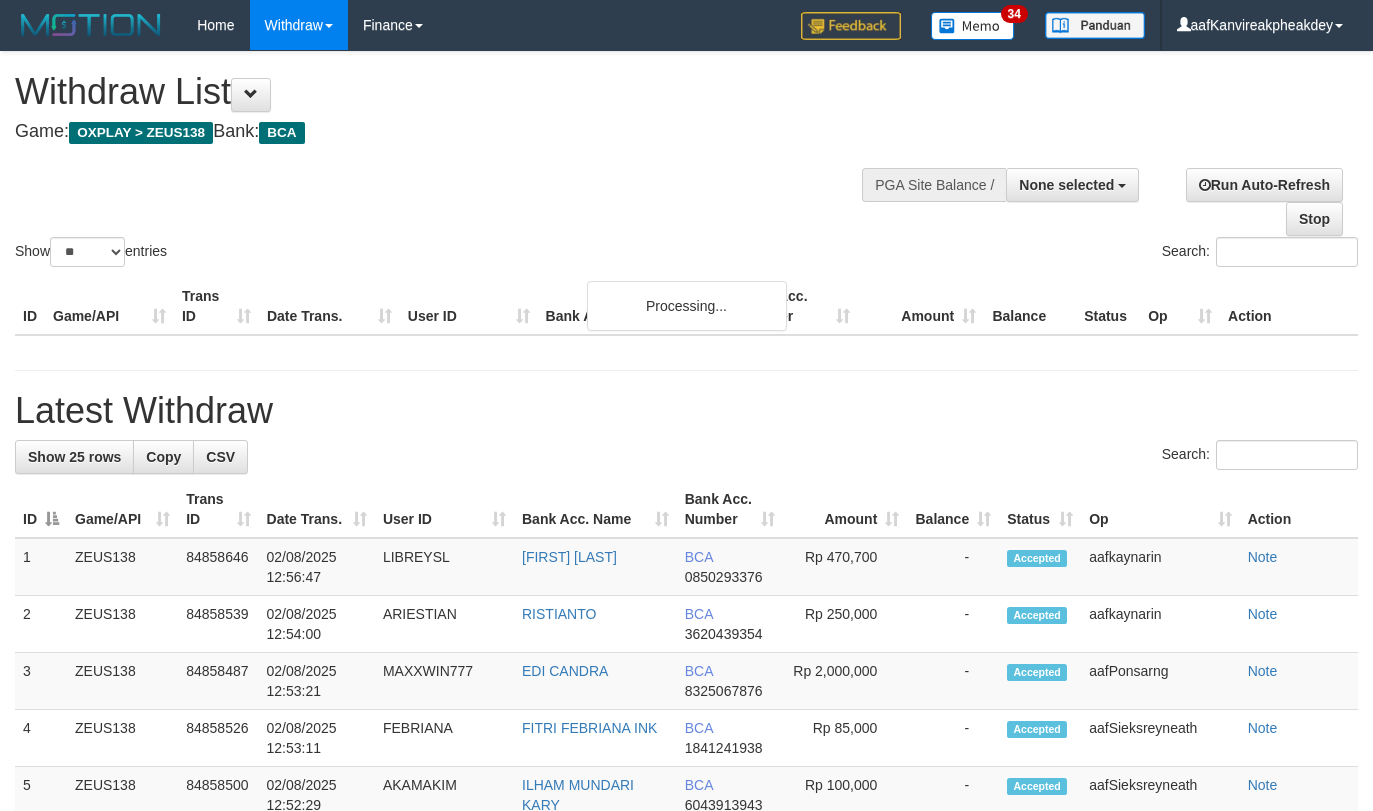select 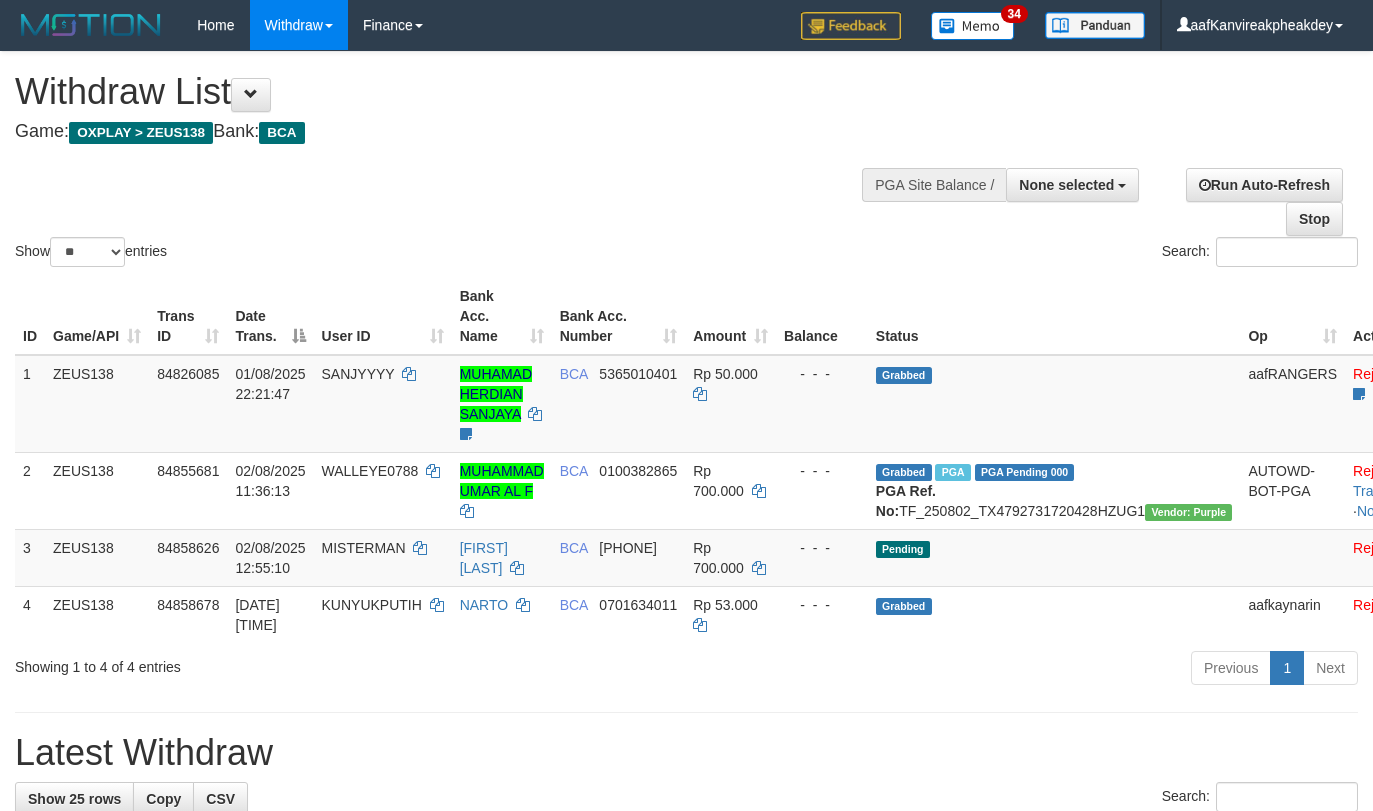 select 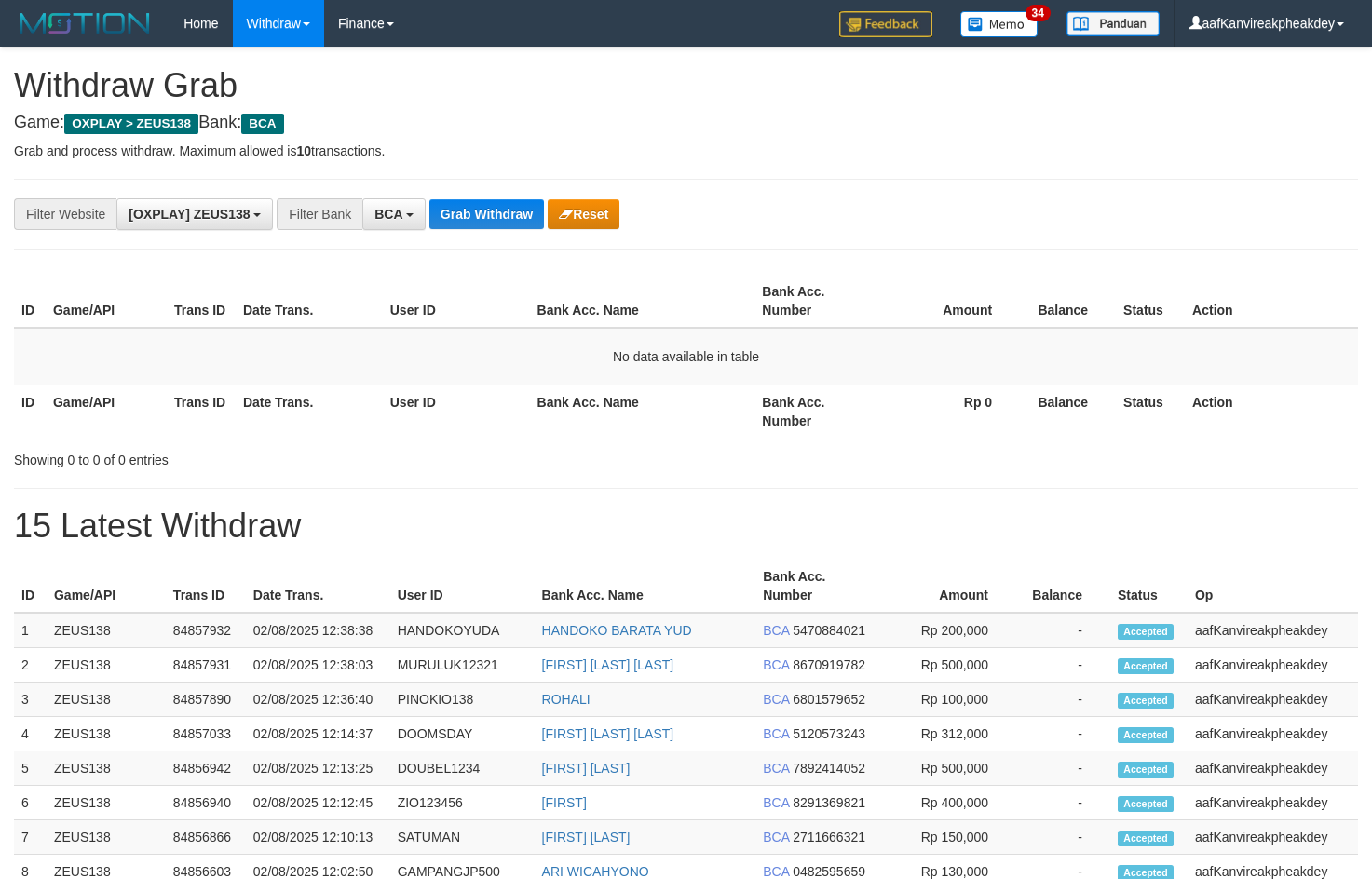 scroll, scrollTop: 0, scrollLeft: 0, axis: both 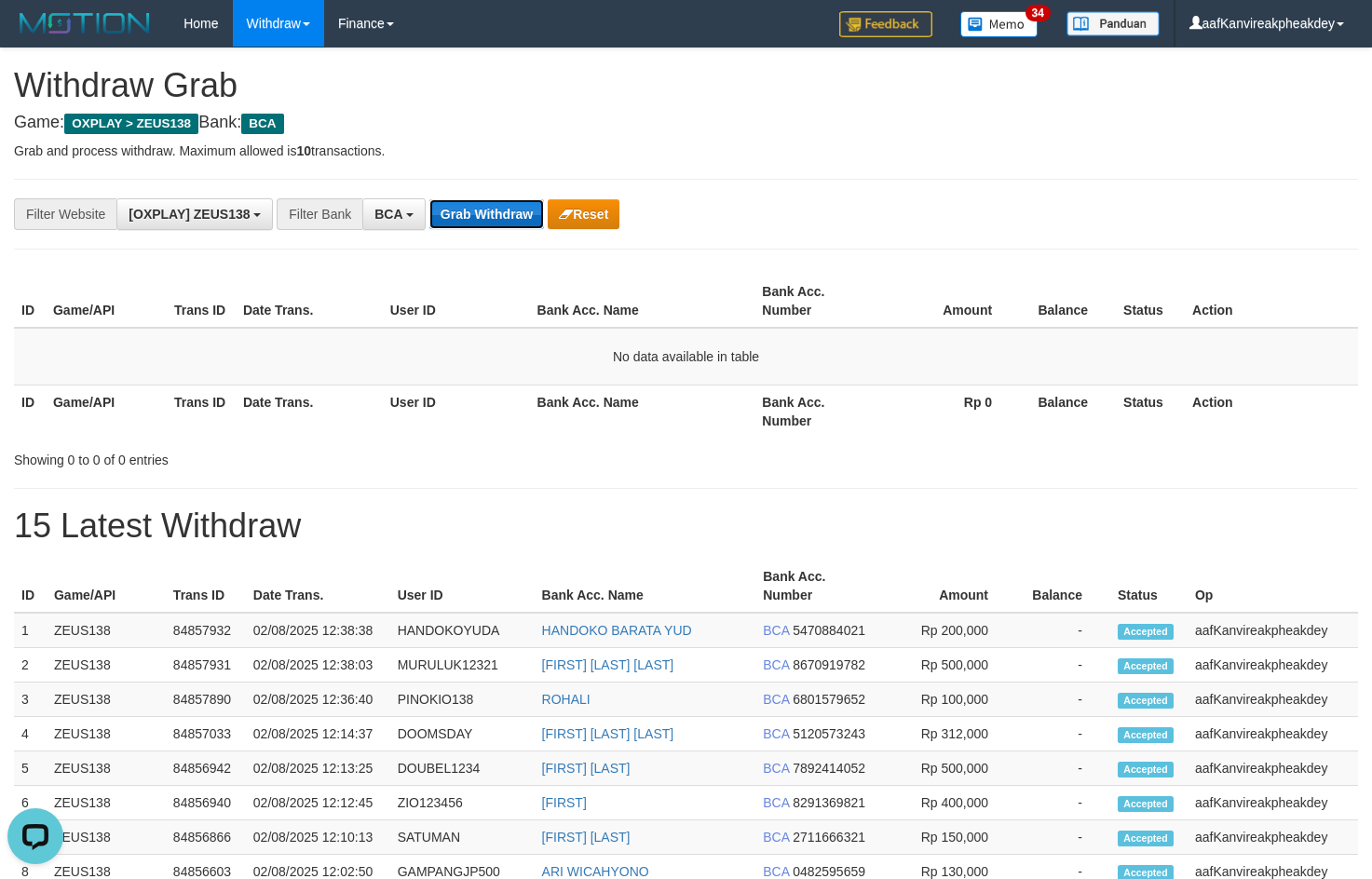 click on "Grab Withdraw" at bounding box center [486, 214] 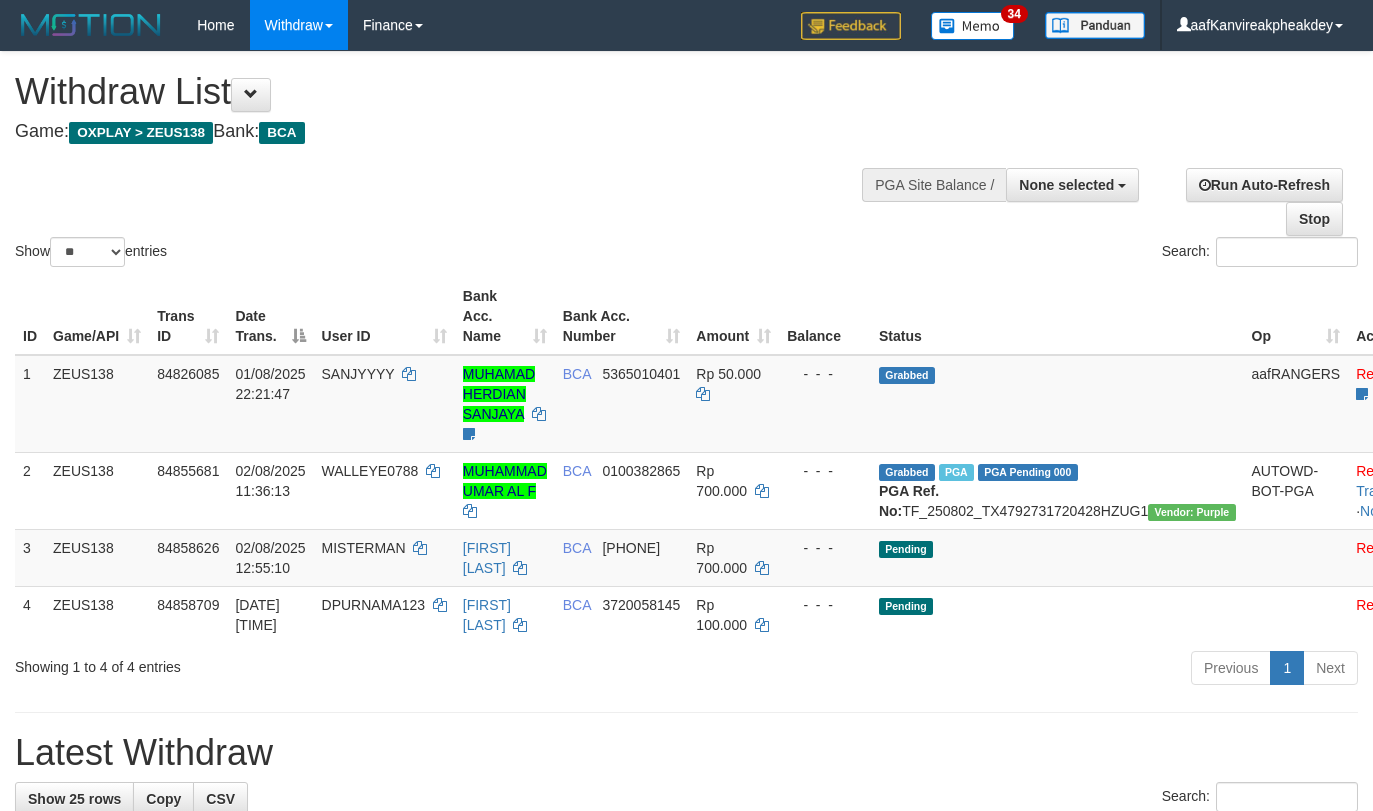 select 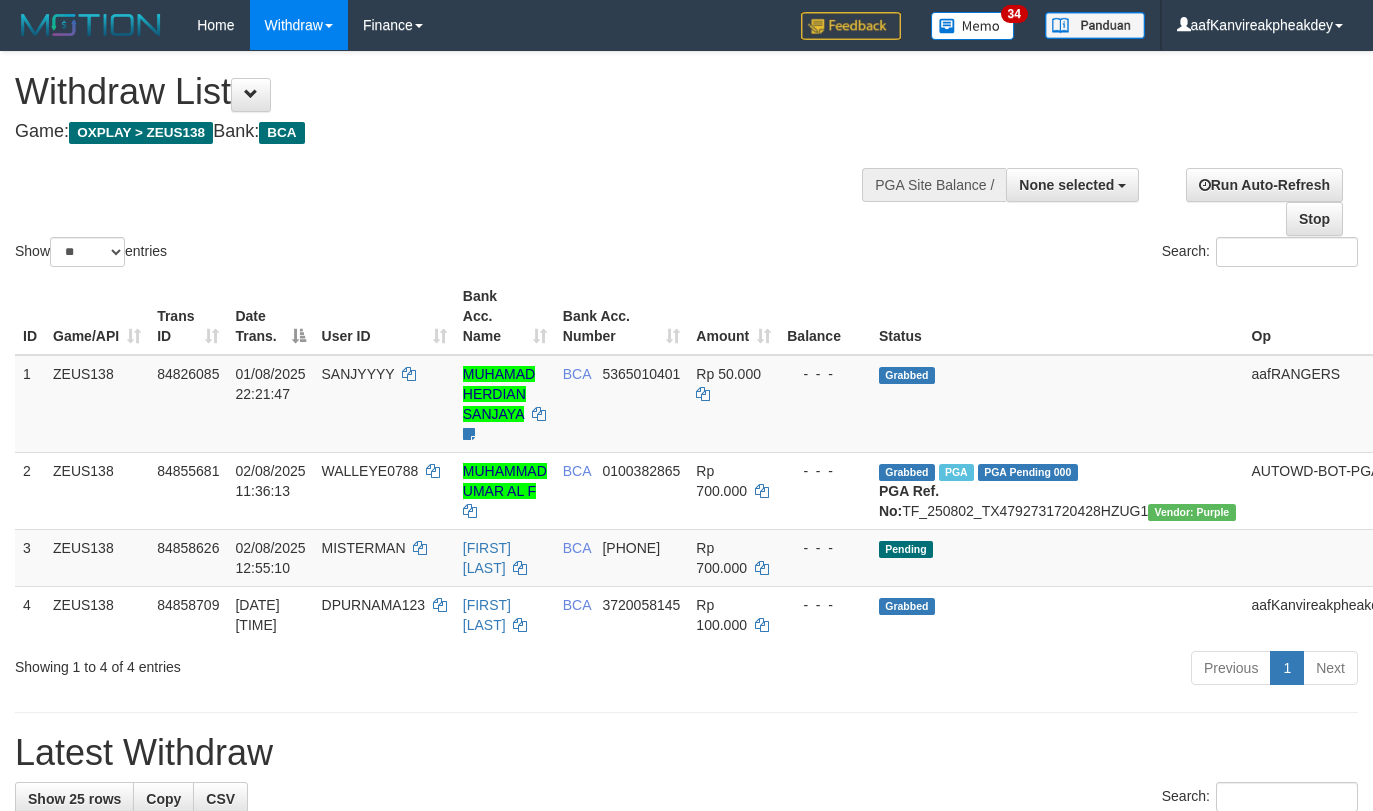 select 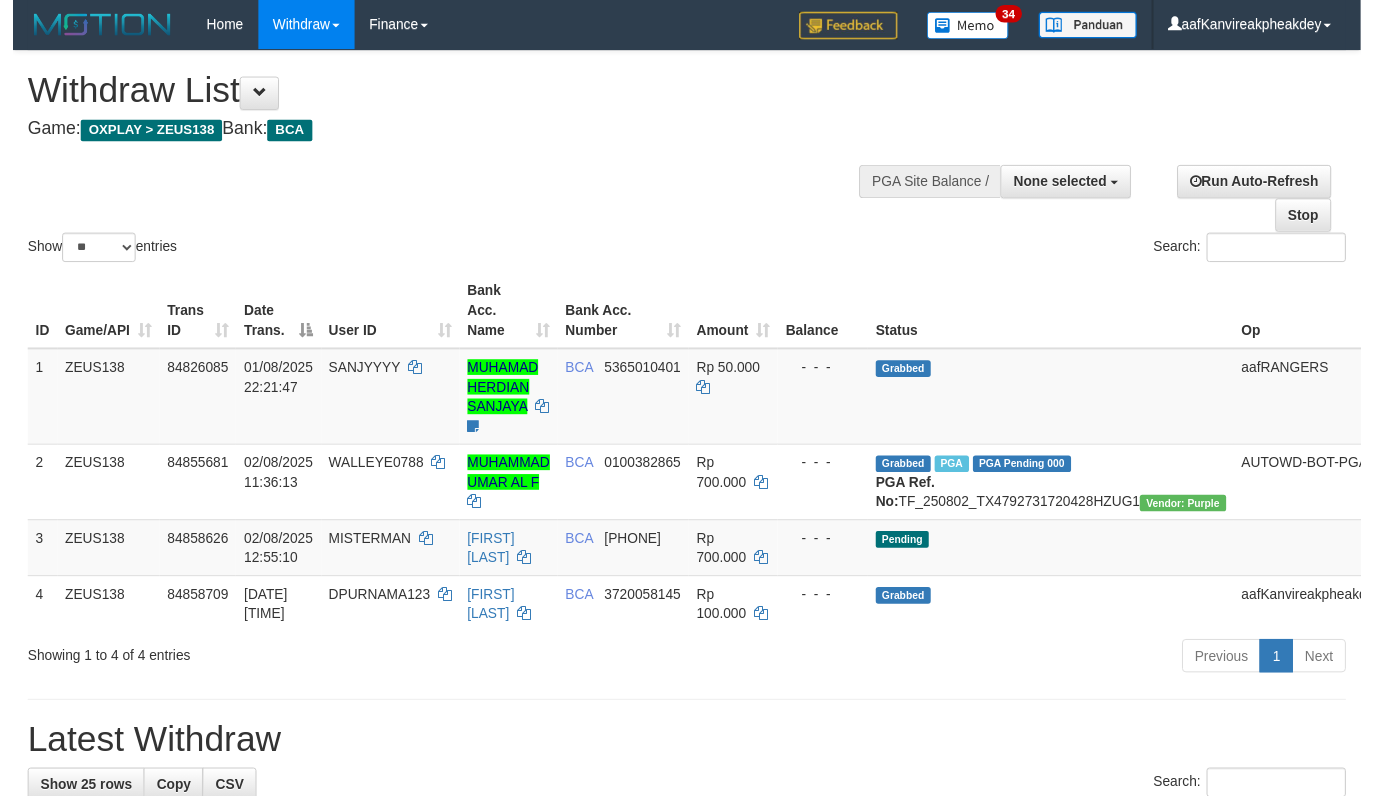 scroll, scrollTop: 0, scrollLeft: 0, axis: both 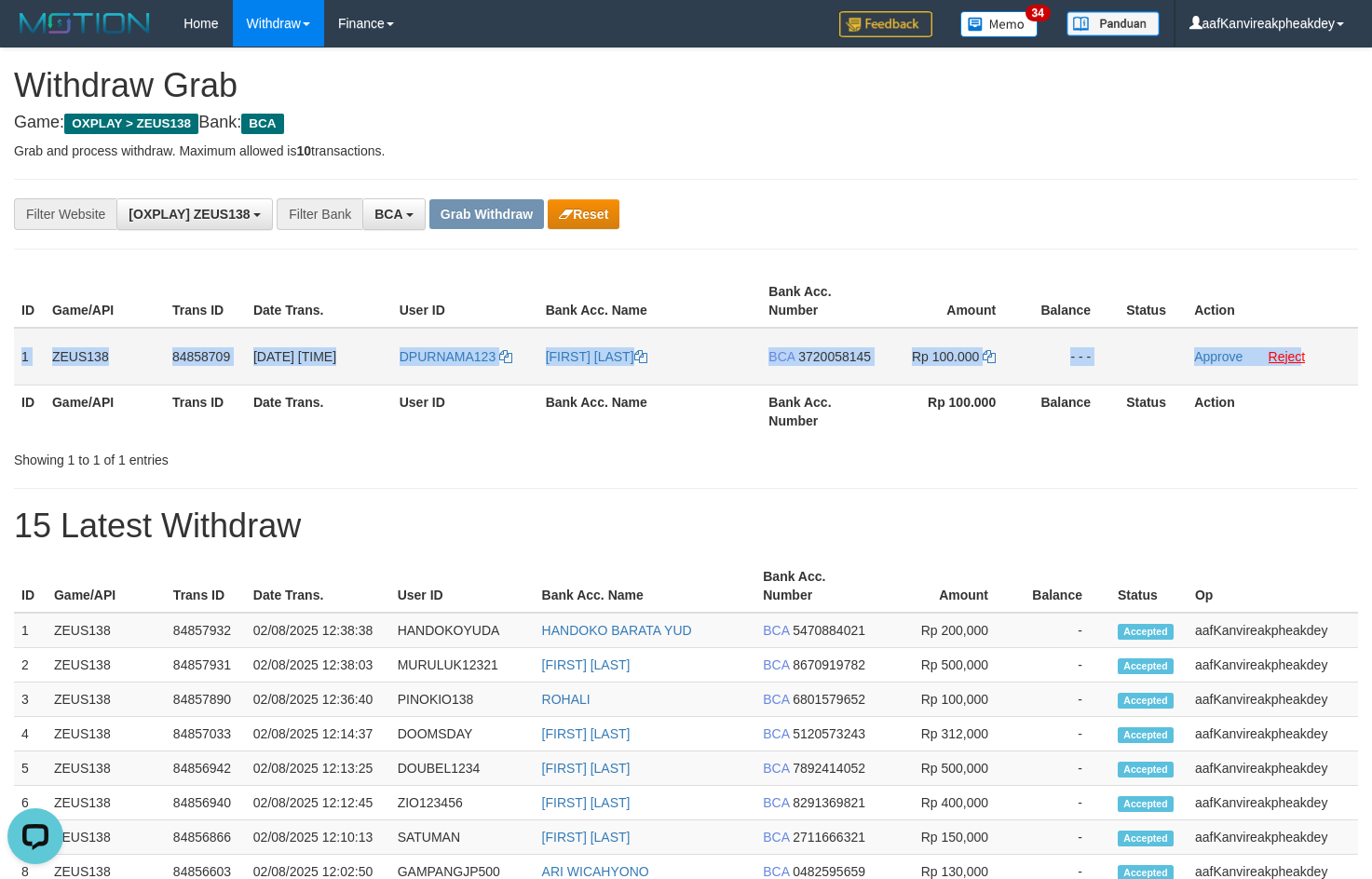 drag, startPoint x: 21, startPoint y: 360, endPoint x: 1302, endPoint y: 356, distance: 1281.006 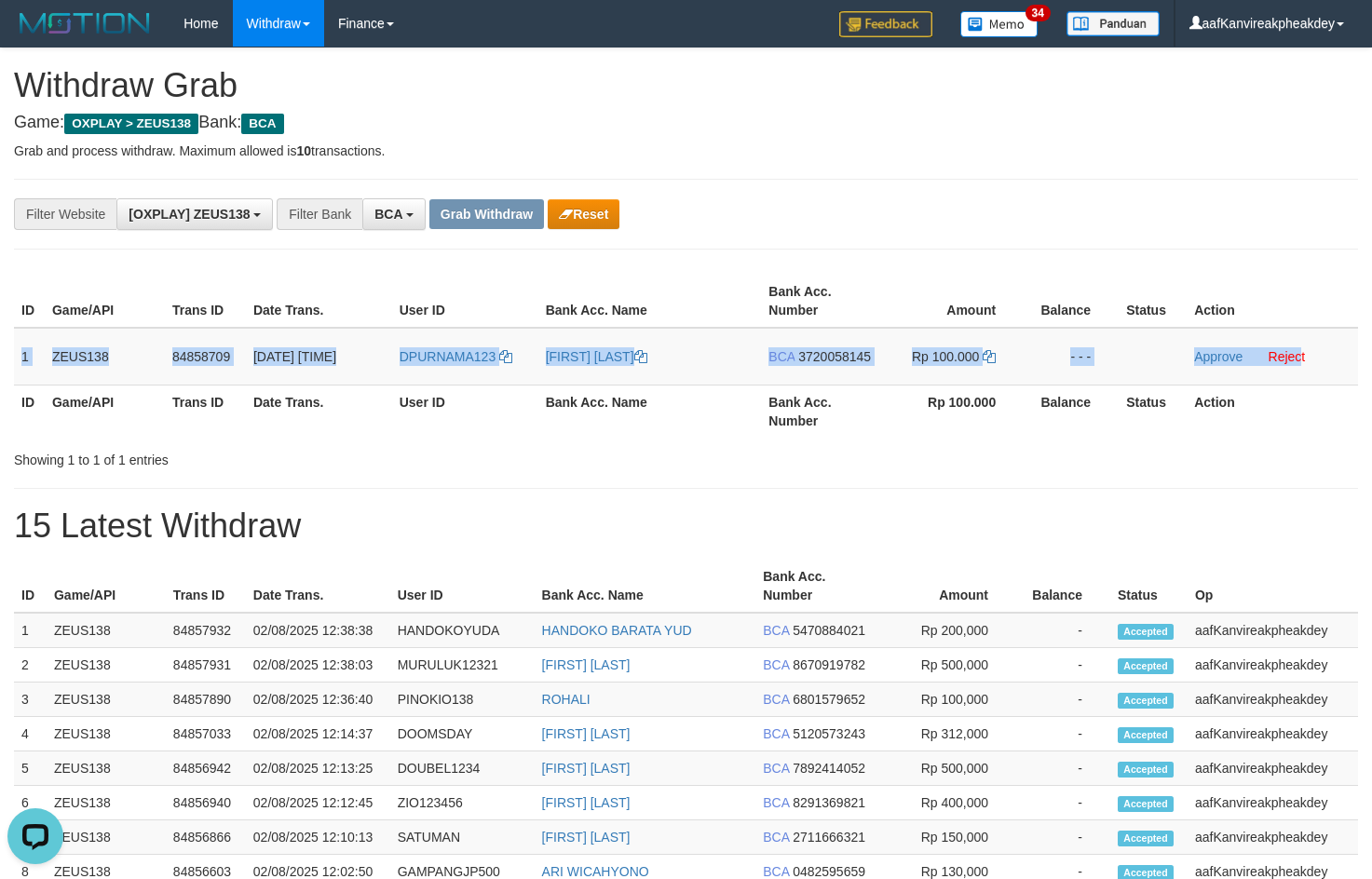 copy on "1
ZEUS138
84858709
02/08/2025 12:57:22
DPURNAMA123
DERRY PURNAMA
BCA
3720058145
Rp 100.000
- - -
Approve
Rejec" 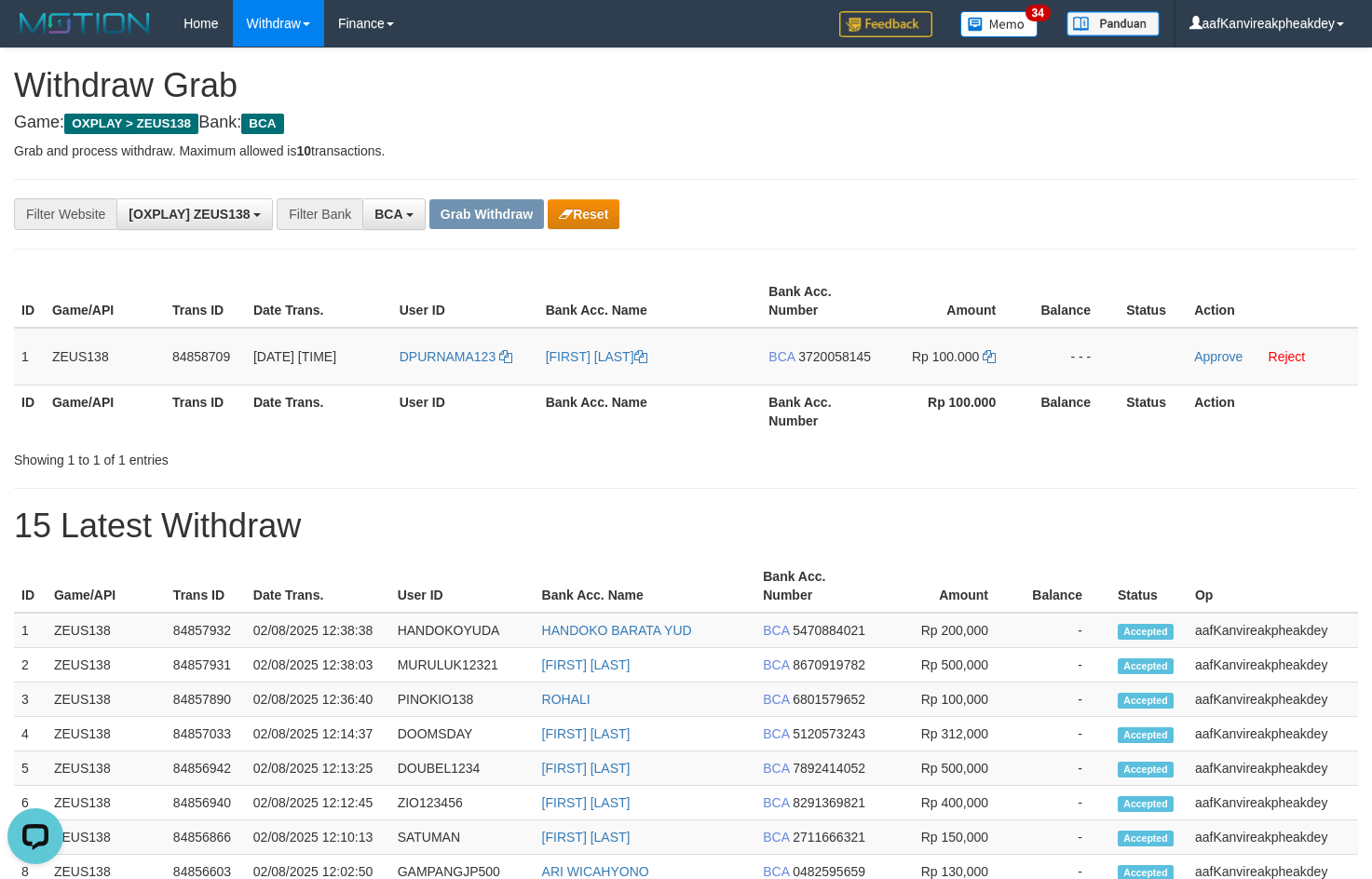 drag, startPoint x: 946, startPoint y: 210, endPoint x: 1385, endPoint y: 227, distance: 439.32903 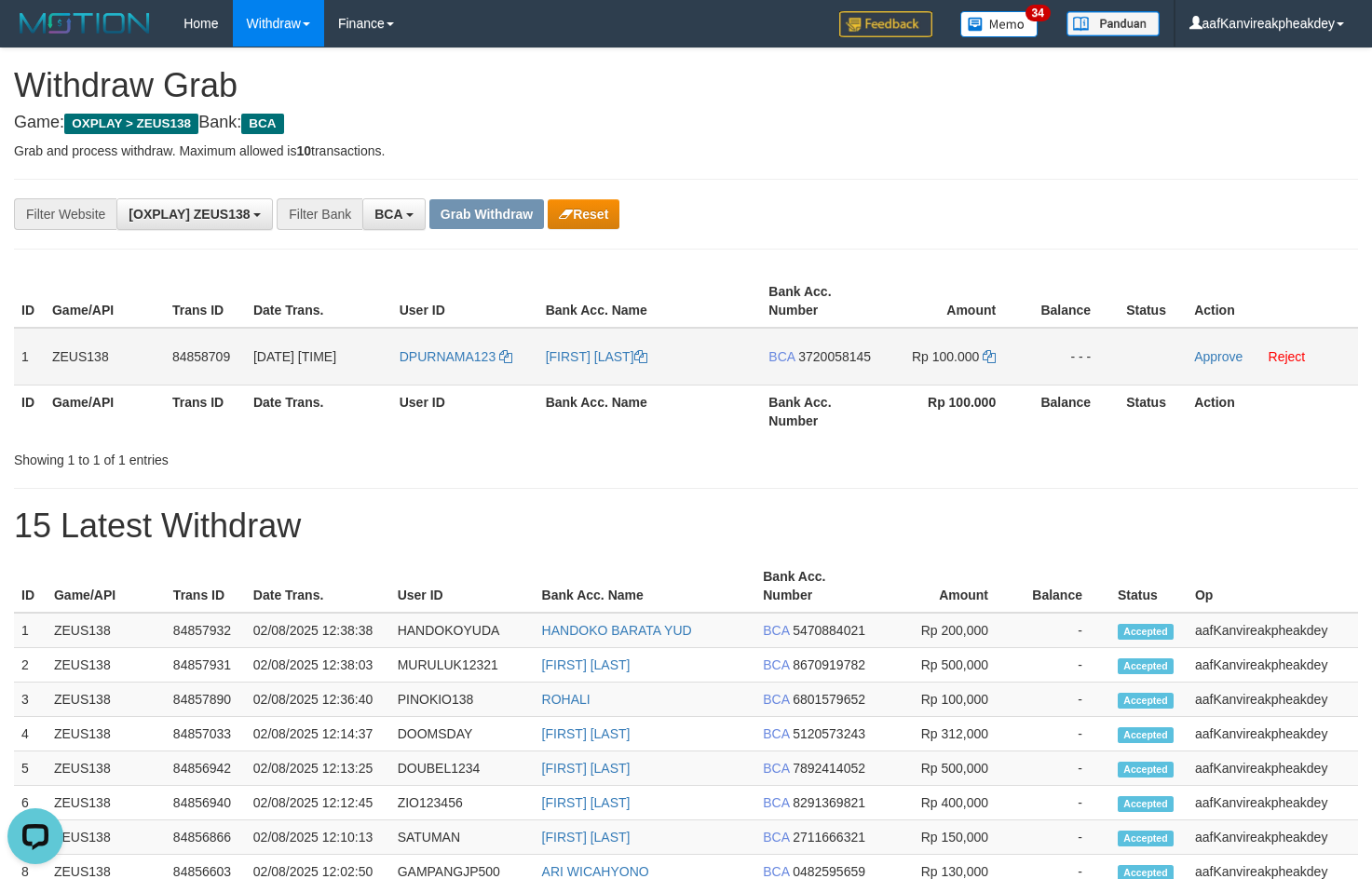 drag, startPoint x: 825, startPoint y: 364, endPoint x: 835, endPoint y: 361, distance: 10.440307 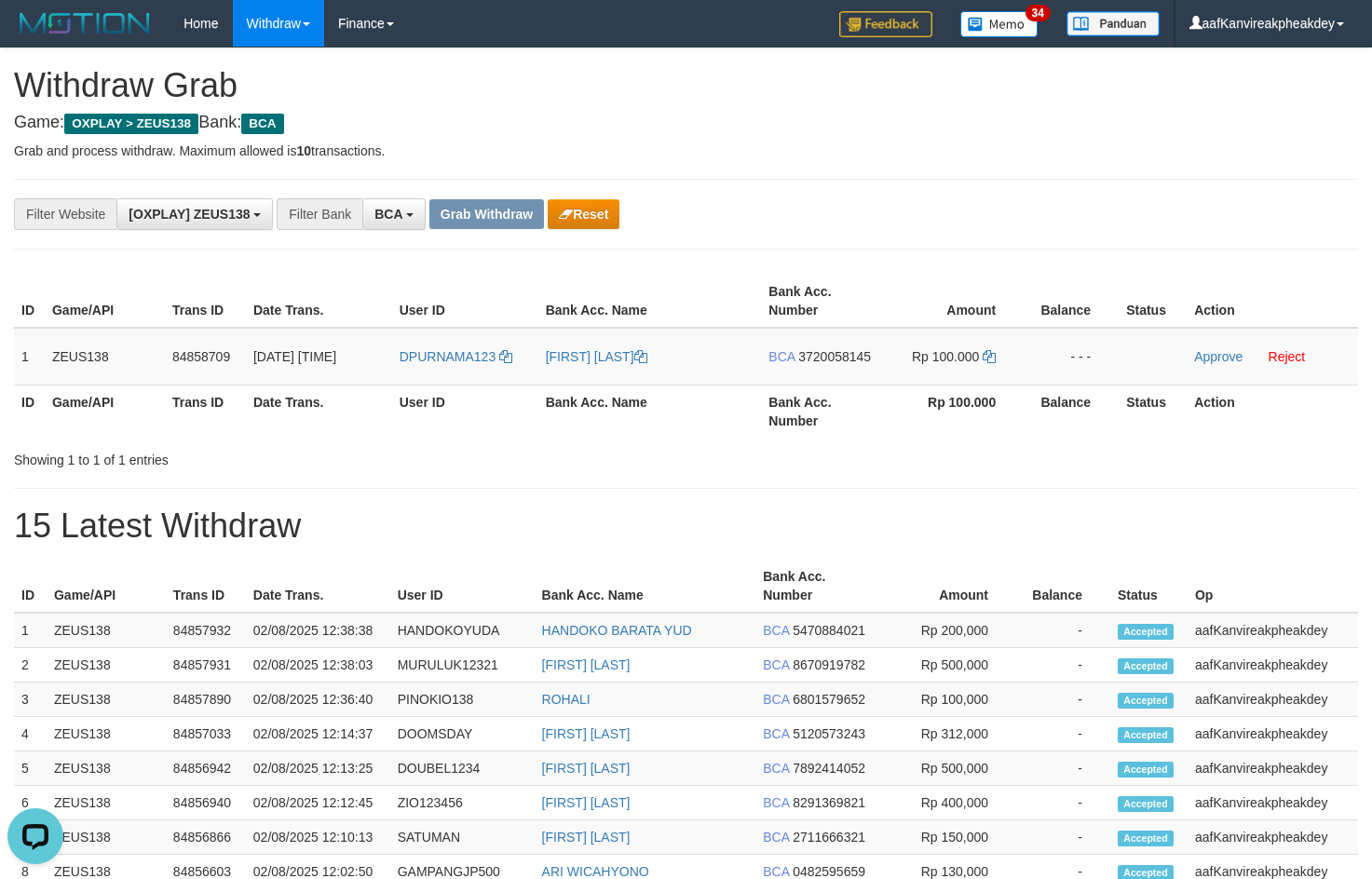 click on "3720058145" at bounding box center (835, 357) 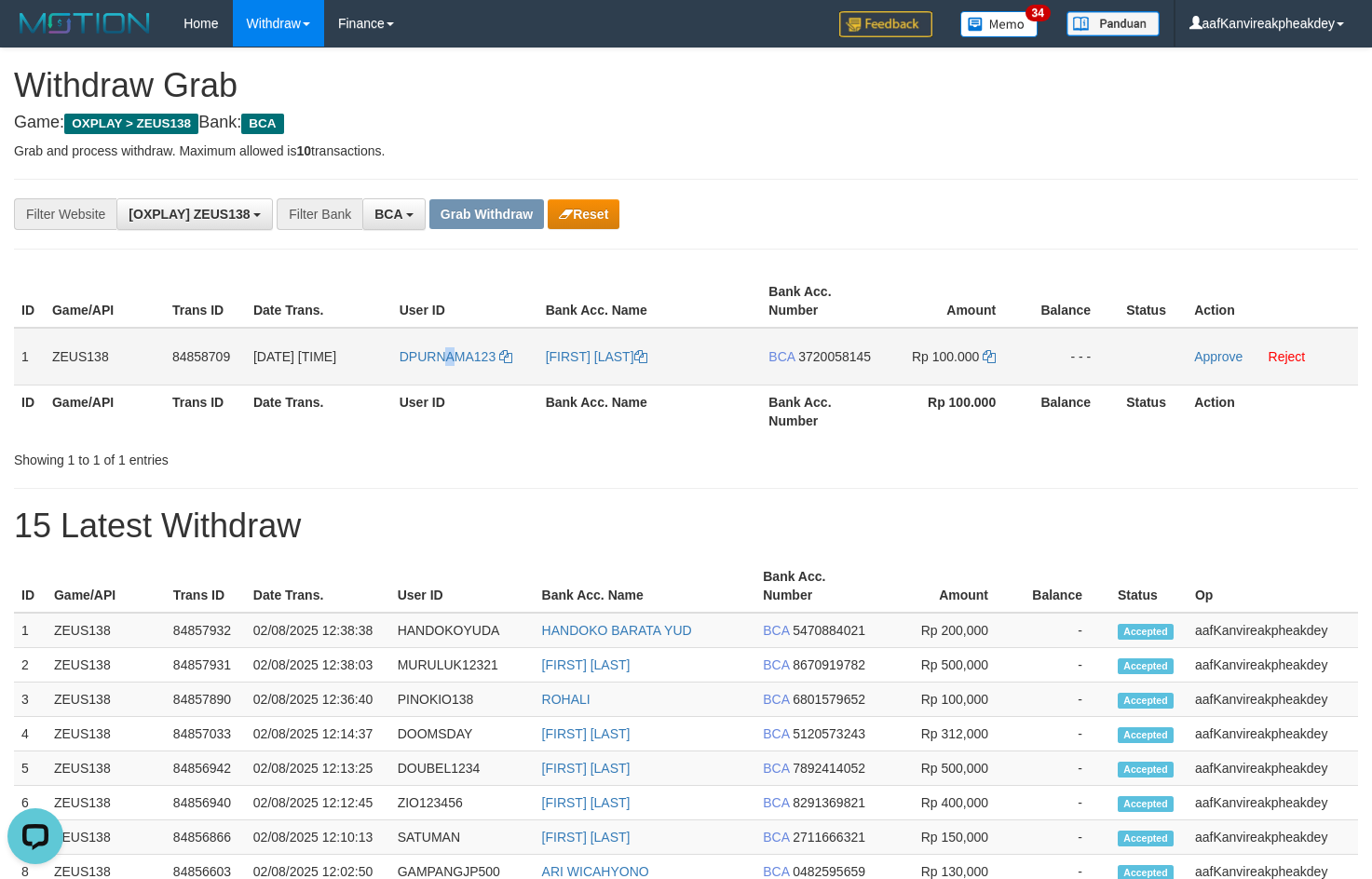 click on "DPURNAMA123" at bounding box center (465, 357) 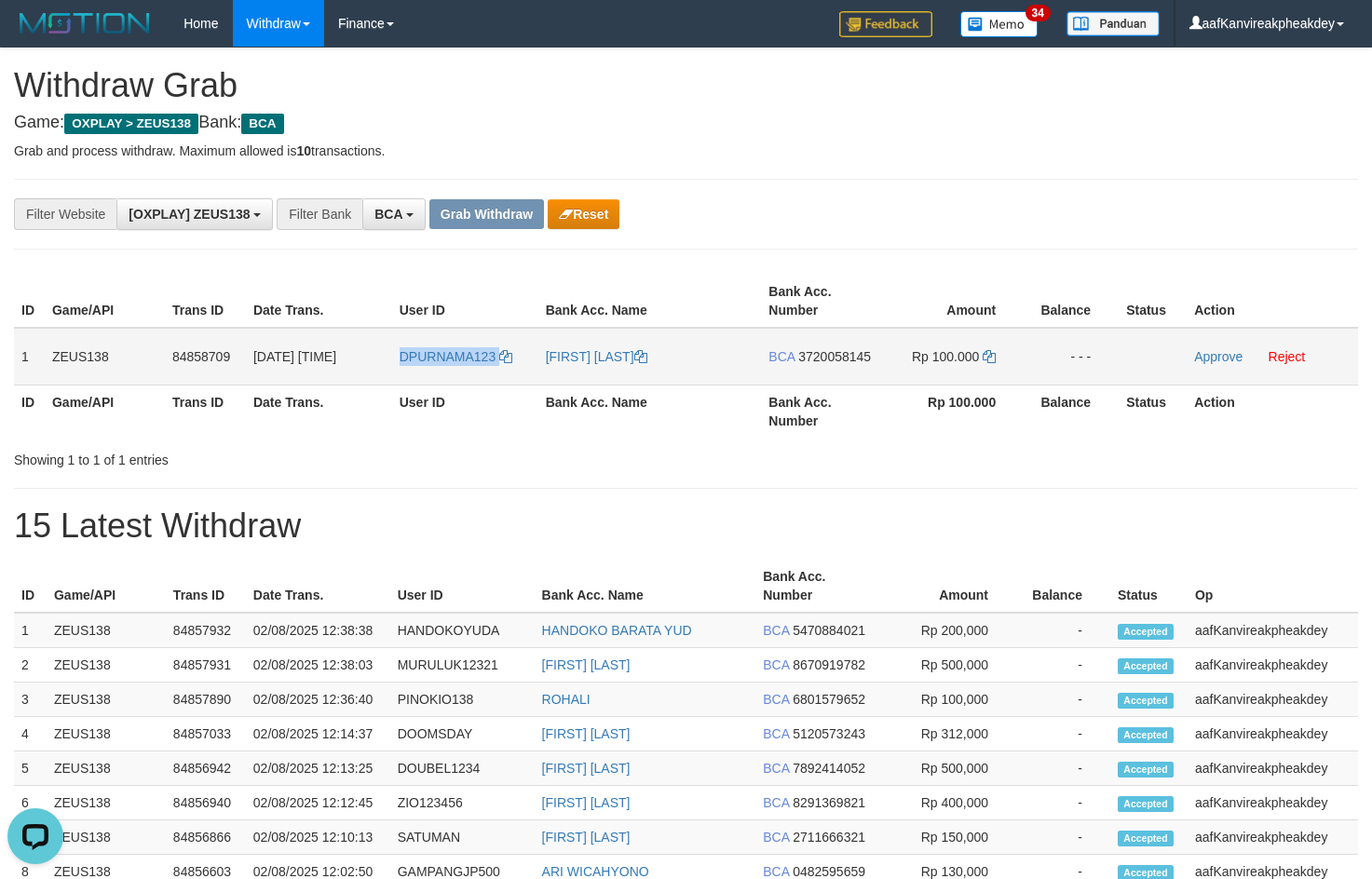 click on "DPURNAMA123" at bounding box center [465, 357] 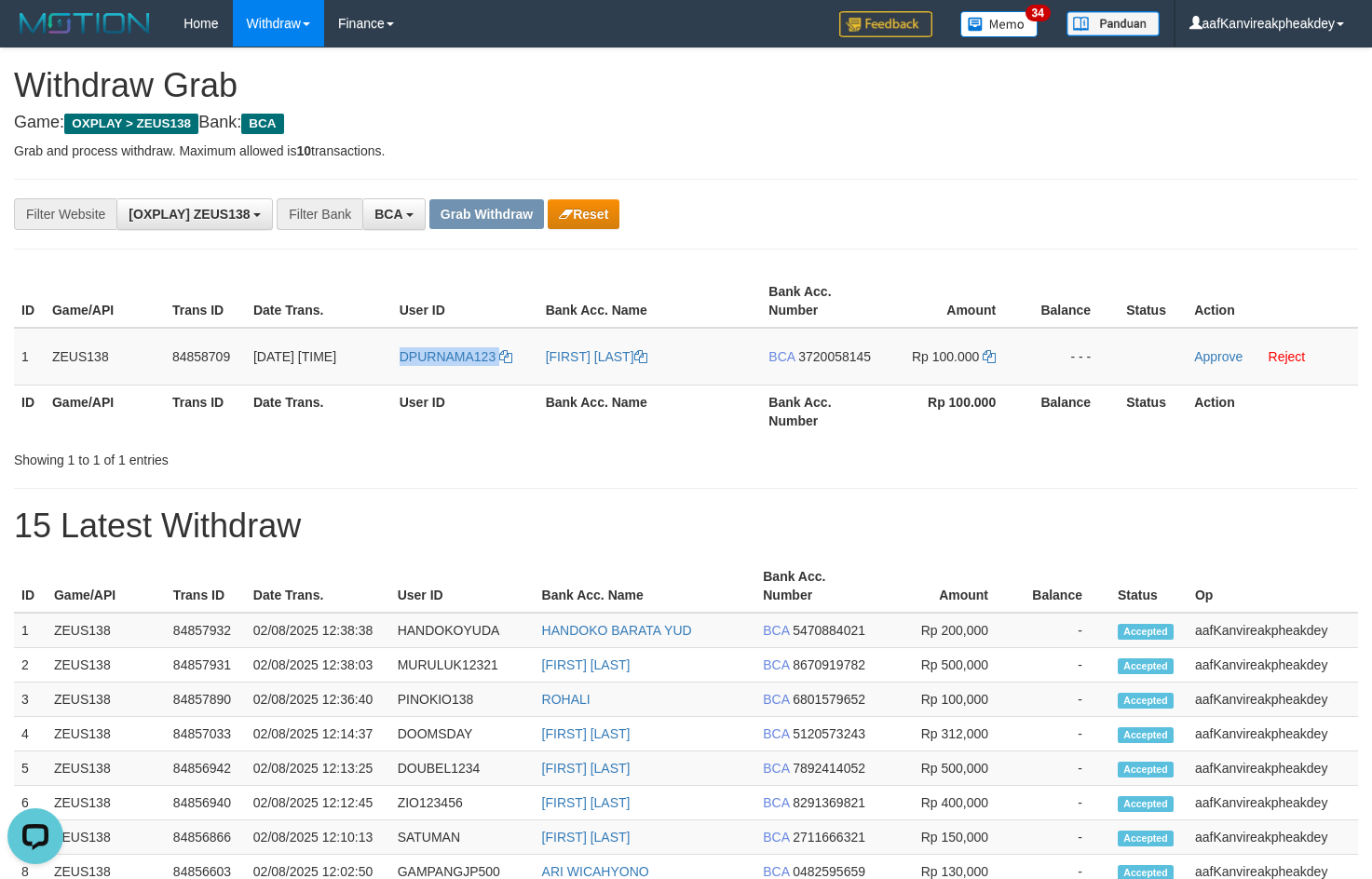 drag, startPoint x: 1001, startPoint y: 156, endPoint x: 1380, endPoint y: 340, distance: 421.30393 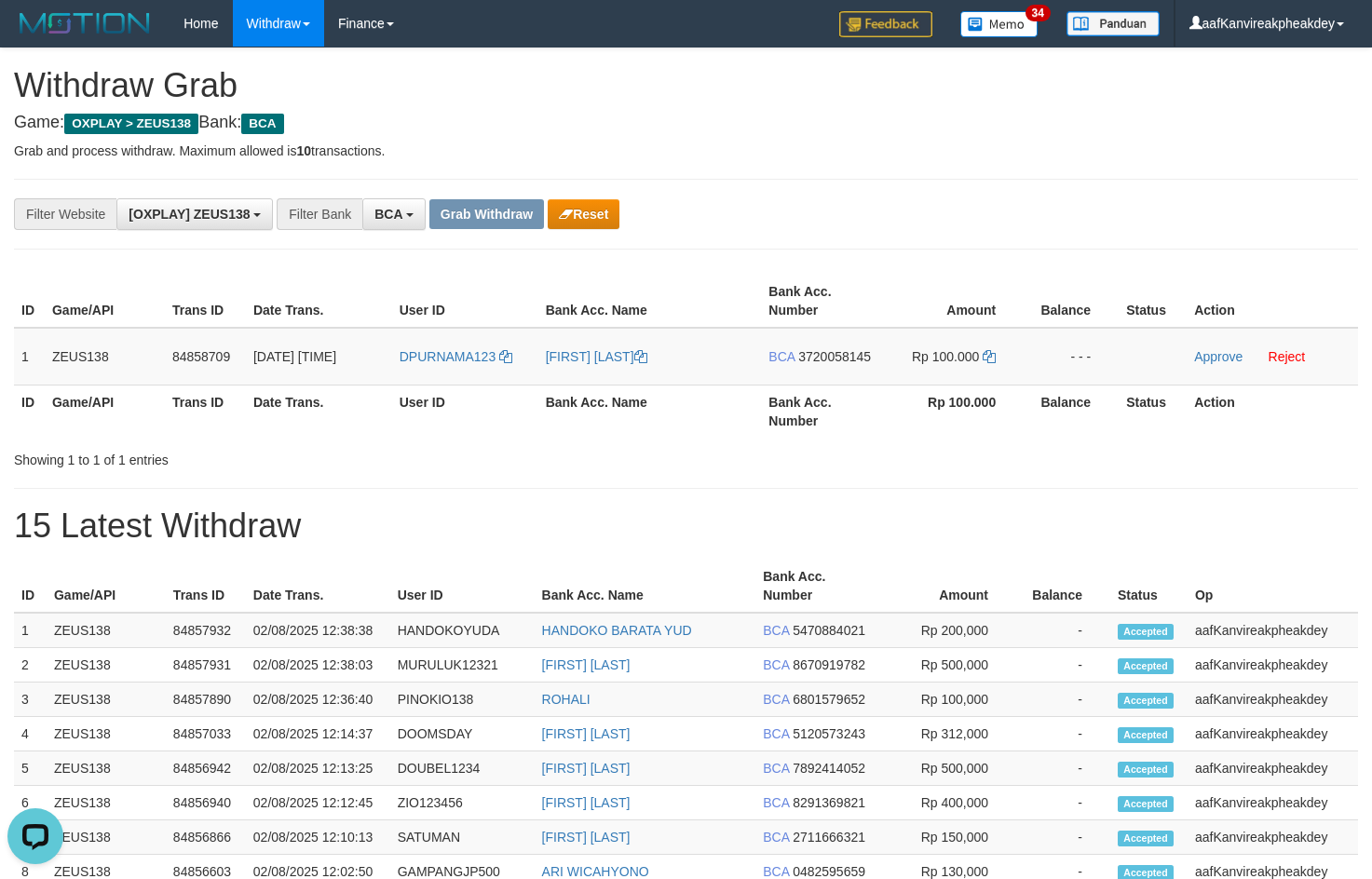 click on "**********" at bounding box center [572, 214] 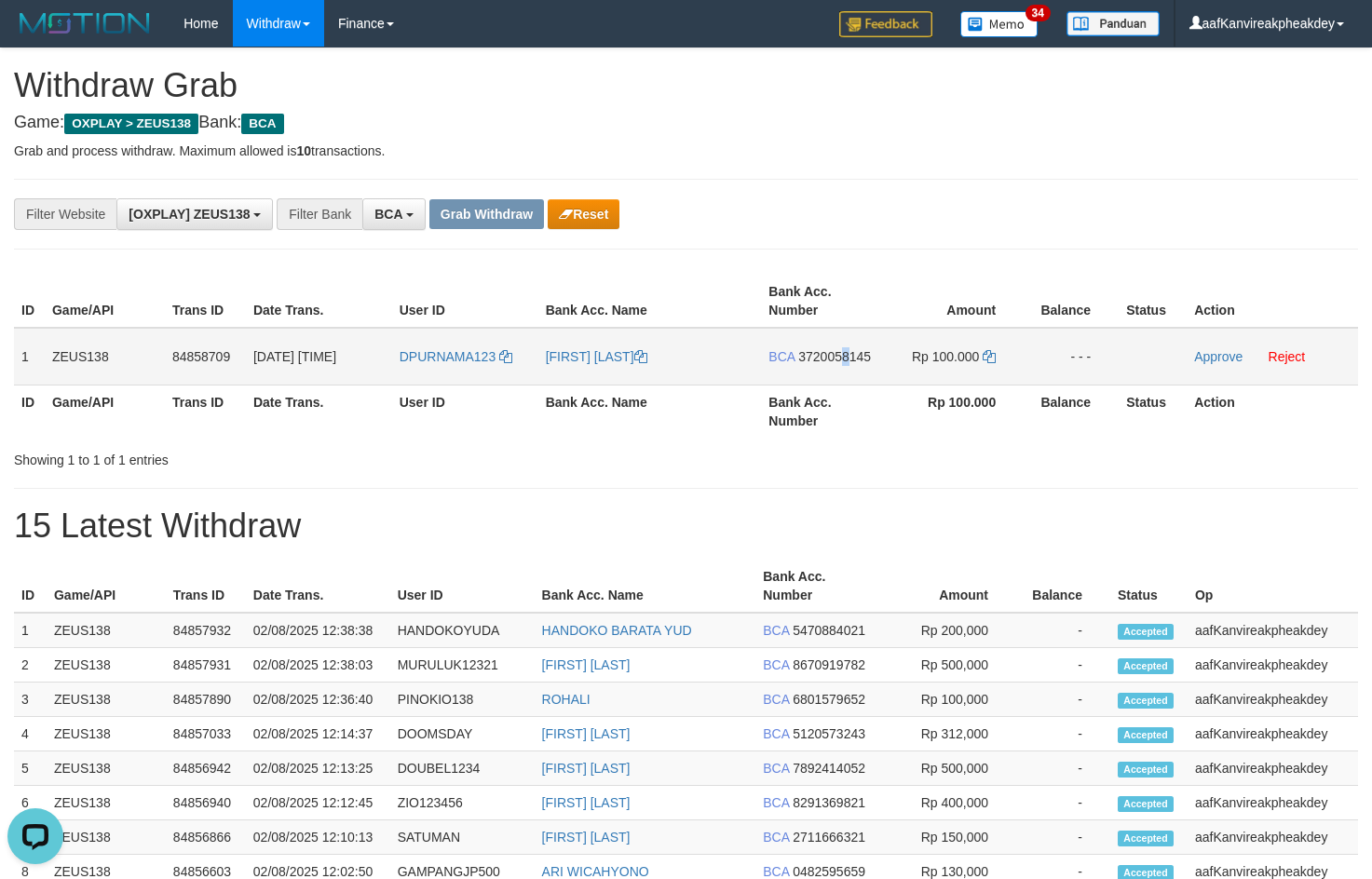 click on "3720058145" at bounding box center (835, 357) 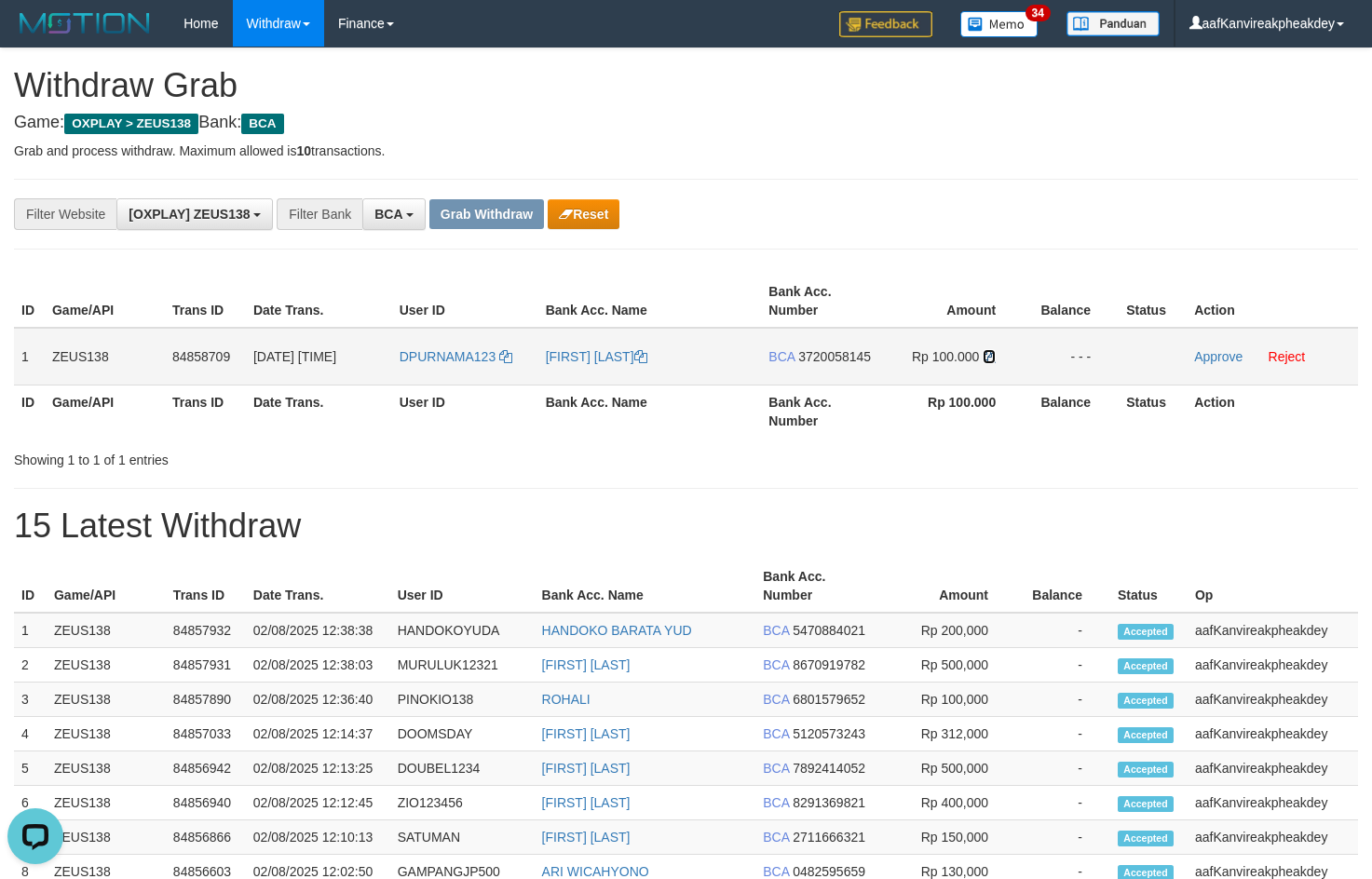 click at bounding box center [989, 357] 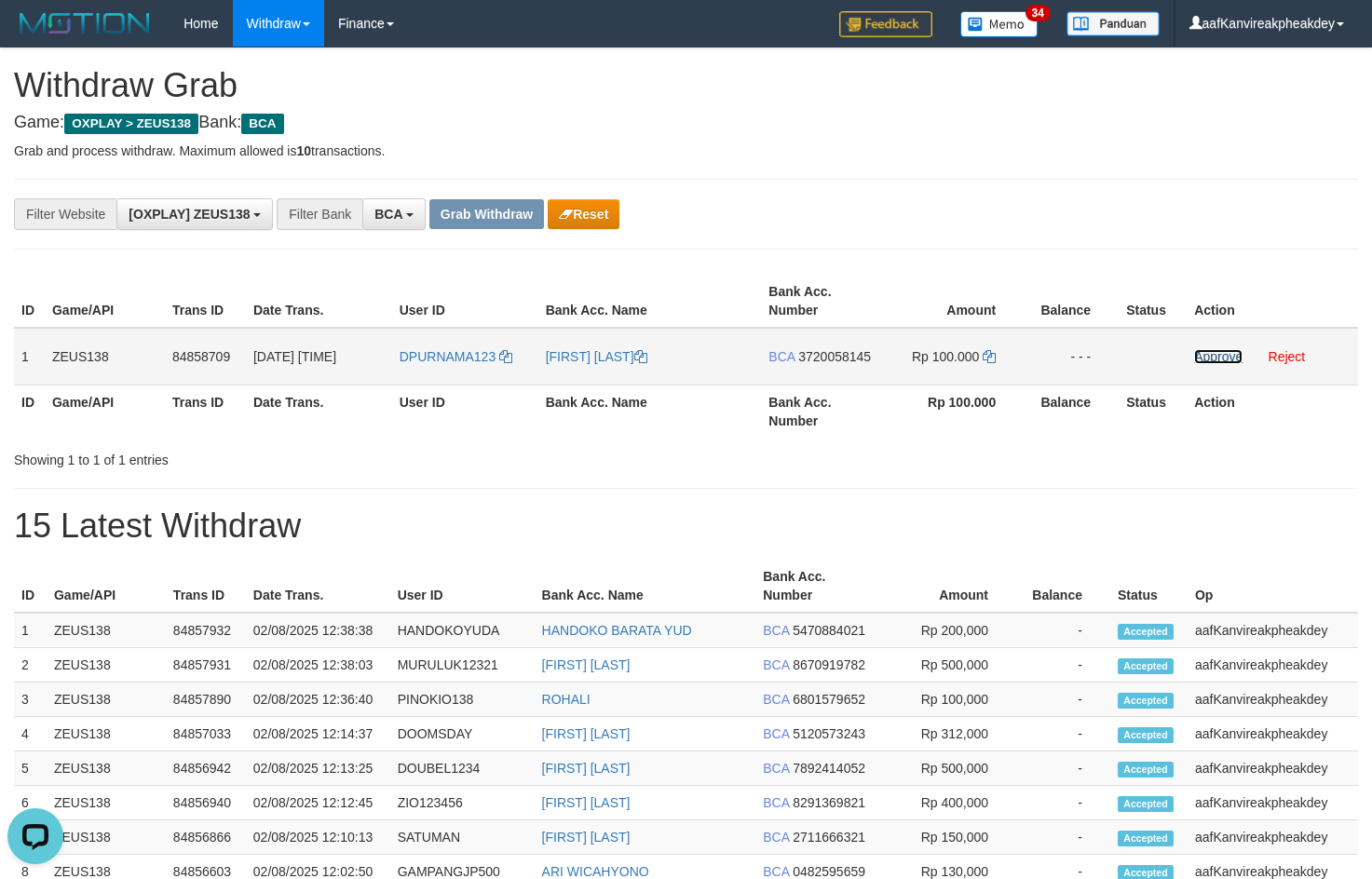 click on "Approve" at bounding box center [1218, 357] 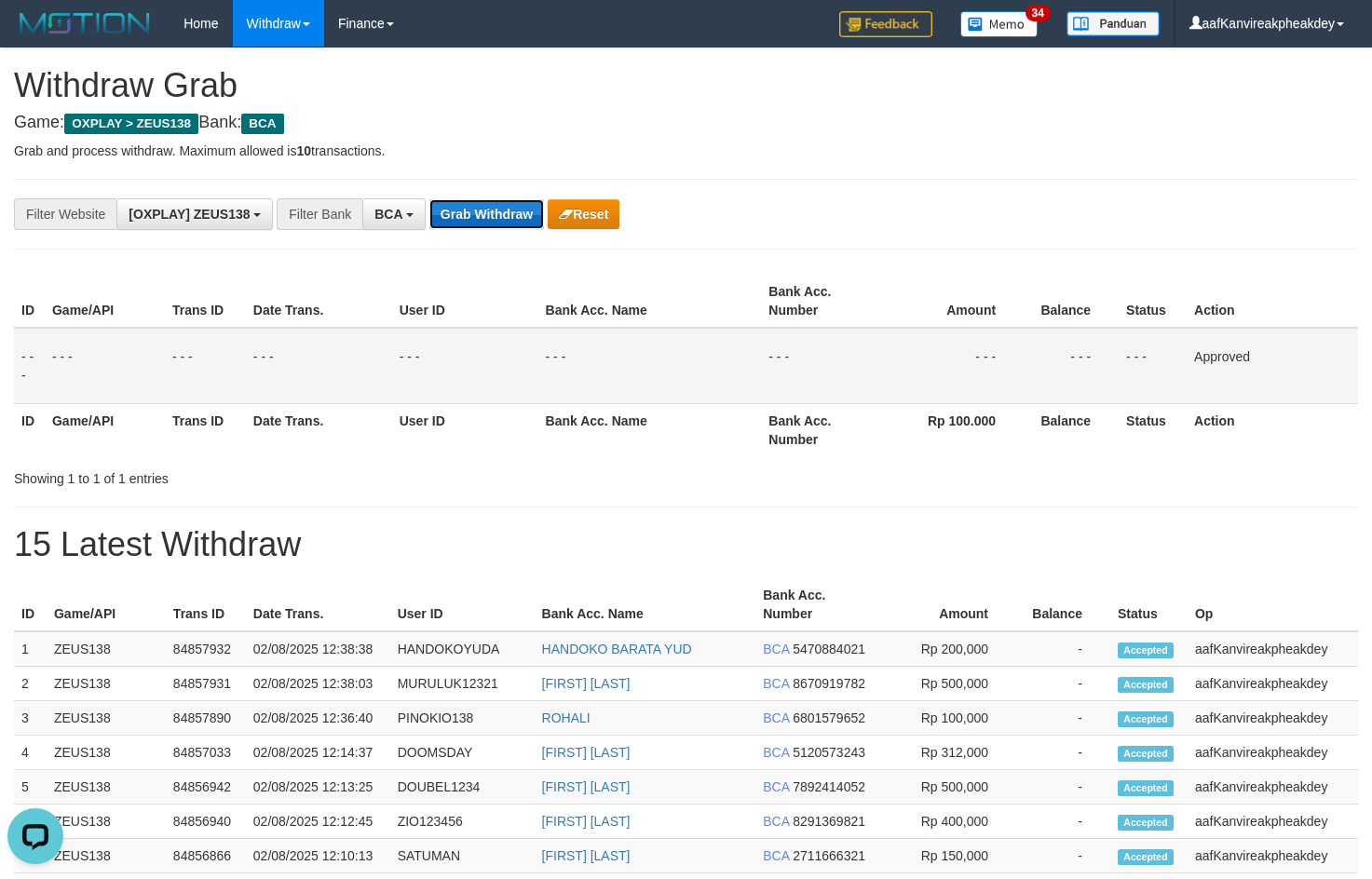 click on "Grab Withdraw" at bounding box center (486, 214) 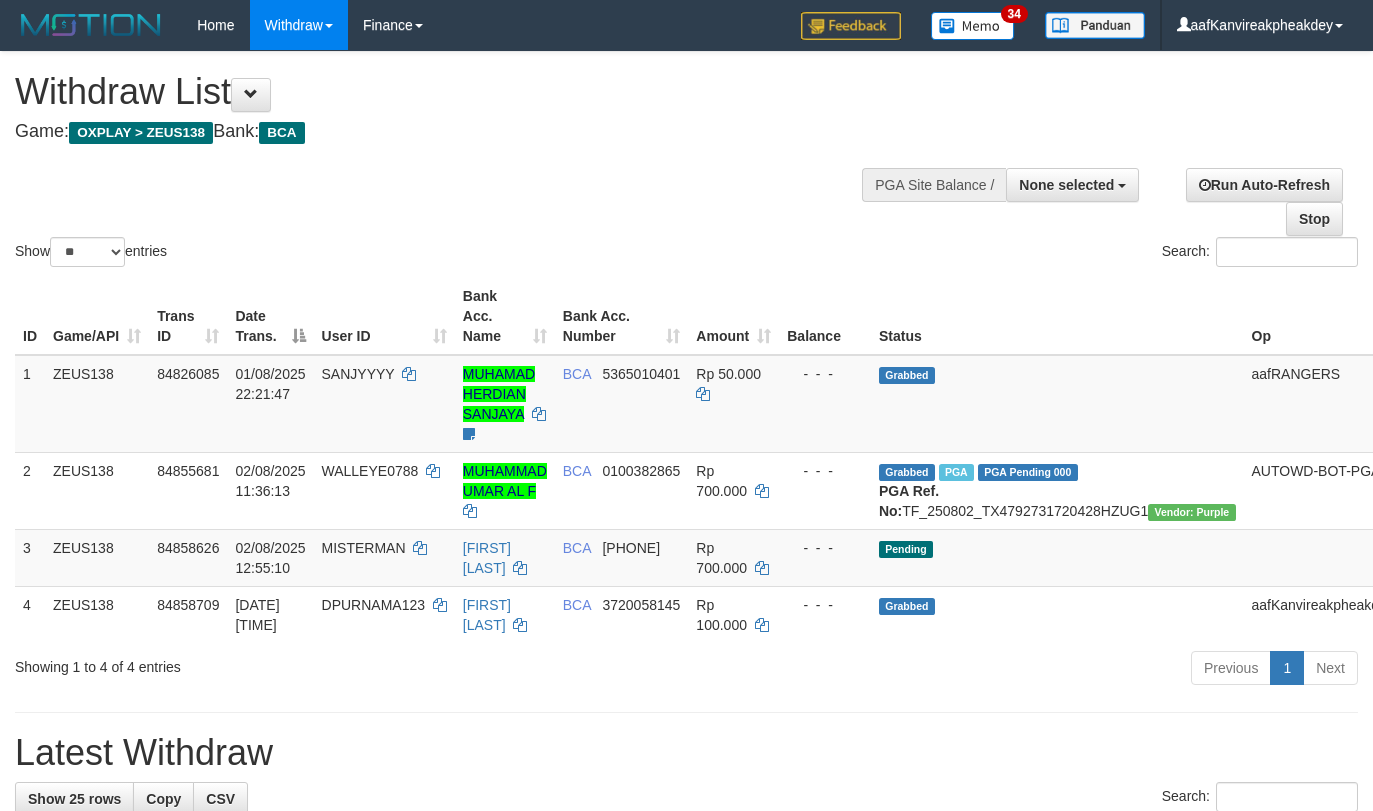 select 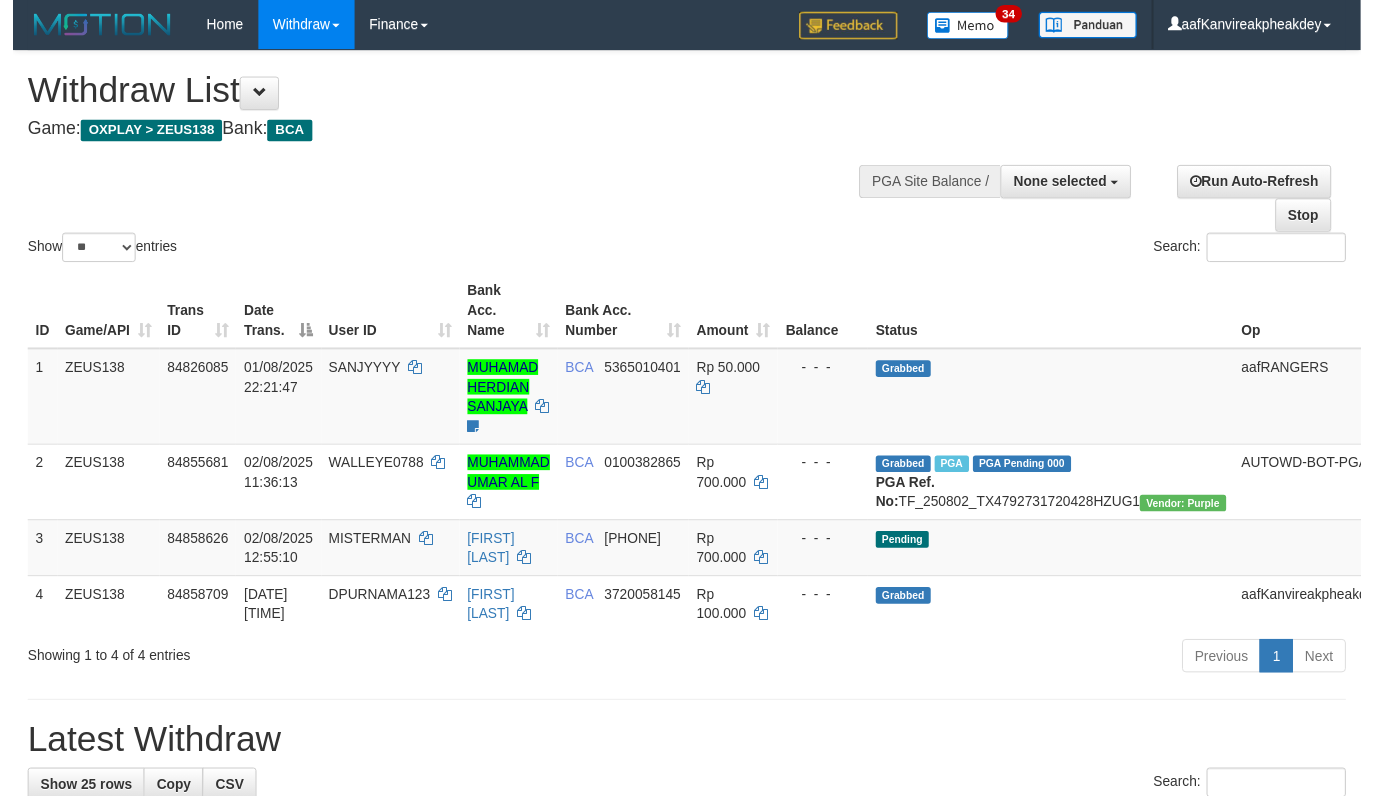 scroll, scrollTop: 0, scrollLeft: 0, axis: both 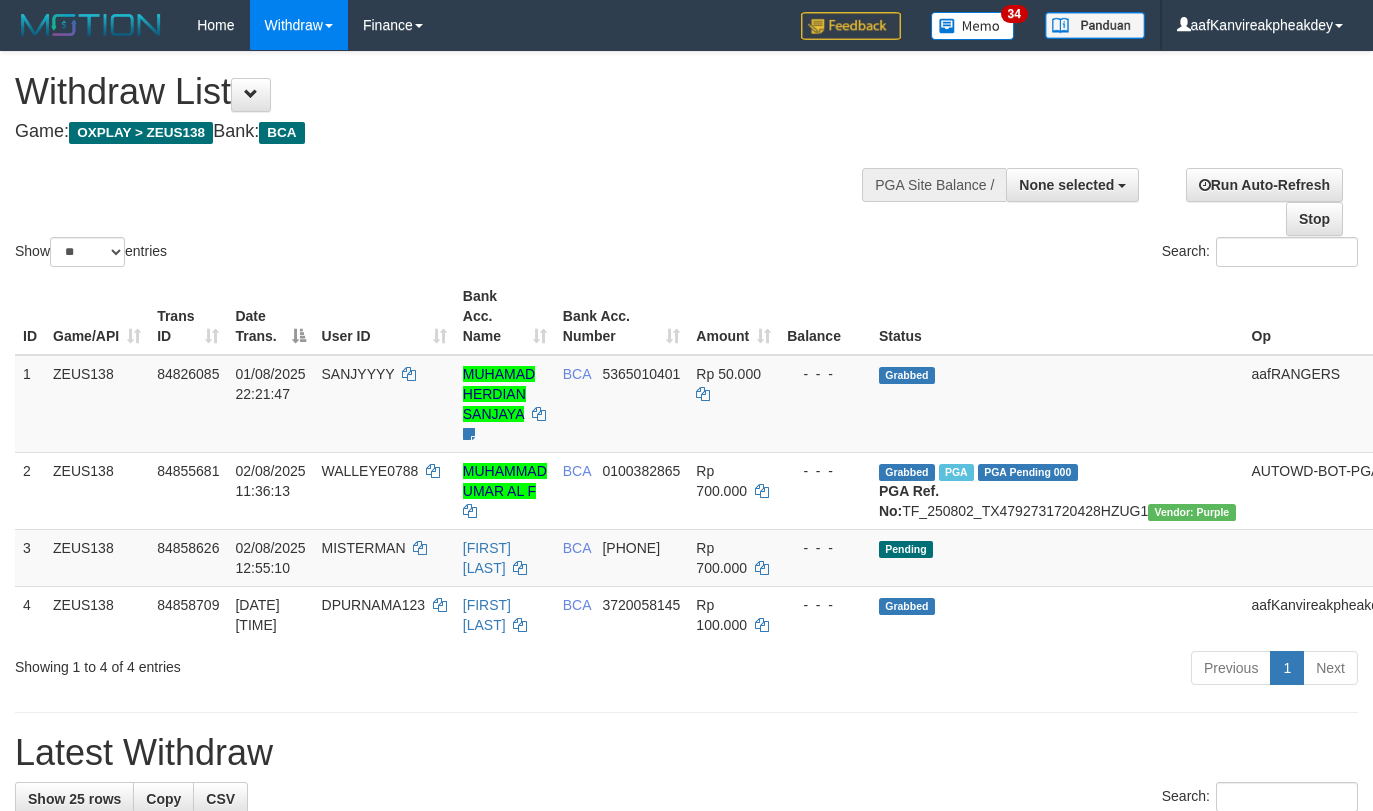 select 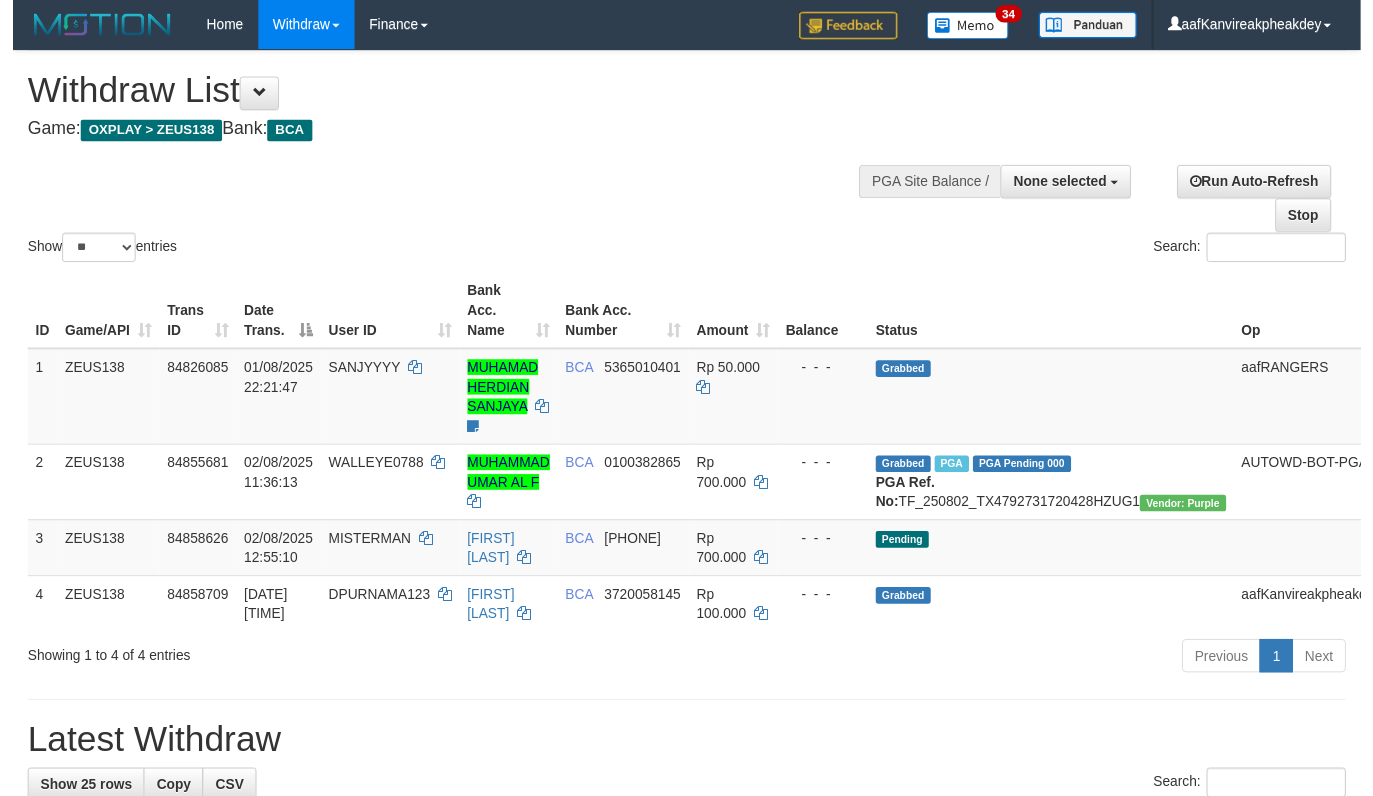 scroll, scrollTop: 0, scrollLeft: 0, axis: both 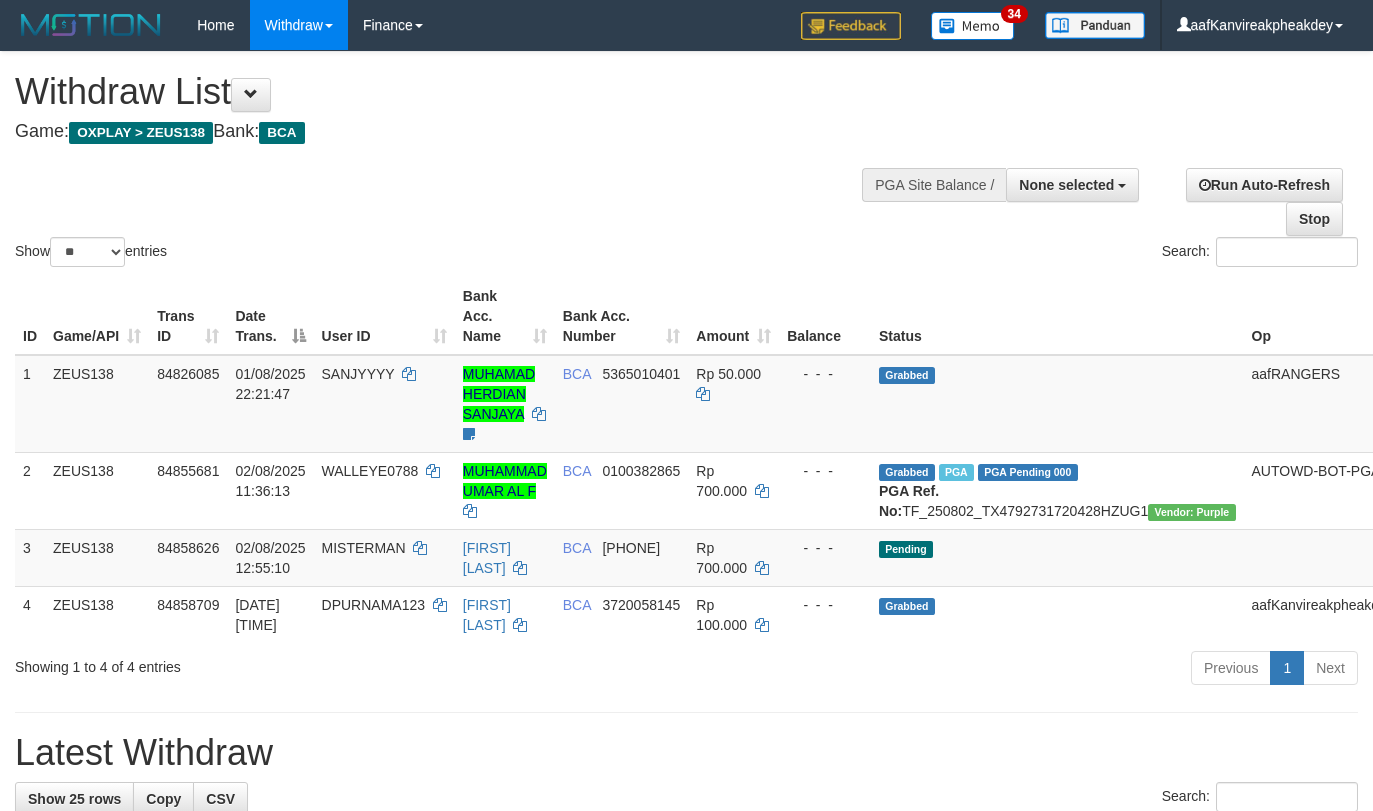 select 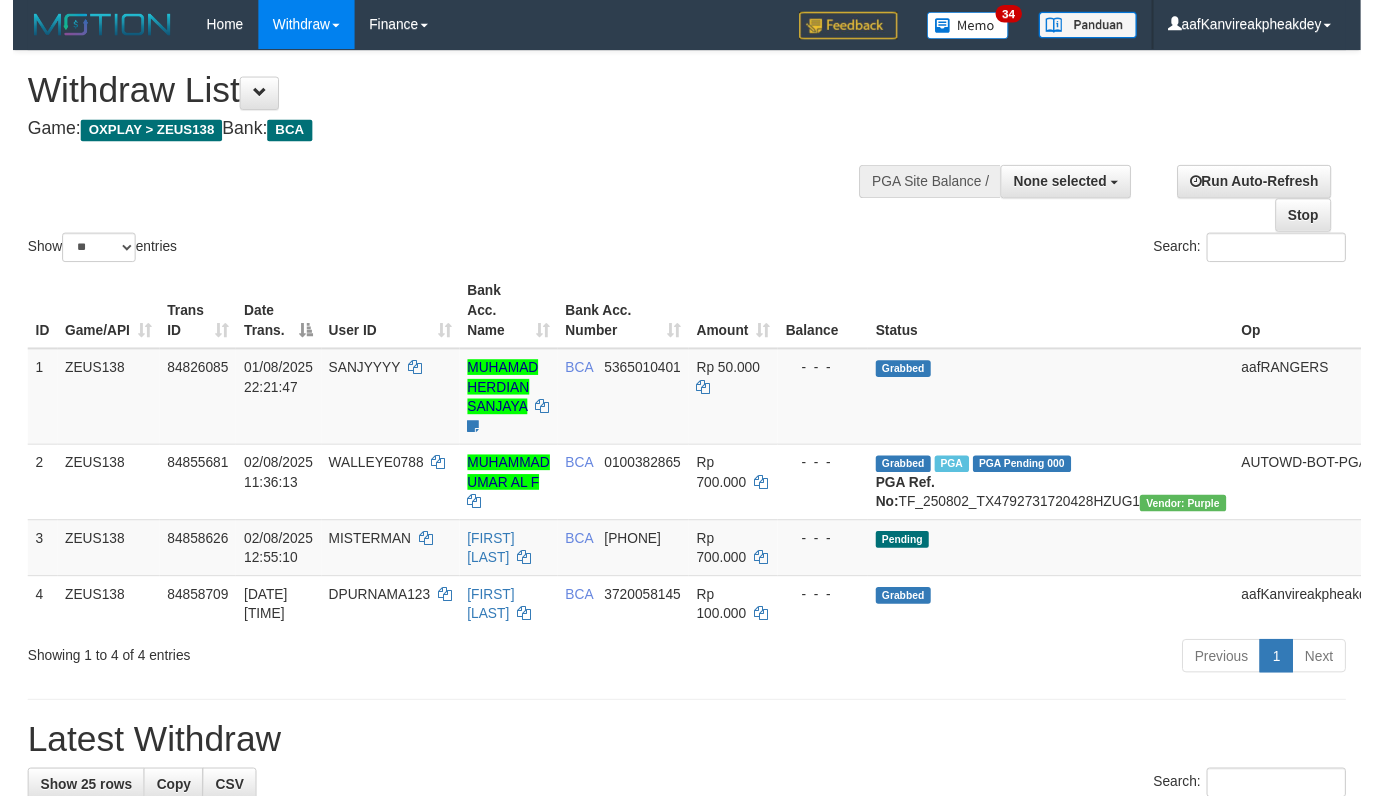 scroll, scrollTop: 0, scrollLeft: 0, axis: both 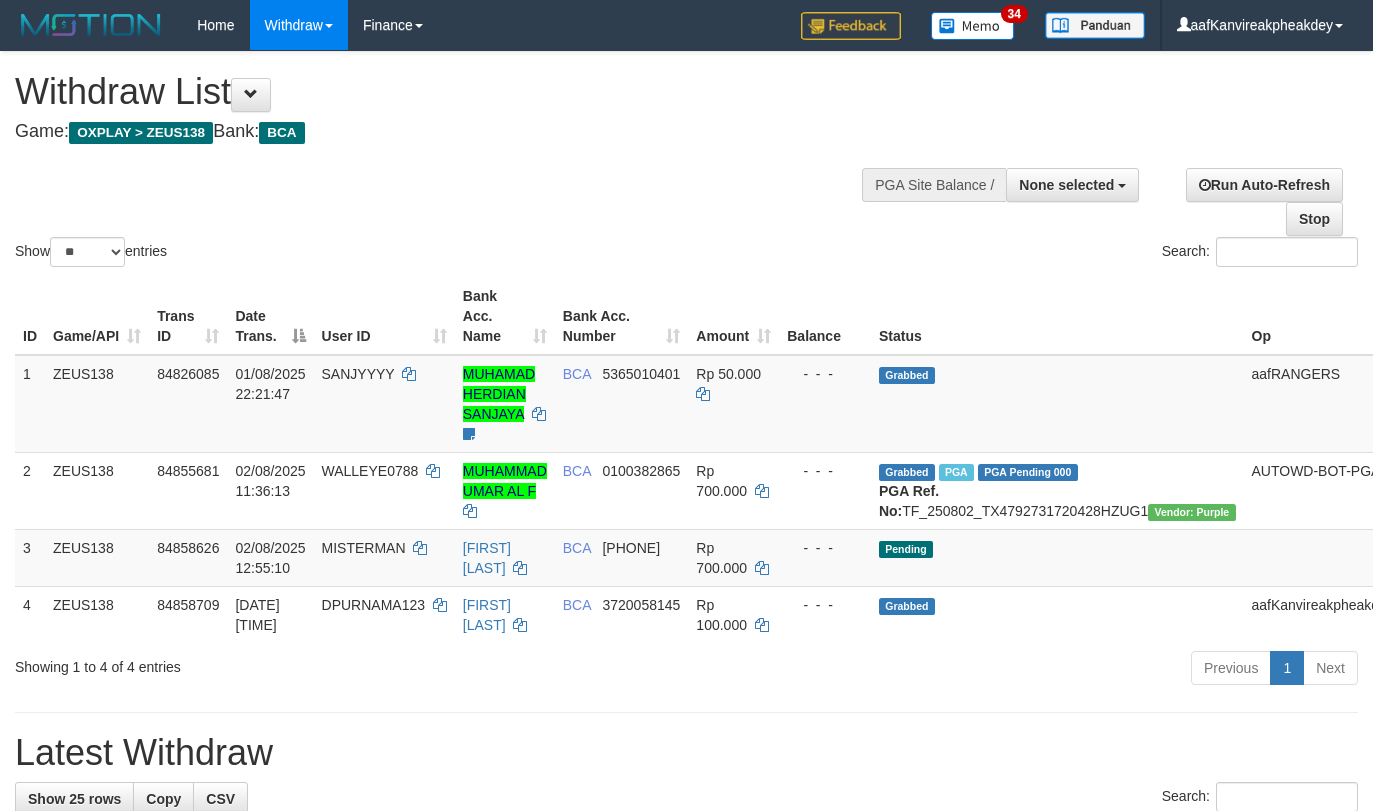 select 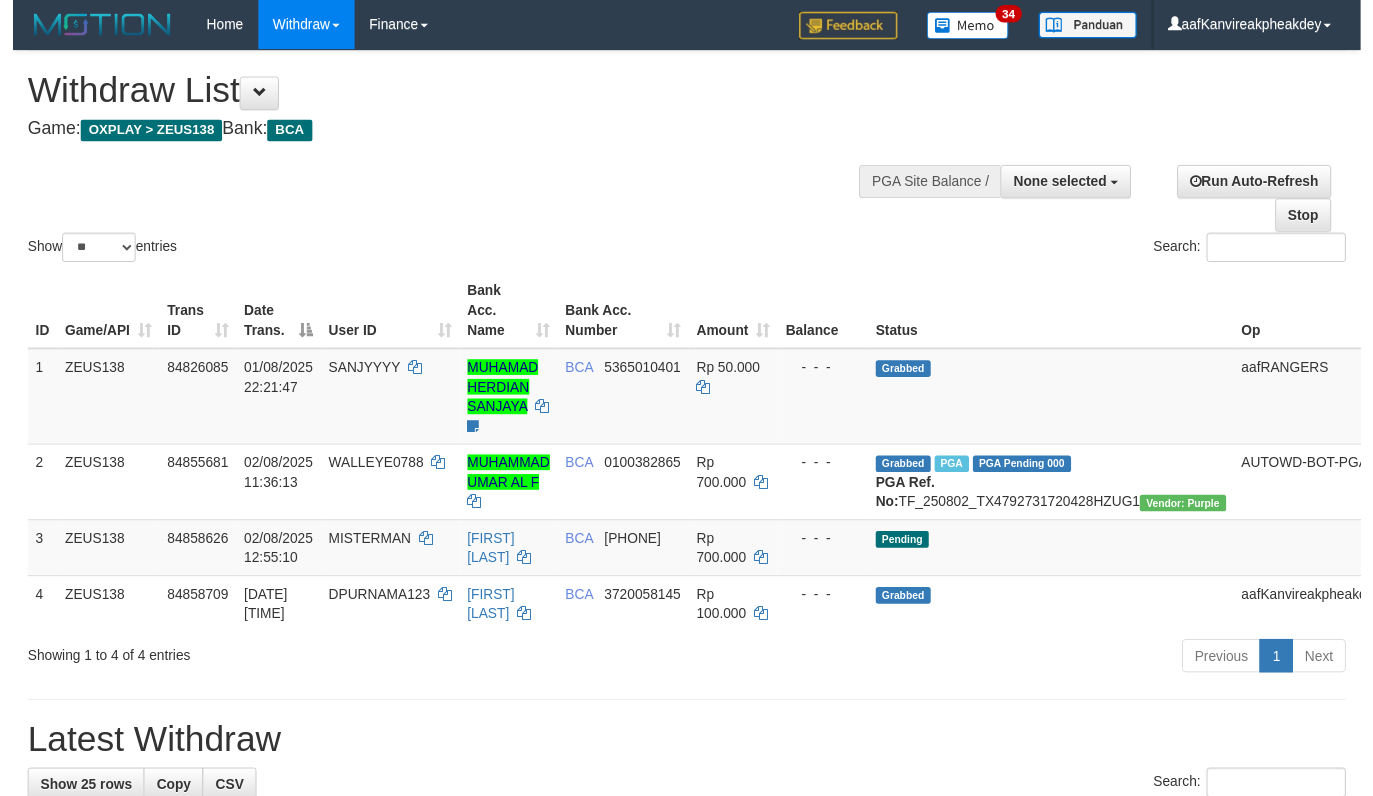 scroll, scrollTop: 0, scrollLeft: 0, axis: both 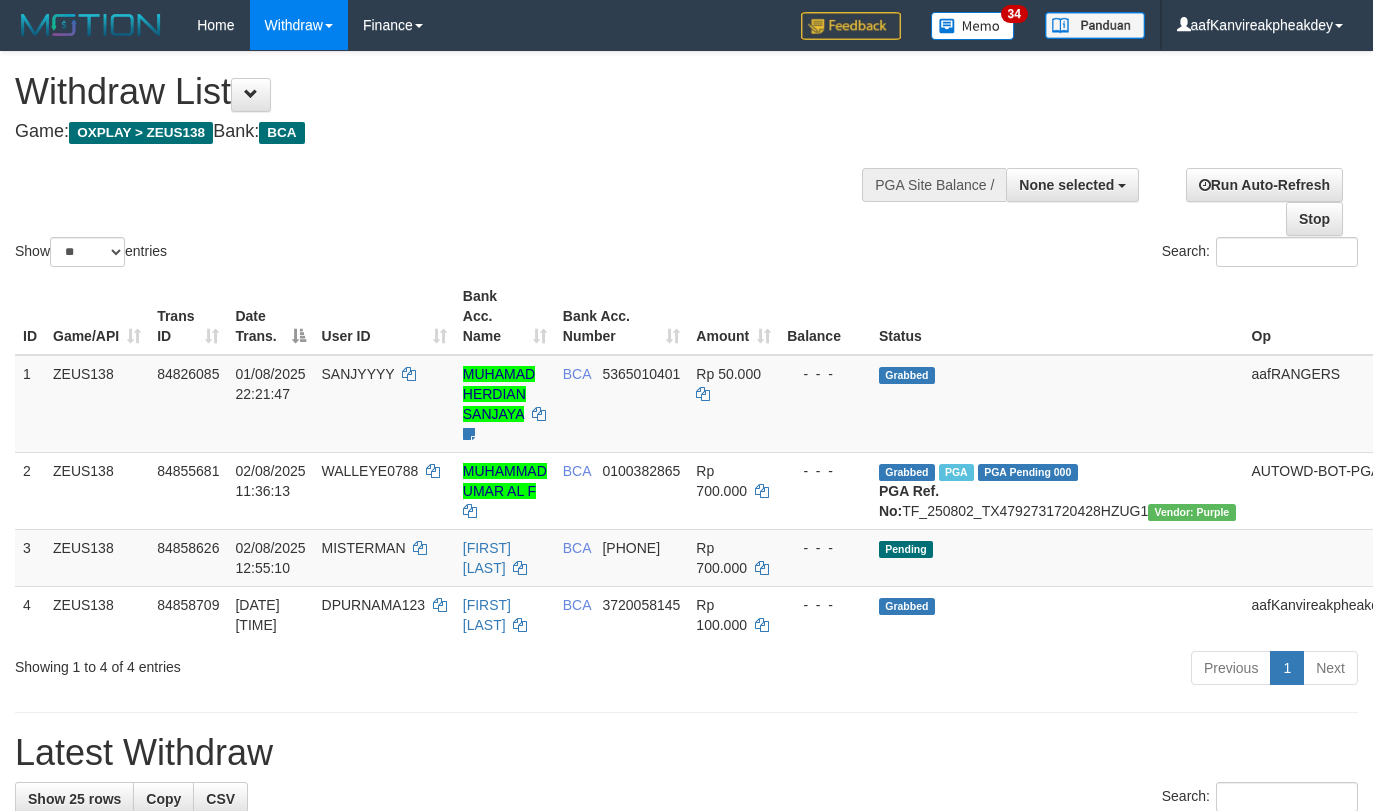 select 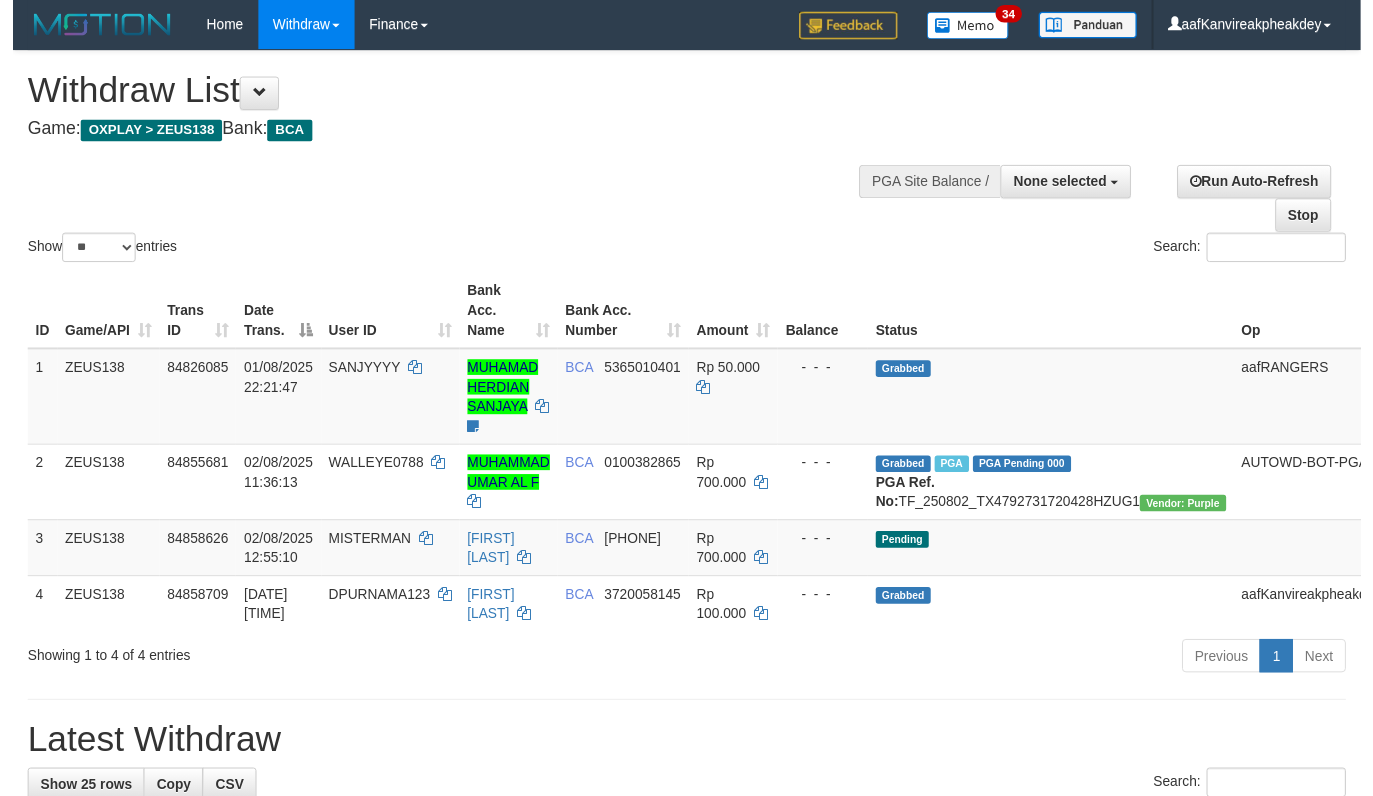 scroll, scrollTop: 0, scrollLeft: 0, axis: both 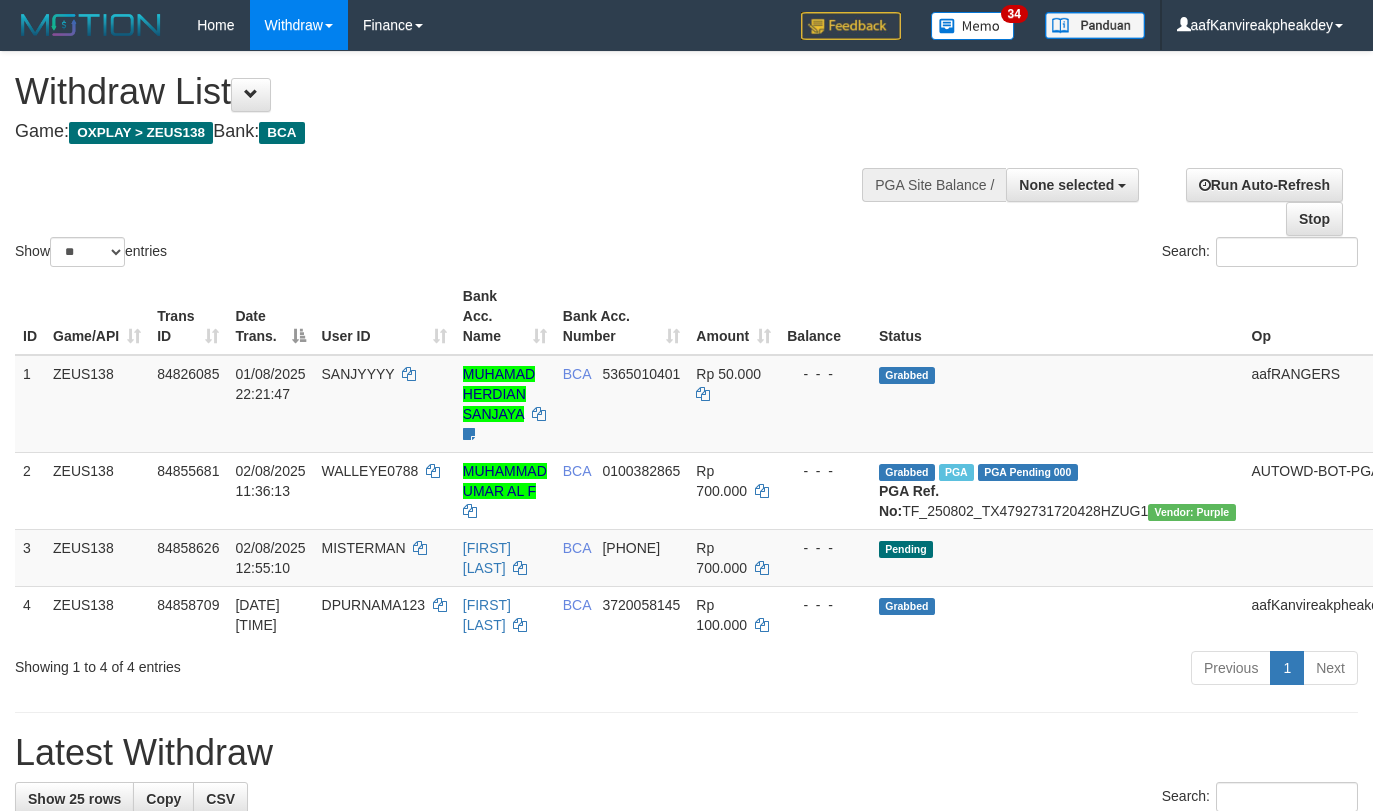 select 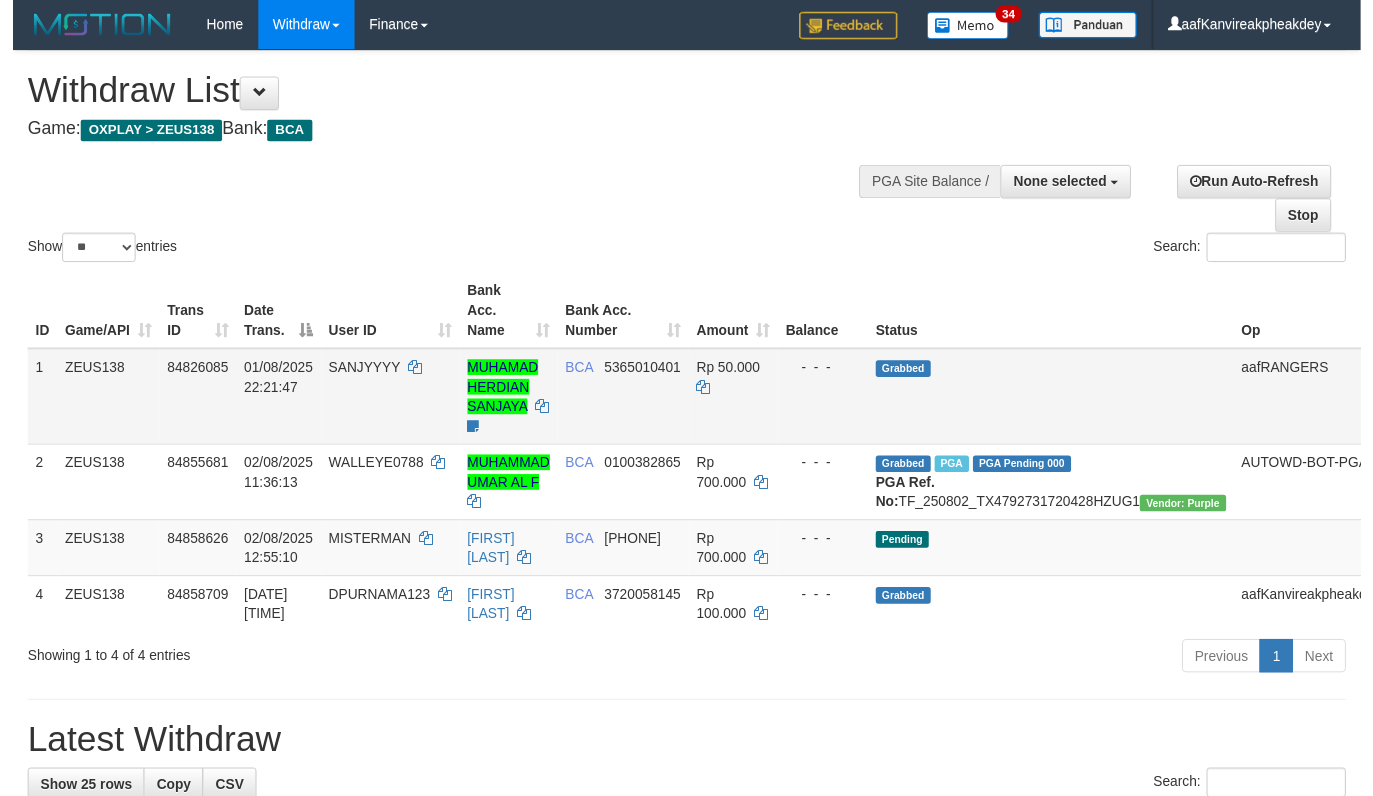 scroll, scrollTop: 0, scrollLeft: 0, axis: both 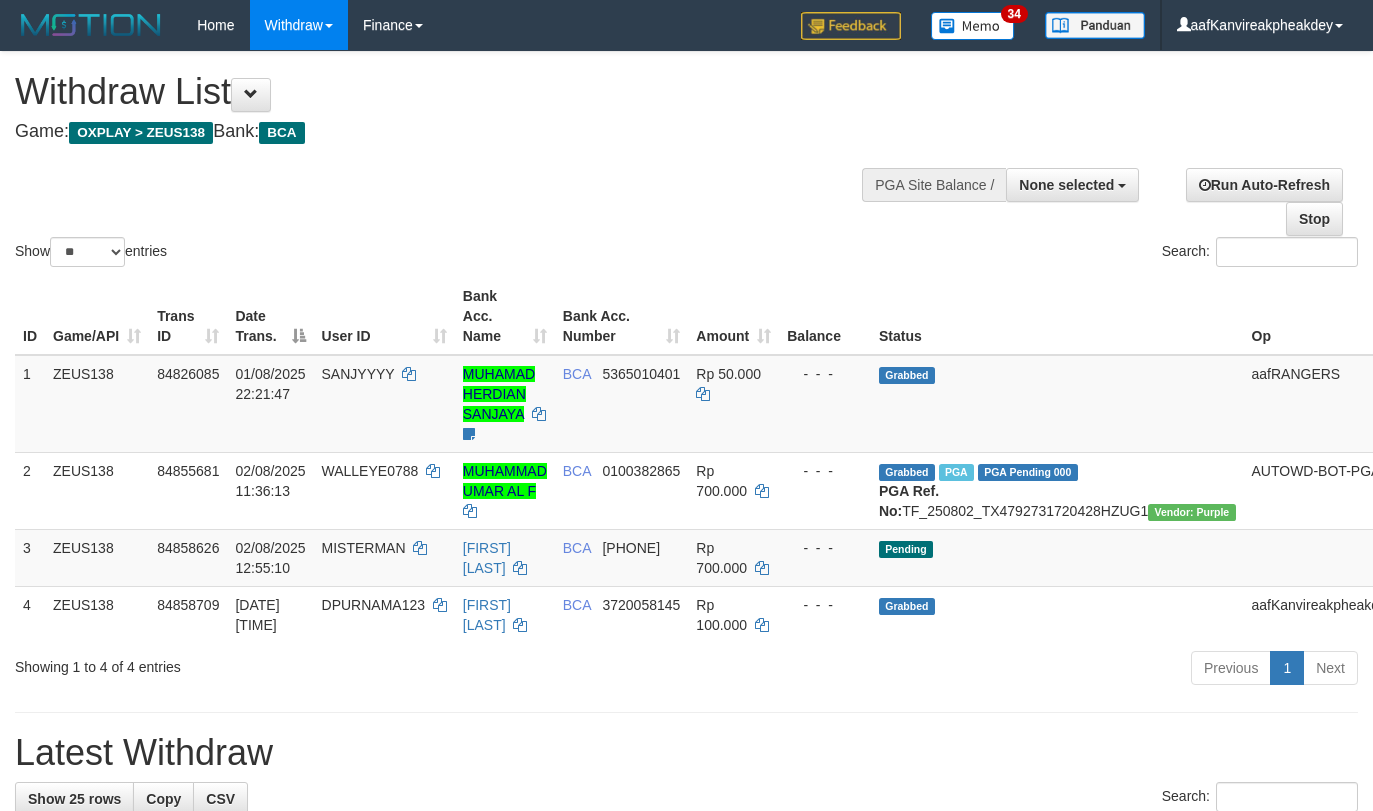 select 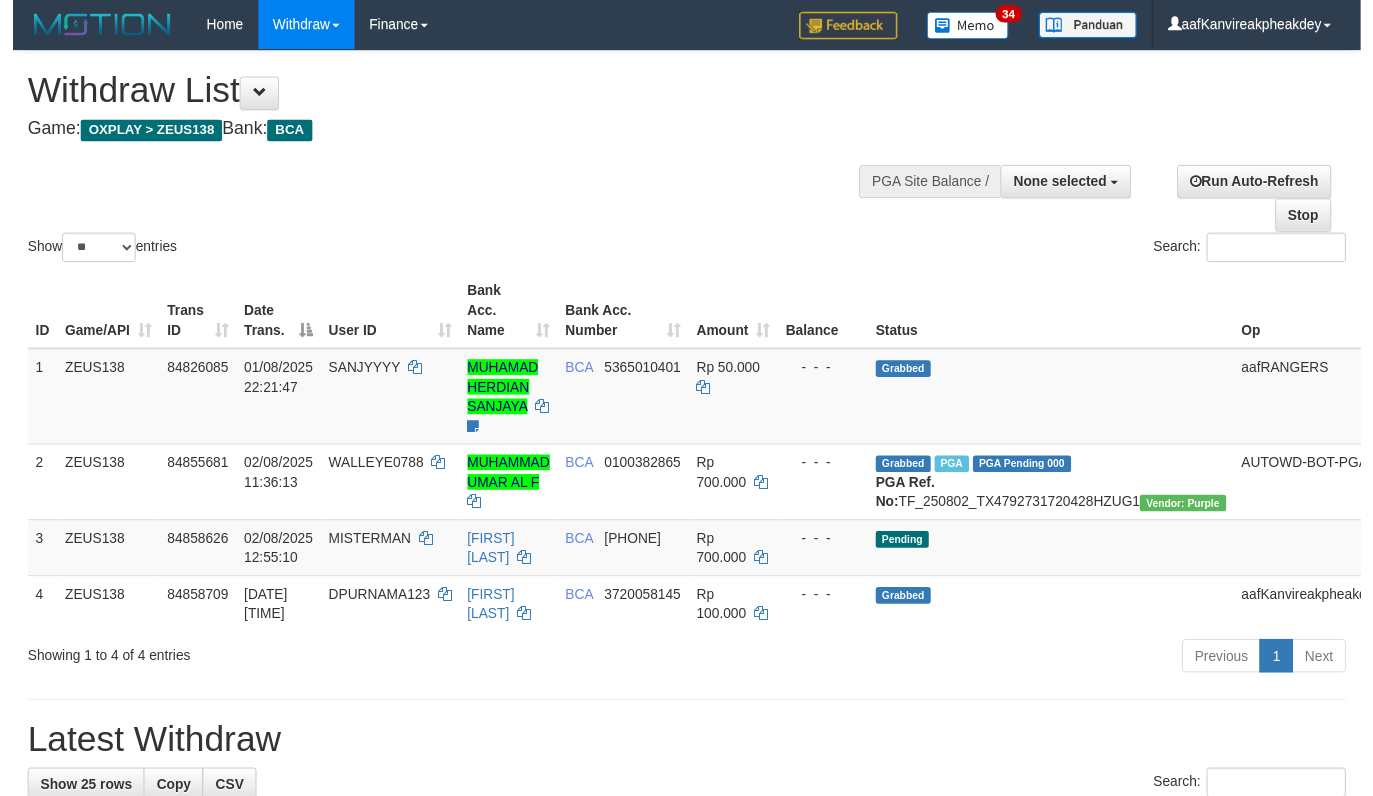 scroll, scrollTop: 0, scrollLeft: 0, axis: both 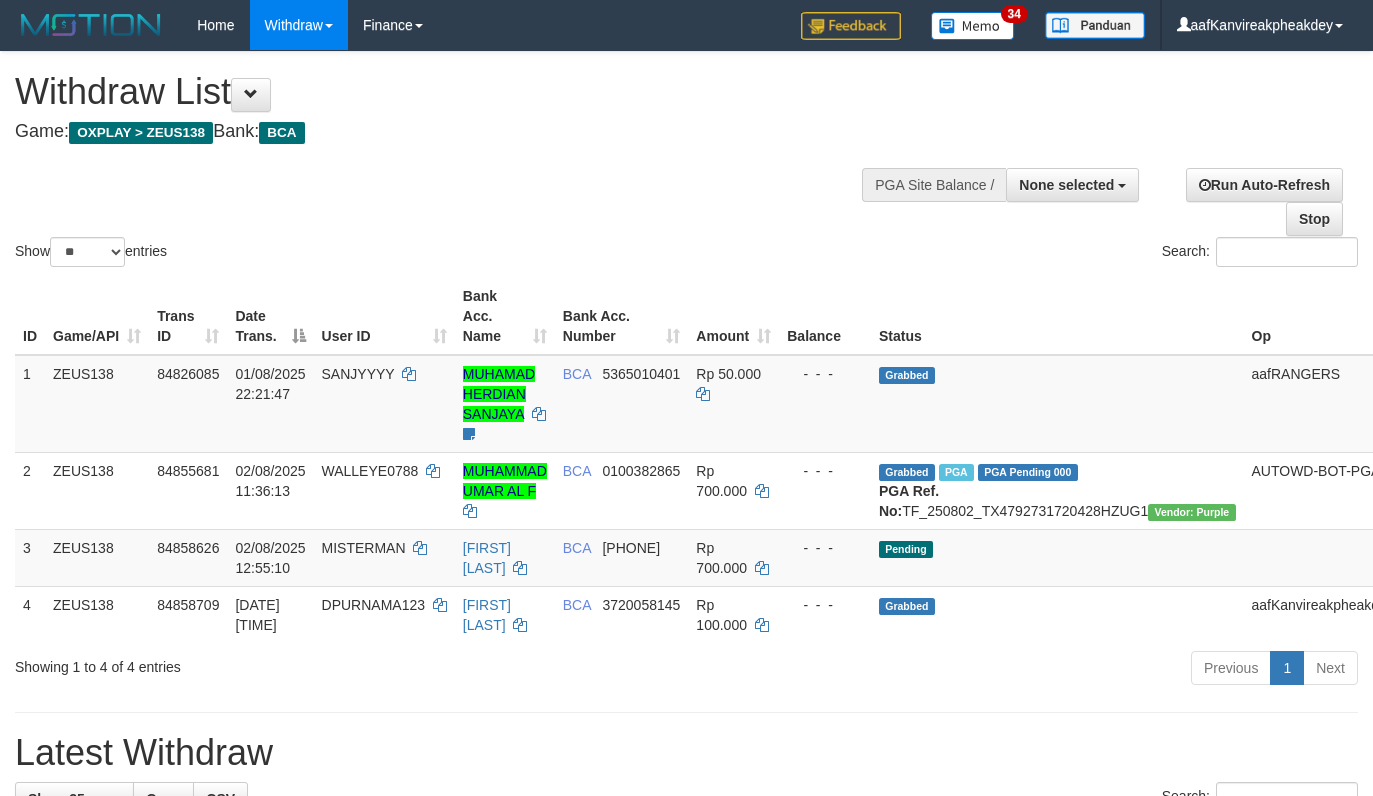 select 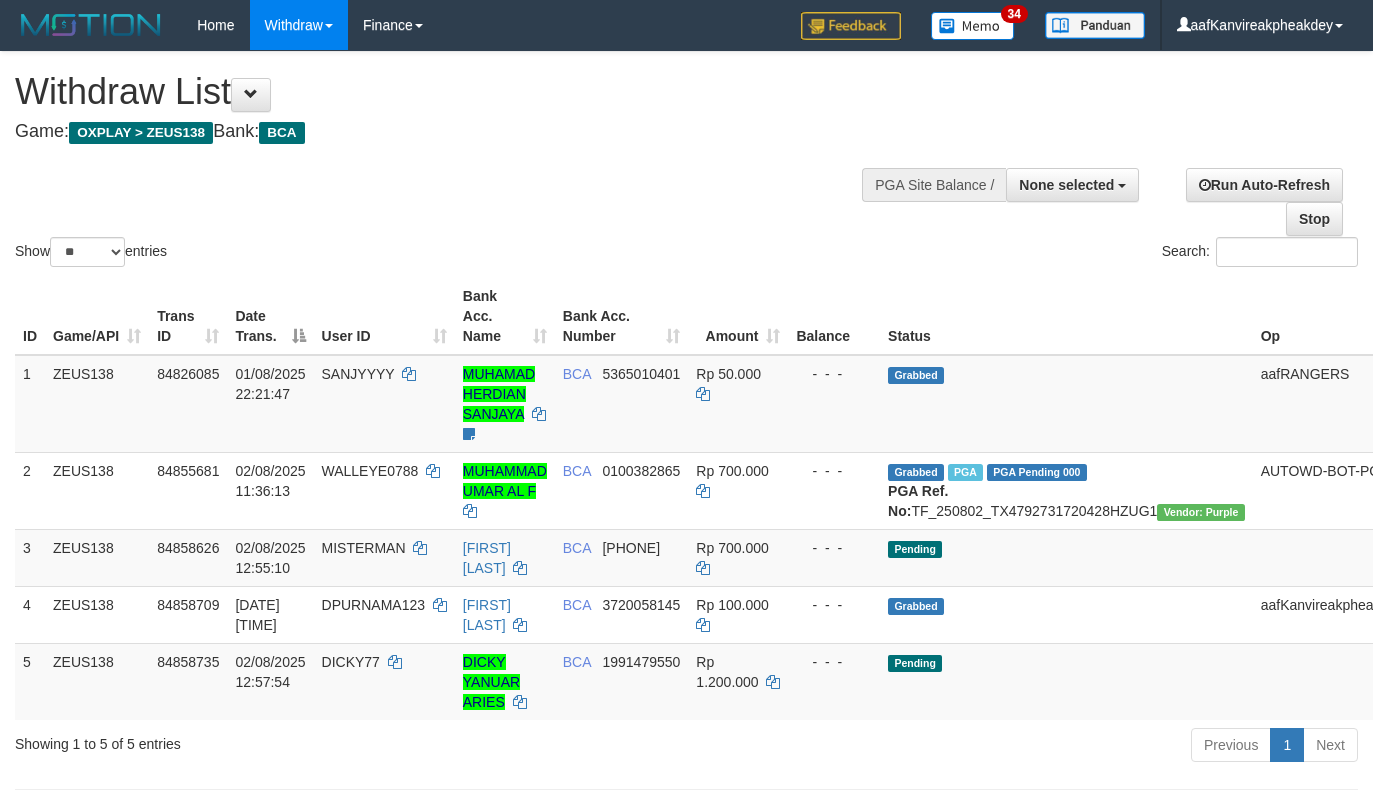 select 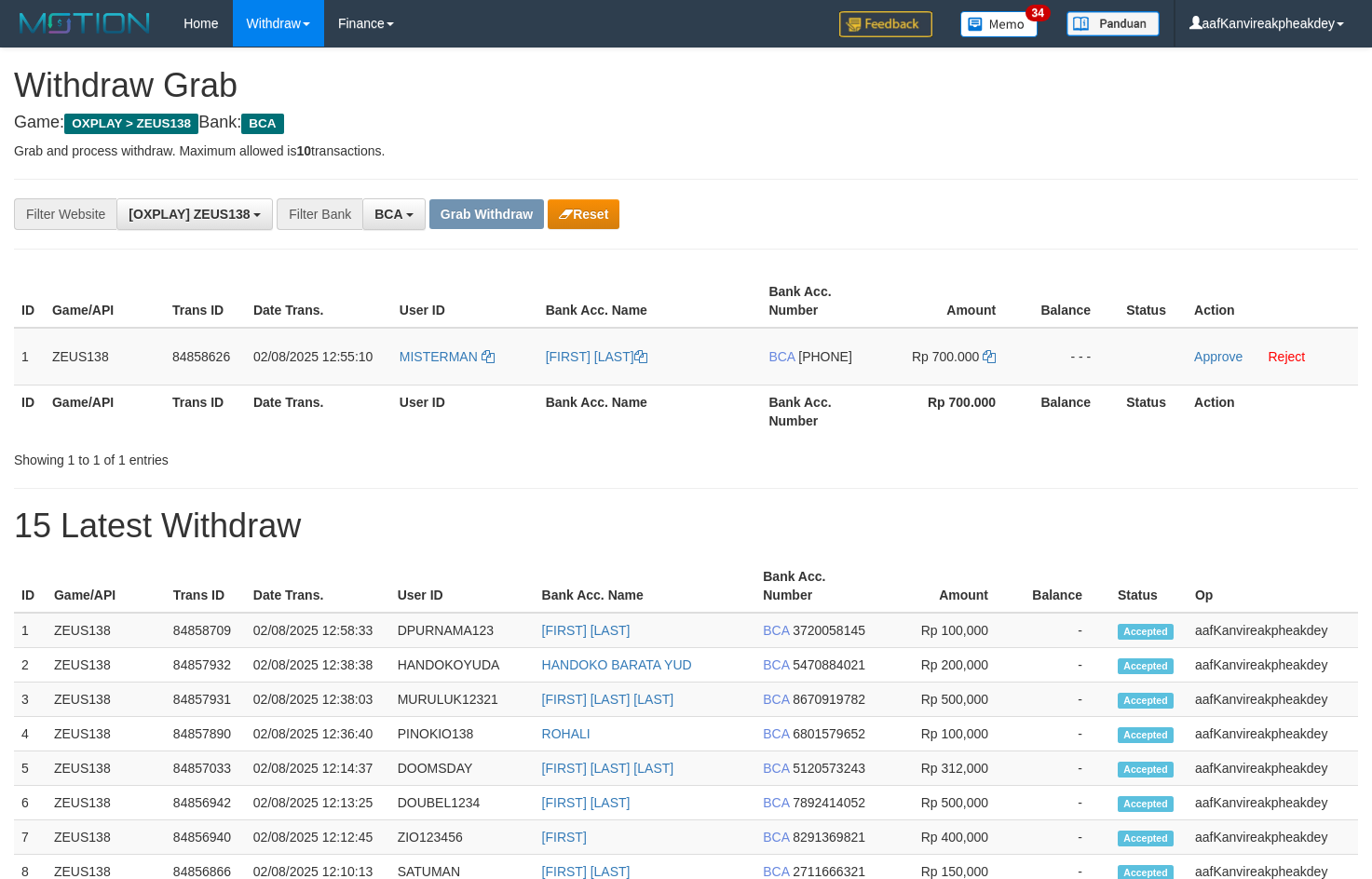 scroll, scrollTop: 0, scrollLeft: 0, axis: both 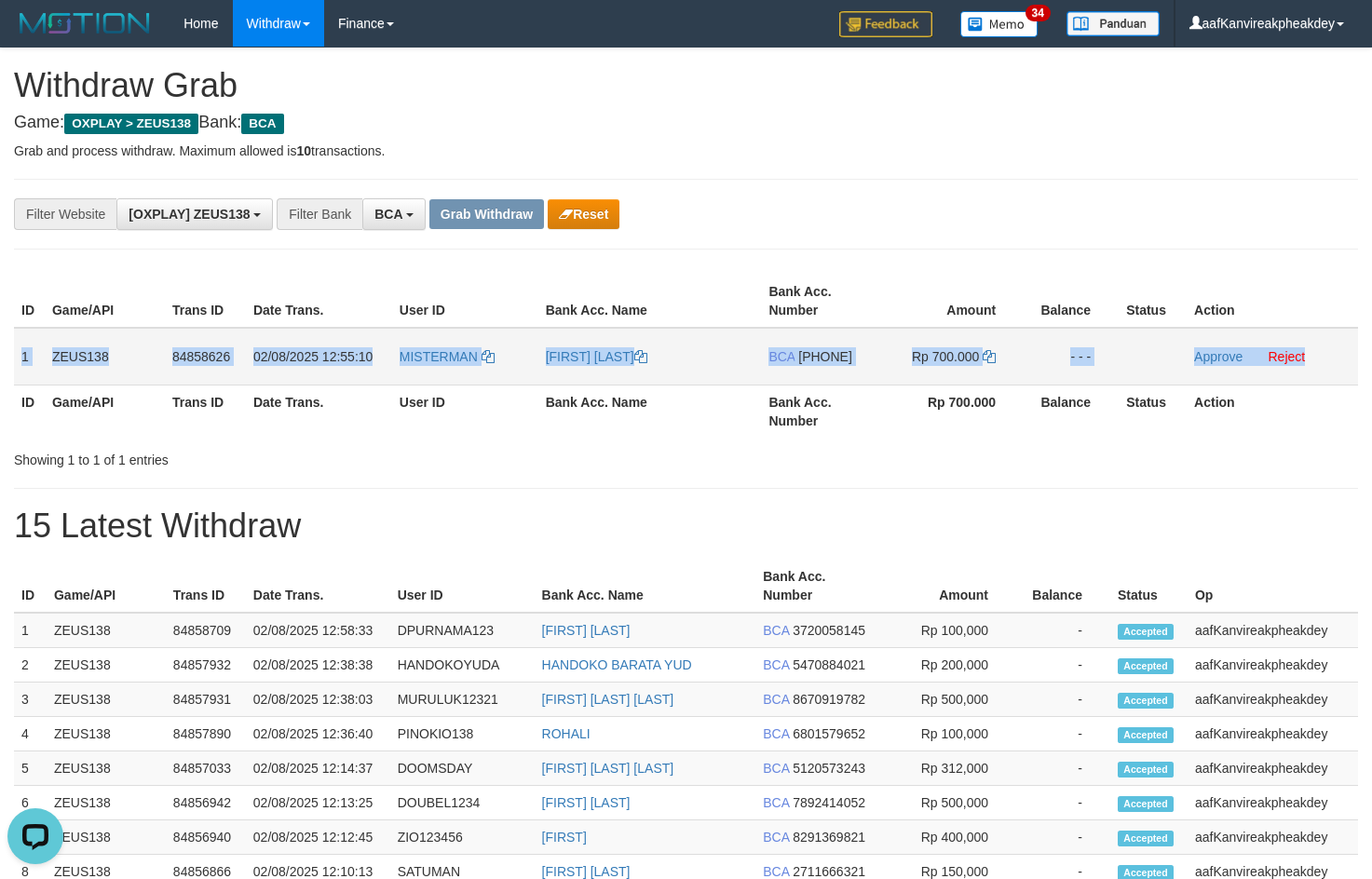 copy on "1
ZEUS138
84858626
02/08/2025 12:55:10
MISTERMAN
KEVIN NASIUB
BCA
0411563820
Rp 700.000
- - -
Approve
Reject" 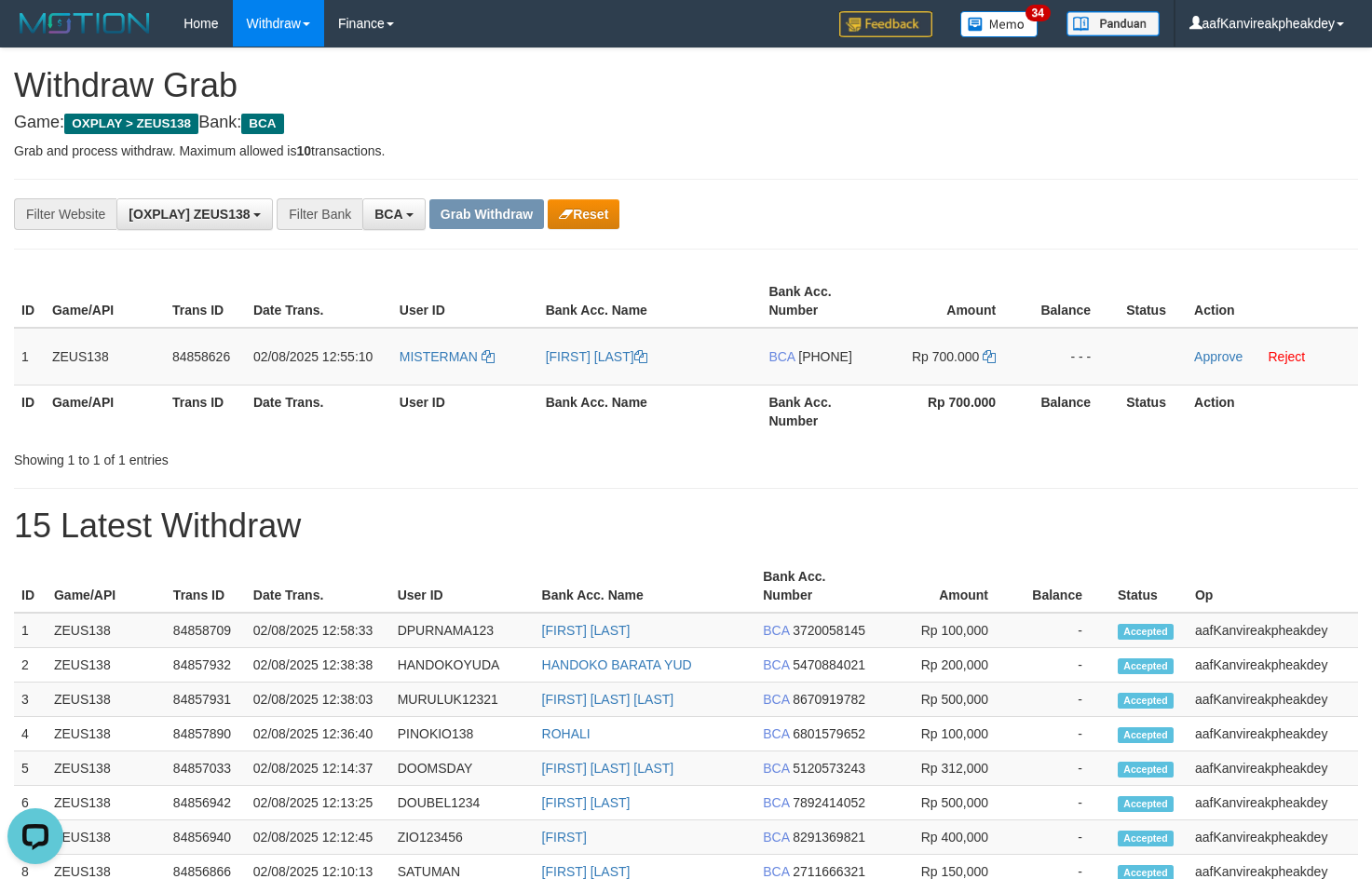 drag, startPoint x: 1041, startPoint y: 162, endPoint x: 1374, endPoint y: 241, distance: 342.2426 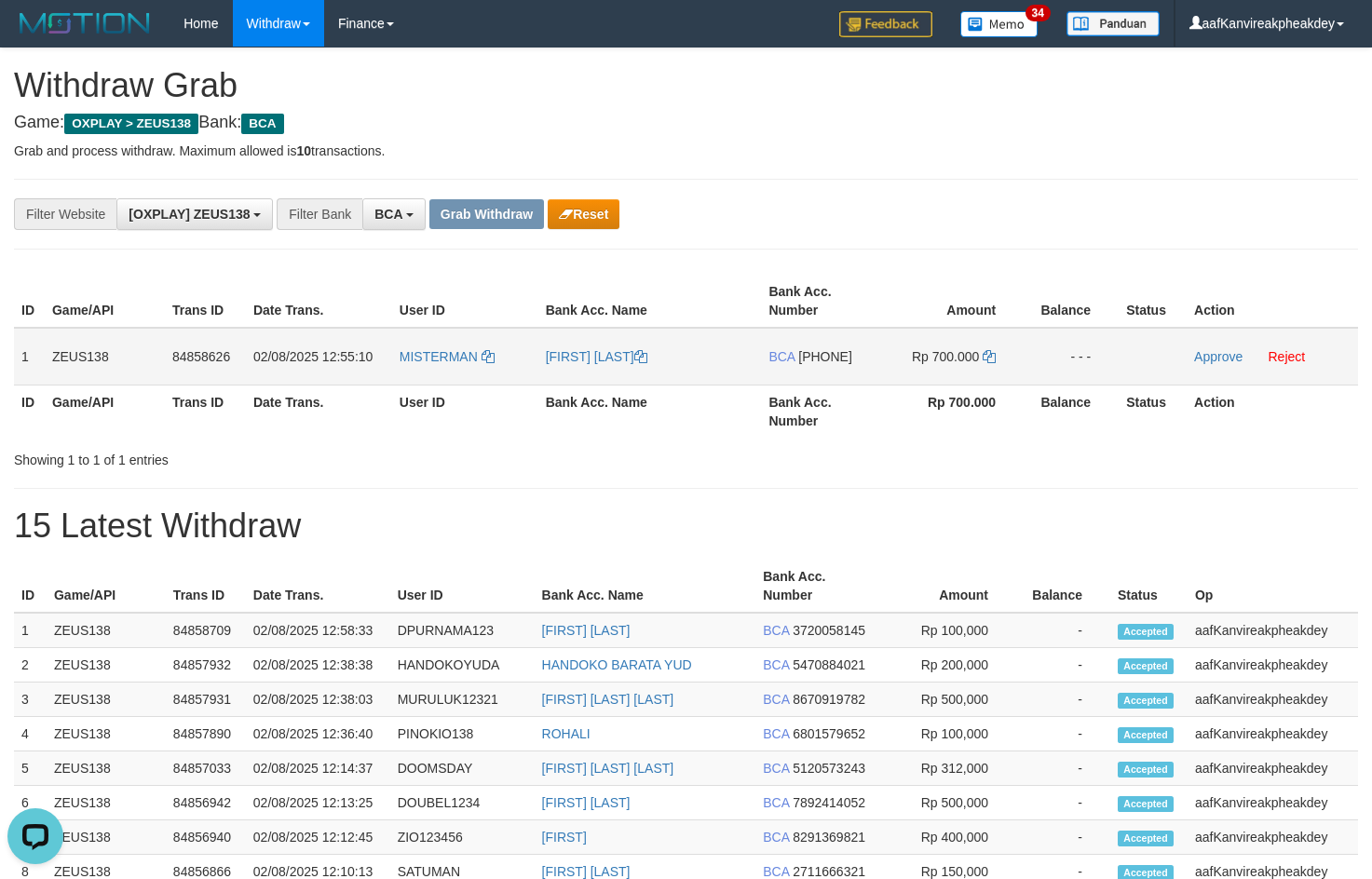 click on "[PHONE]" at bounding box center [825, 357] 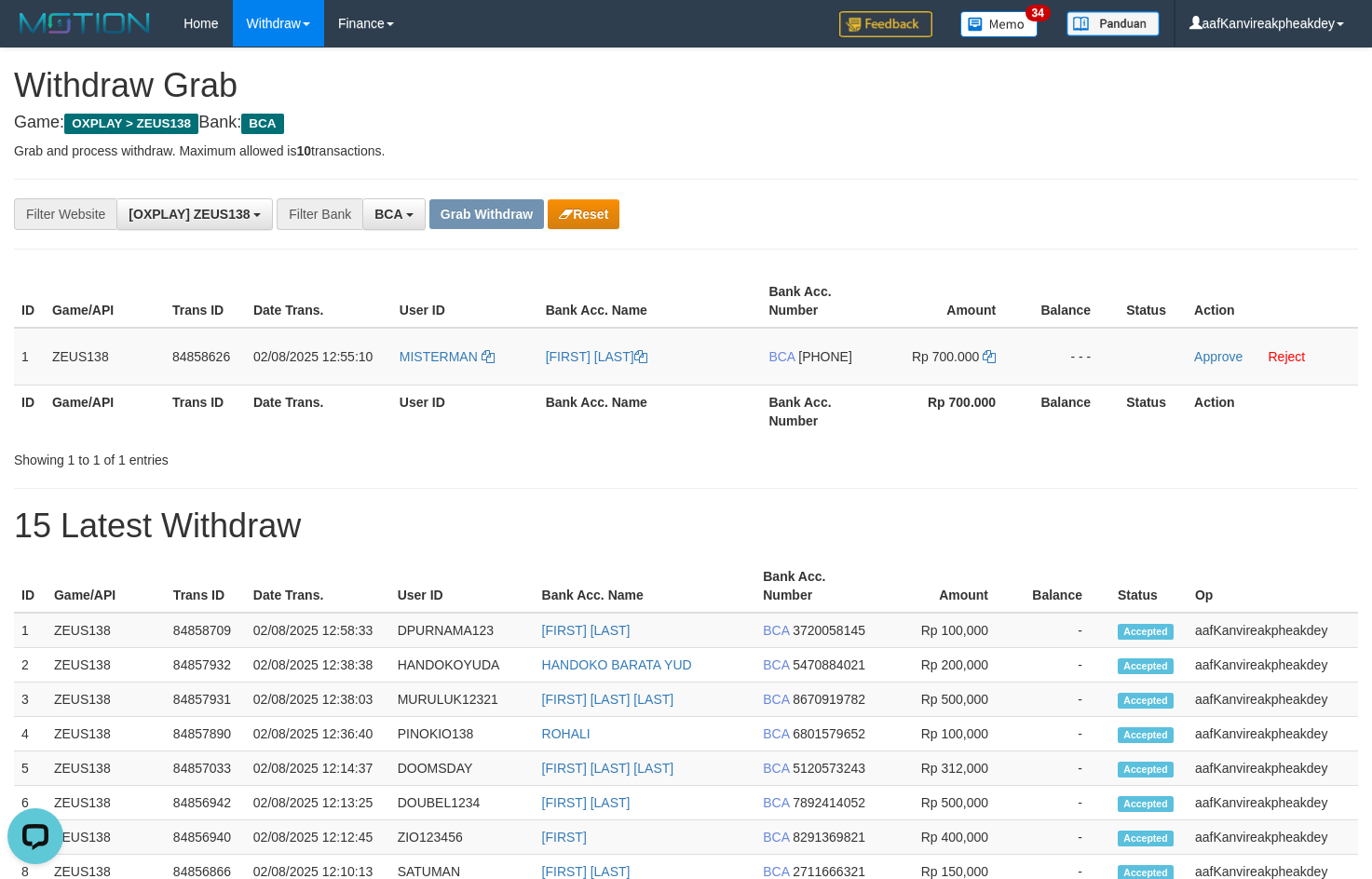 drag, startPoint x: 824, startPoint y: 354, endPoint x: 1324, endPoint y: 264, distance: 508.03543 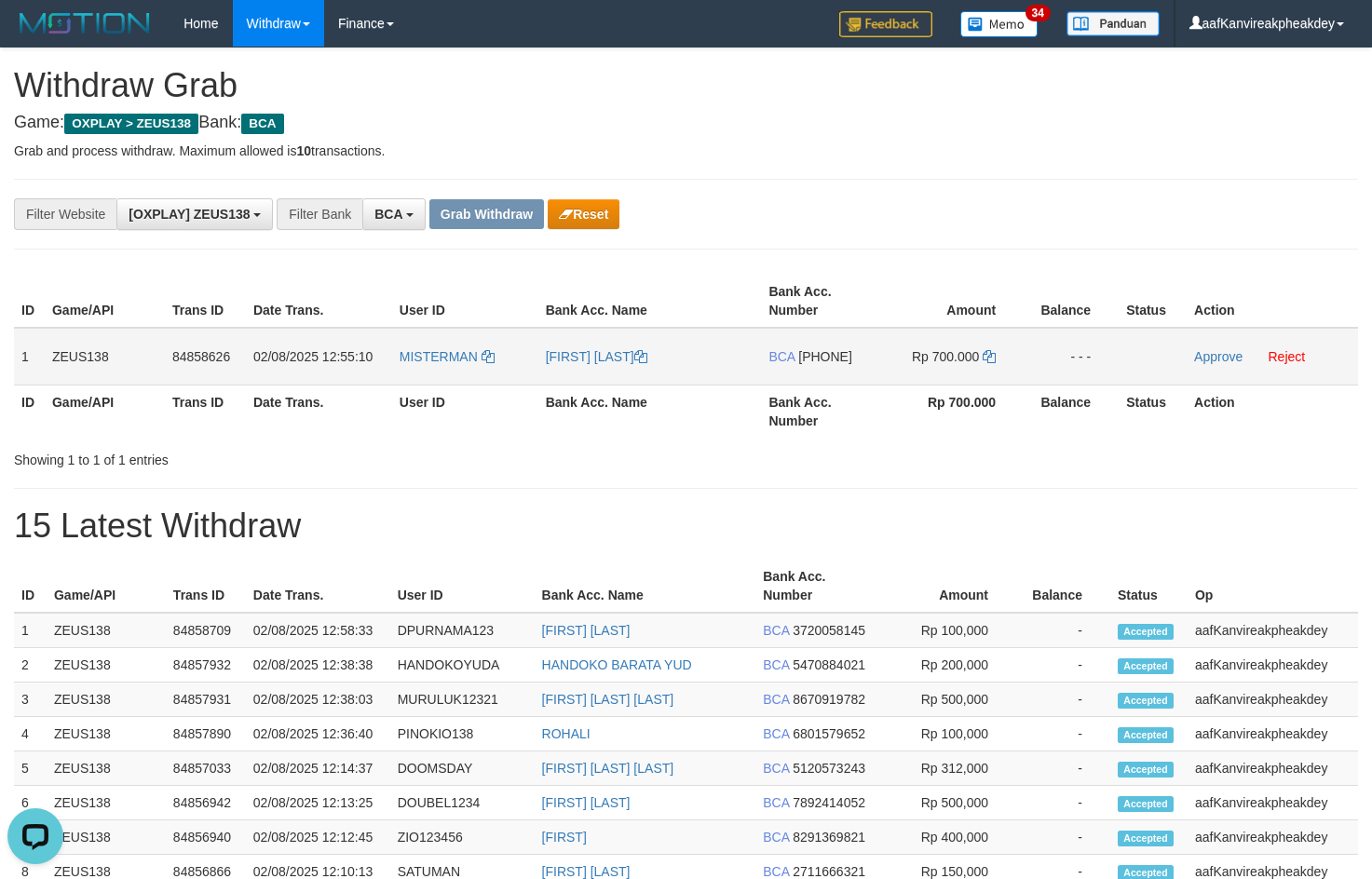 click on "[PHONE]" at bounding box center [825, 357] 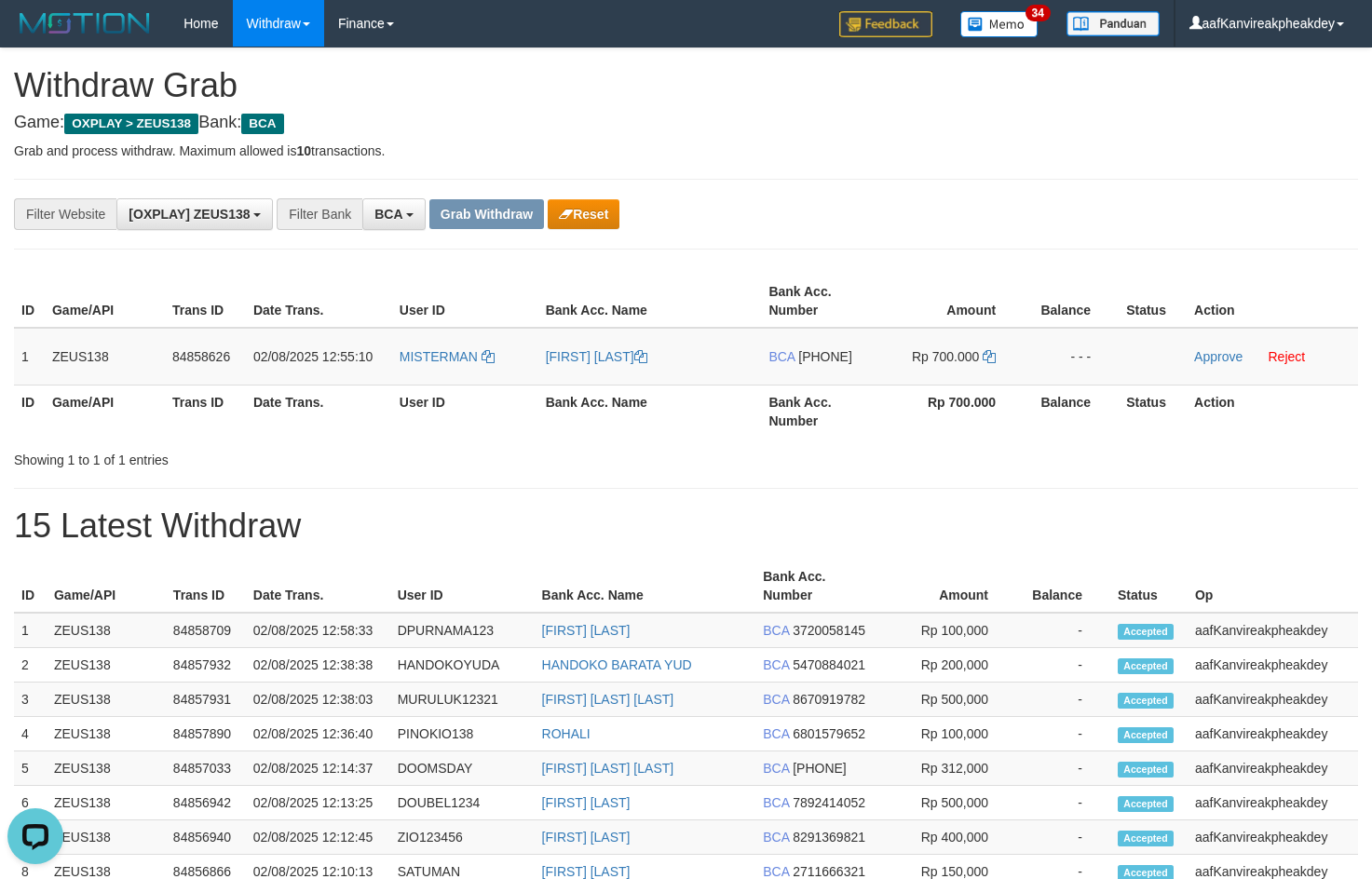 drag, startPoint x: 827, startPoint y: 358, endPoint x: 1365, endPoint y: 316, distance: 539.6369 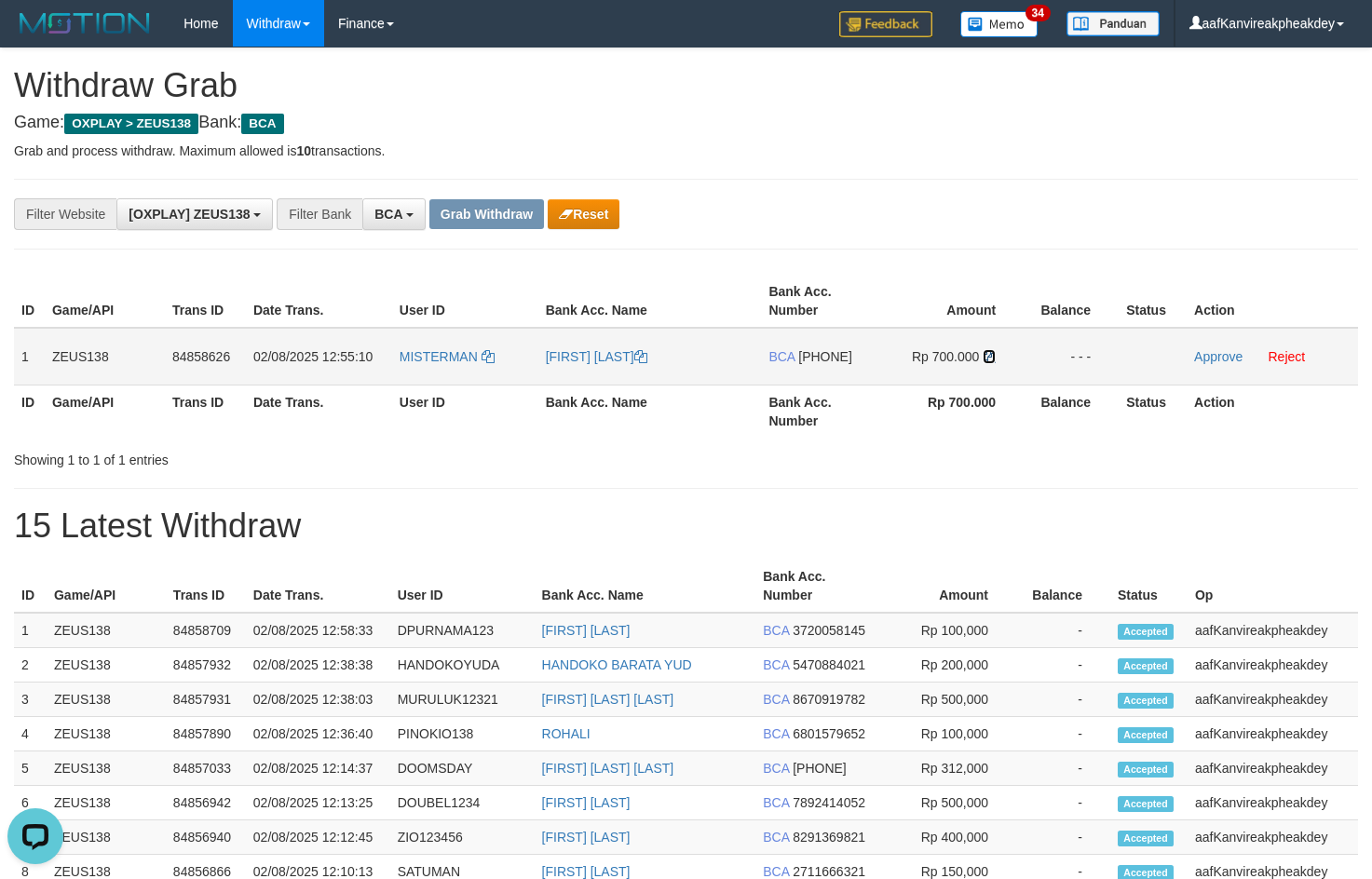 click 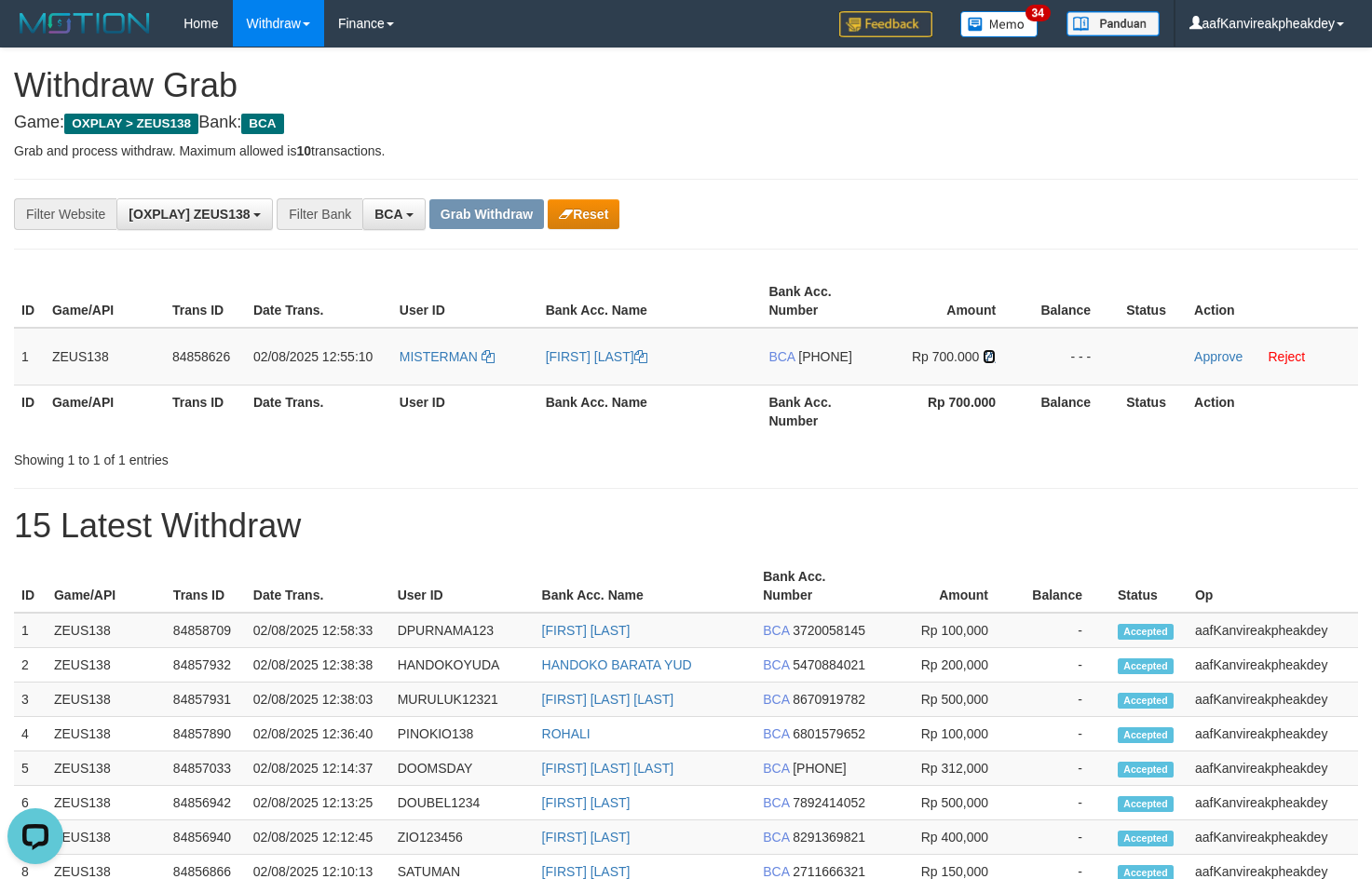 drag, startPoint x: 990, startPoint y: 356, endPoint x: 1379, endPoint y: 332, distance: 389.73966 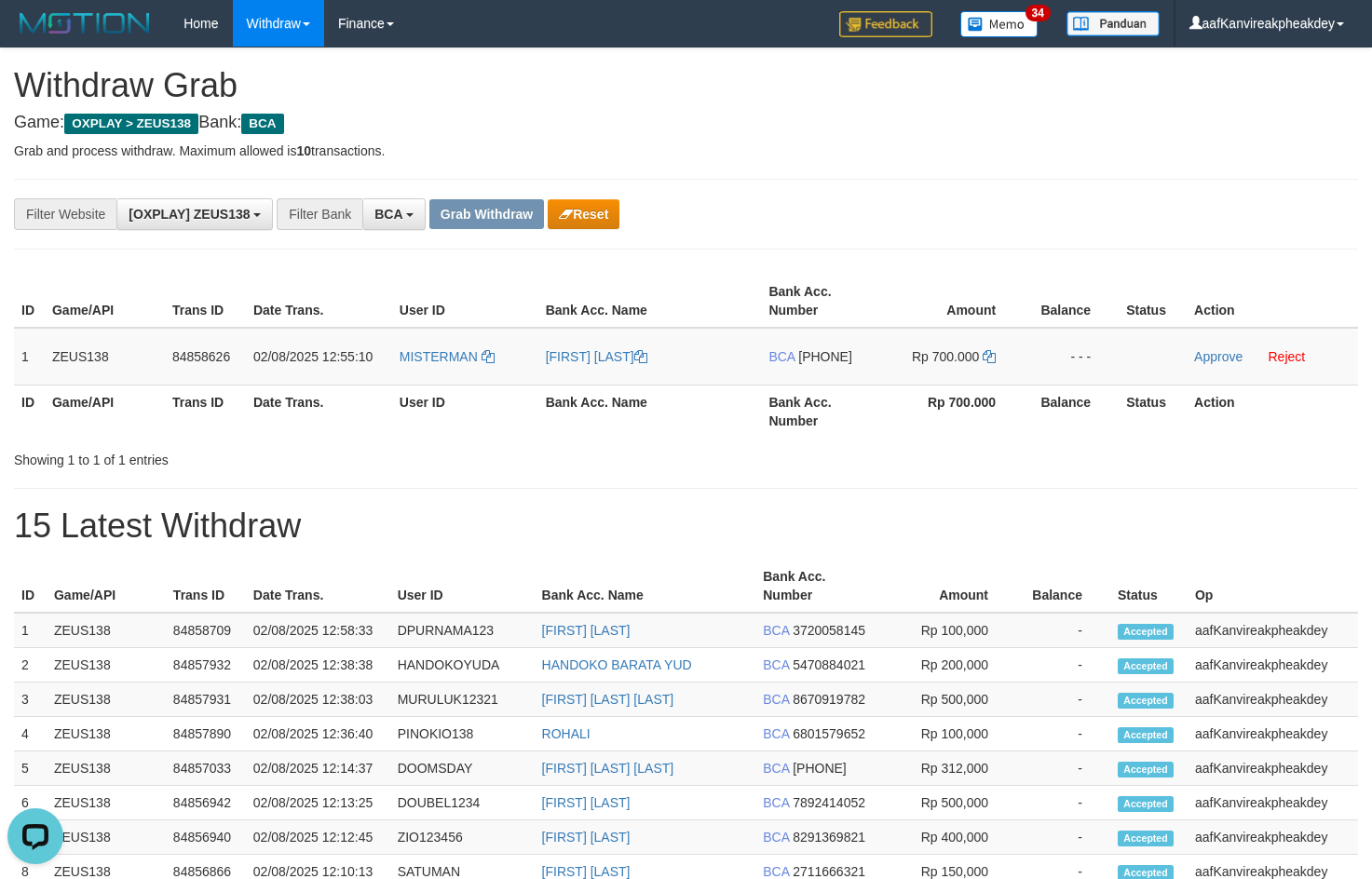 click on "**********" 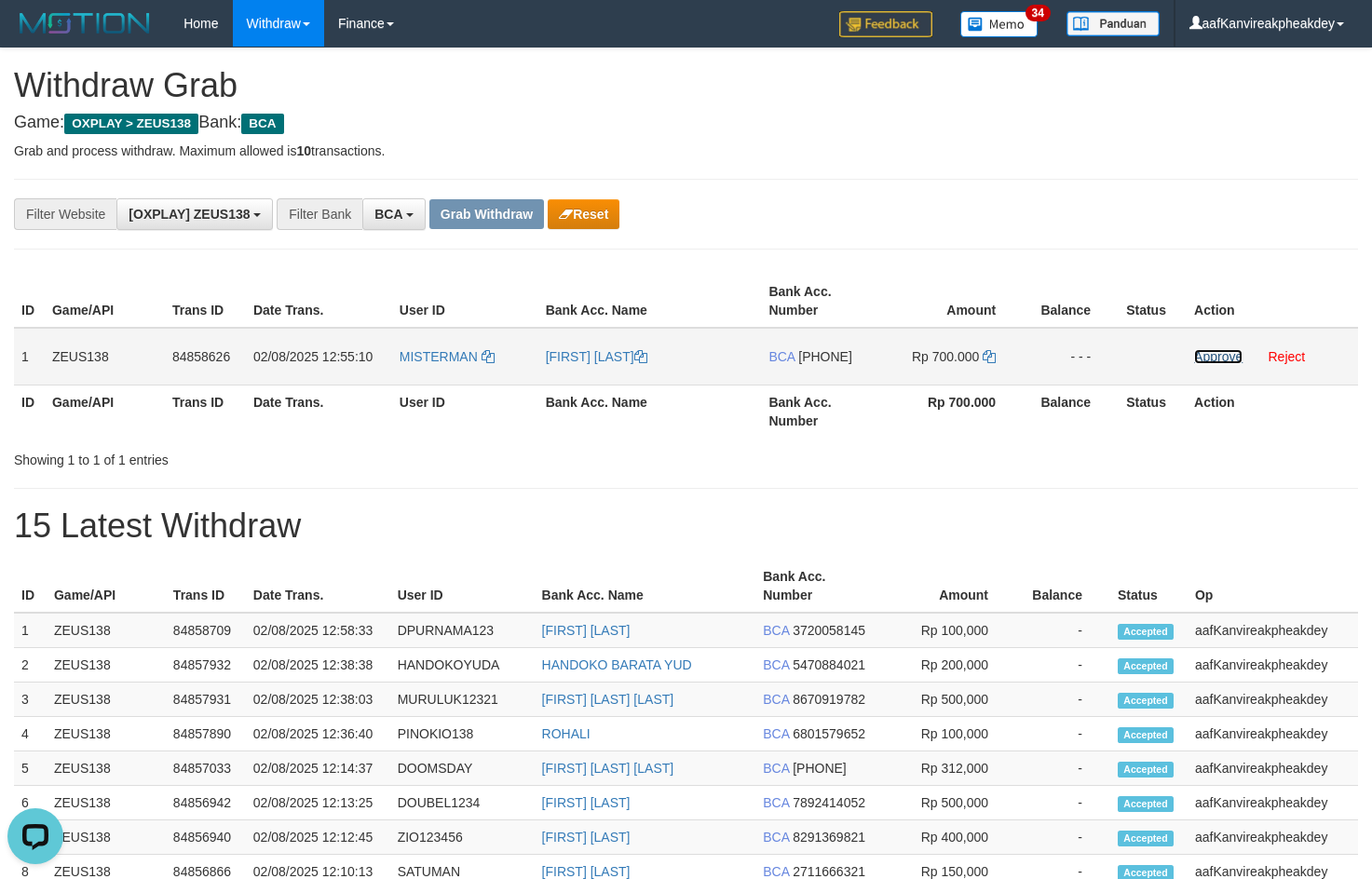 click on "Approve" 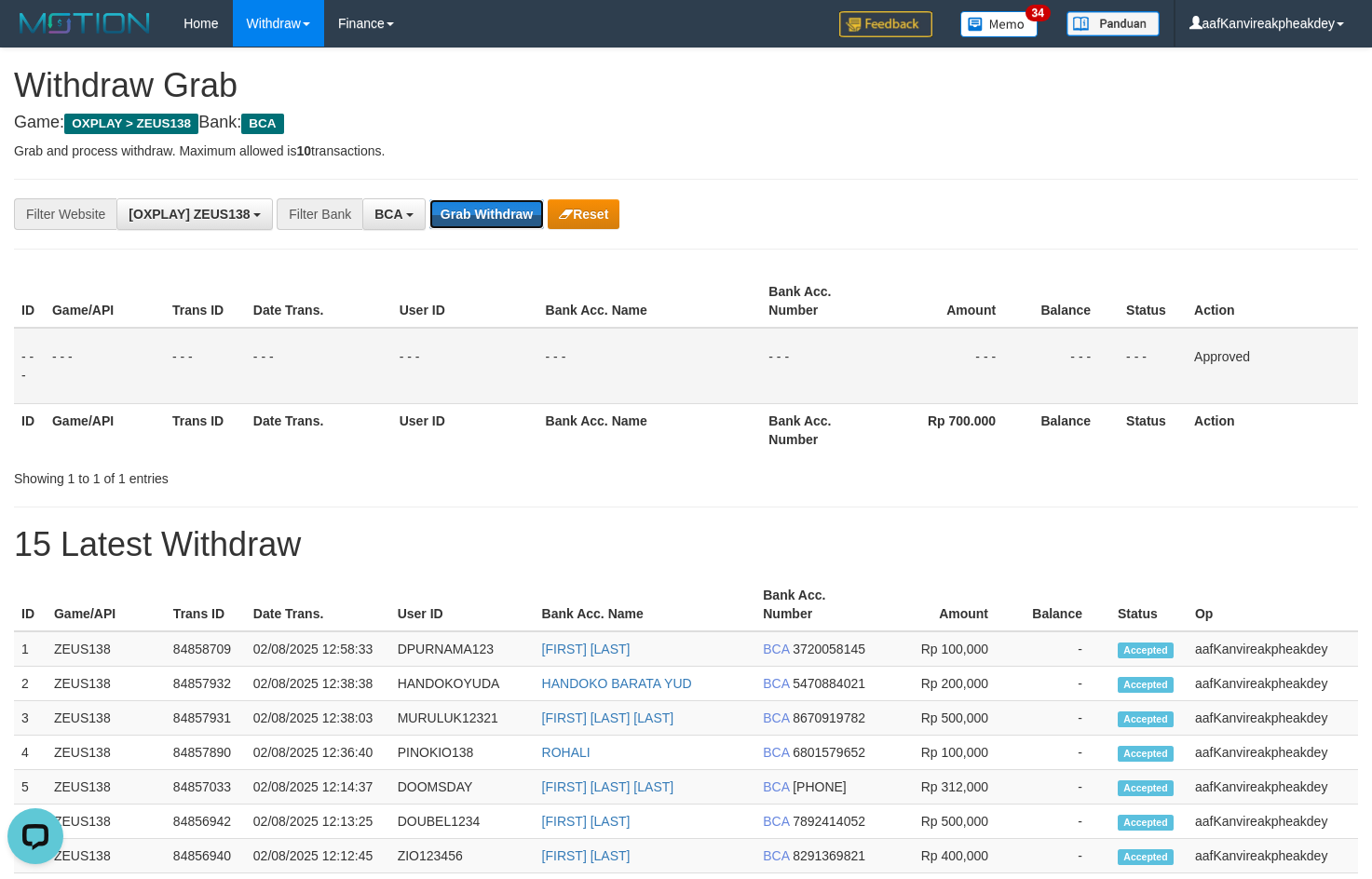 drag, startPoint x: 496, startPoint y: 219, endPoint x: 998, endPoint y: 291, distance: 507.1371 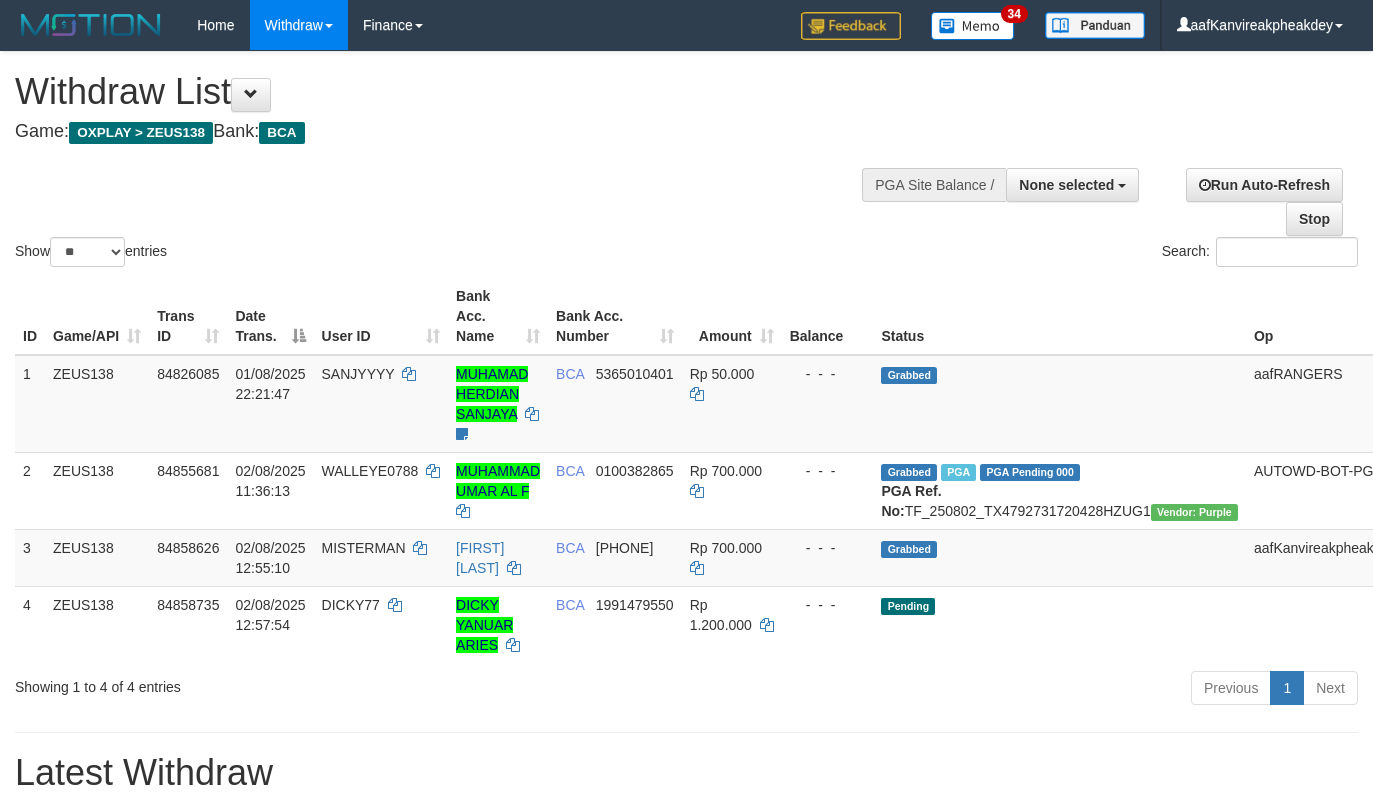 select 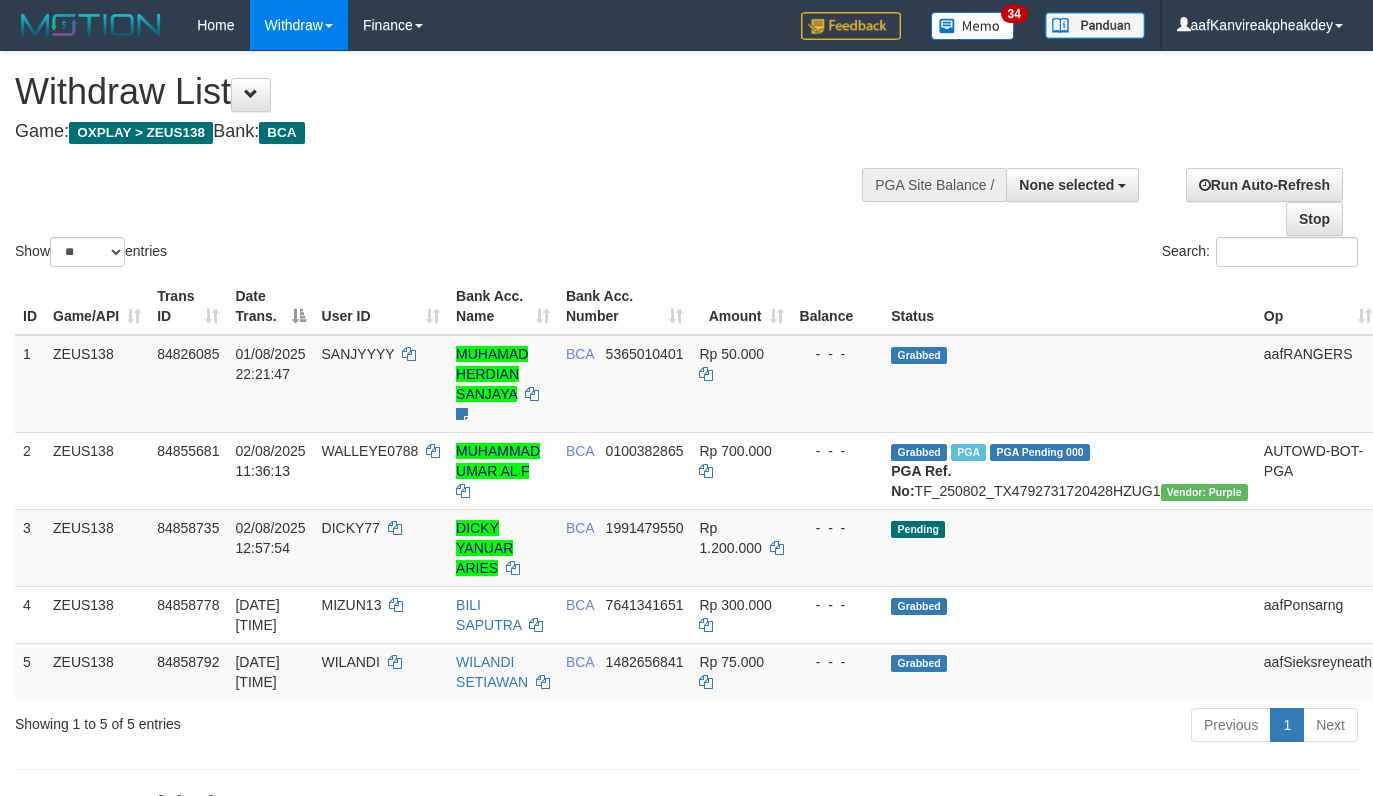 select 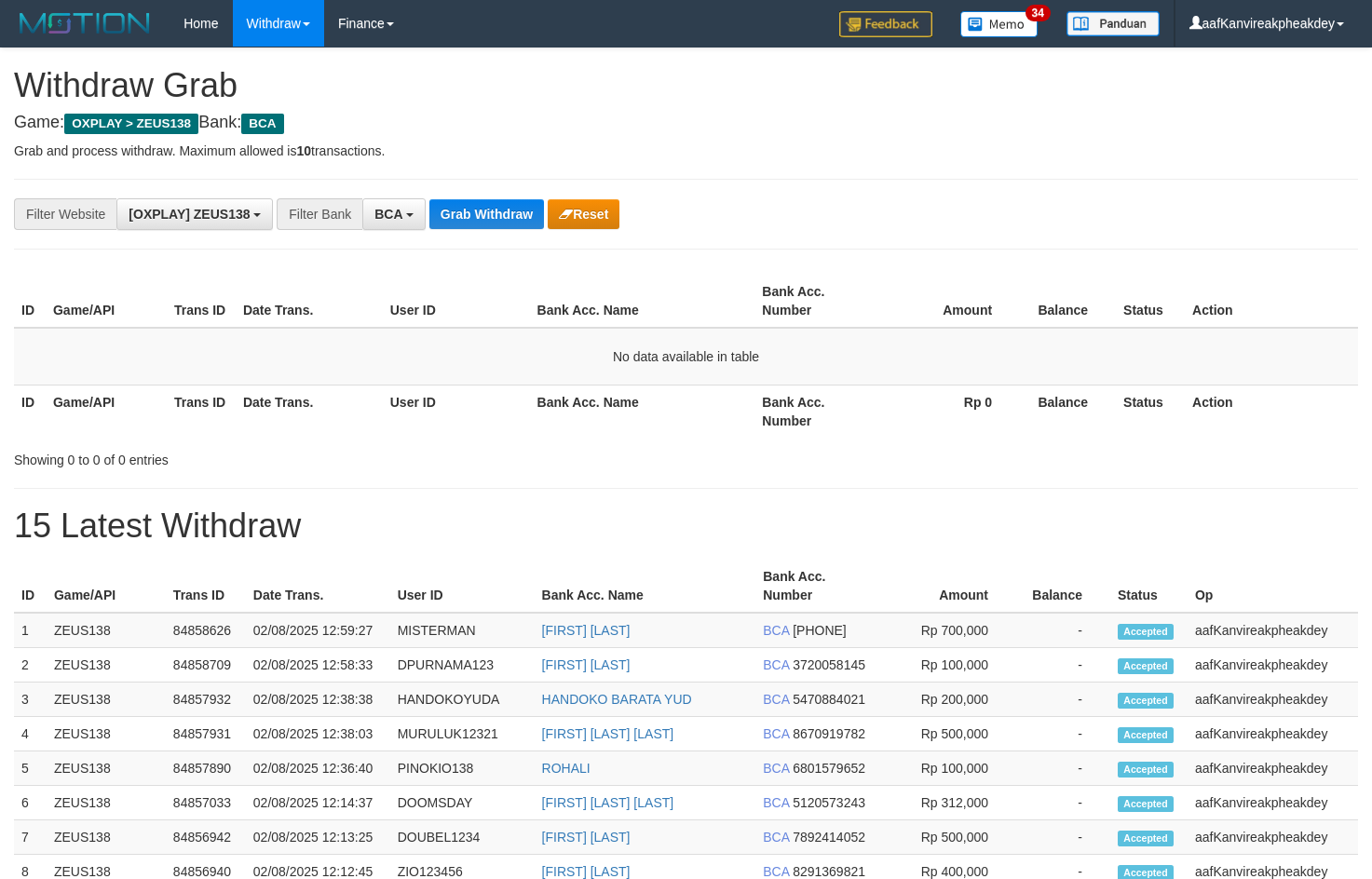 scroll, scrollTop: 0, scrollLeft: 0, axis: both 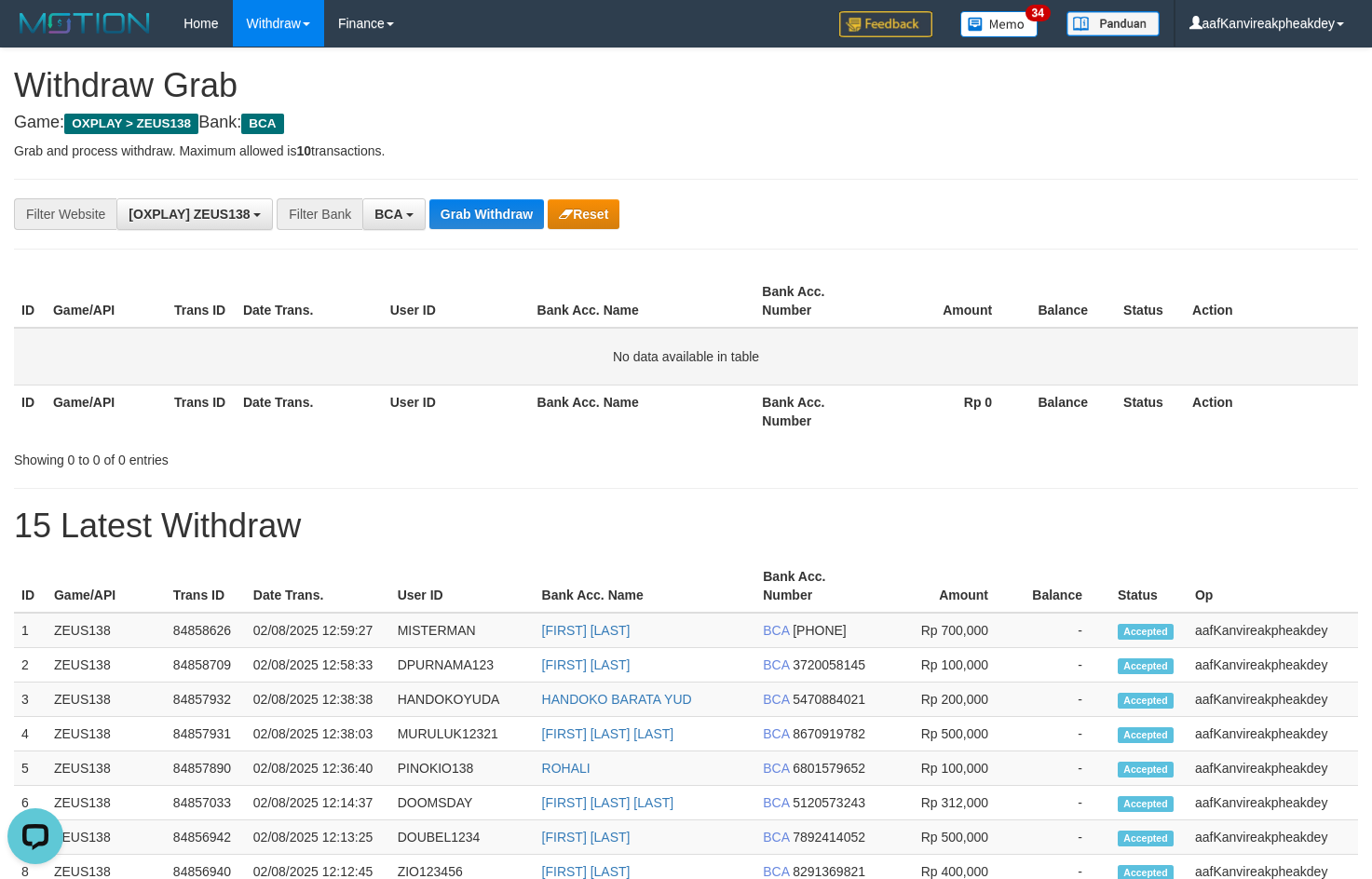 click on "No data available in table" at bounding box center (686, 357) 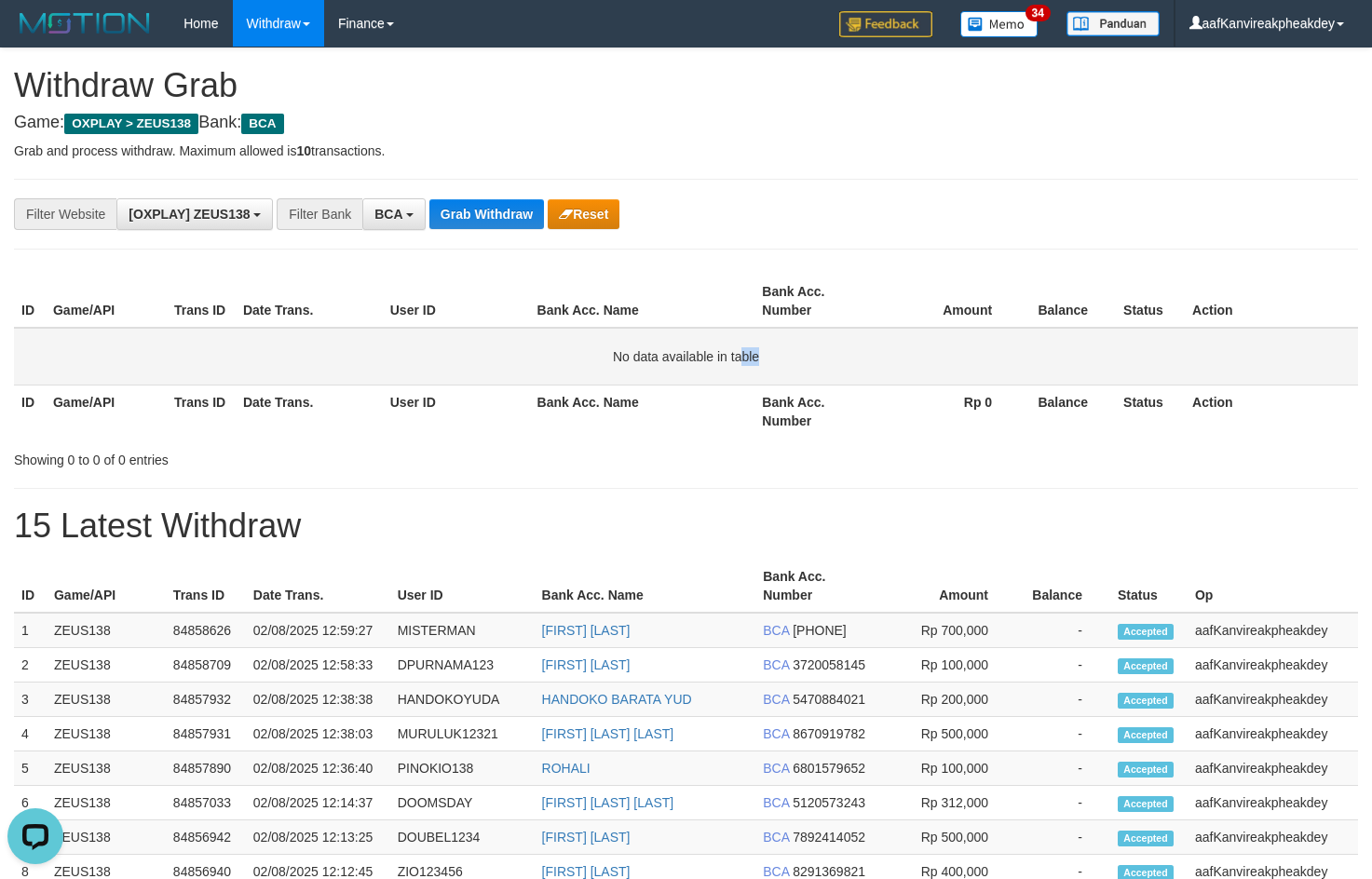 drag, startPoint x: 775, startPoint y: 371, endPoint x: 727, endPoint y: 382, distance: 49.244289 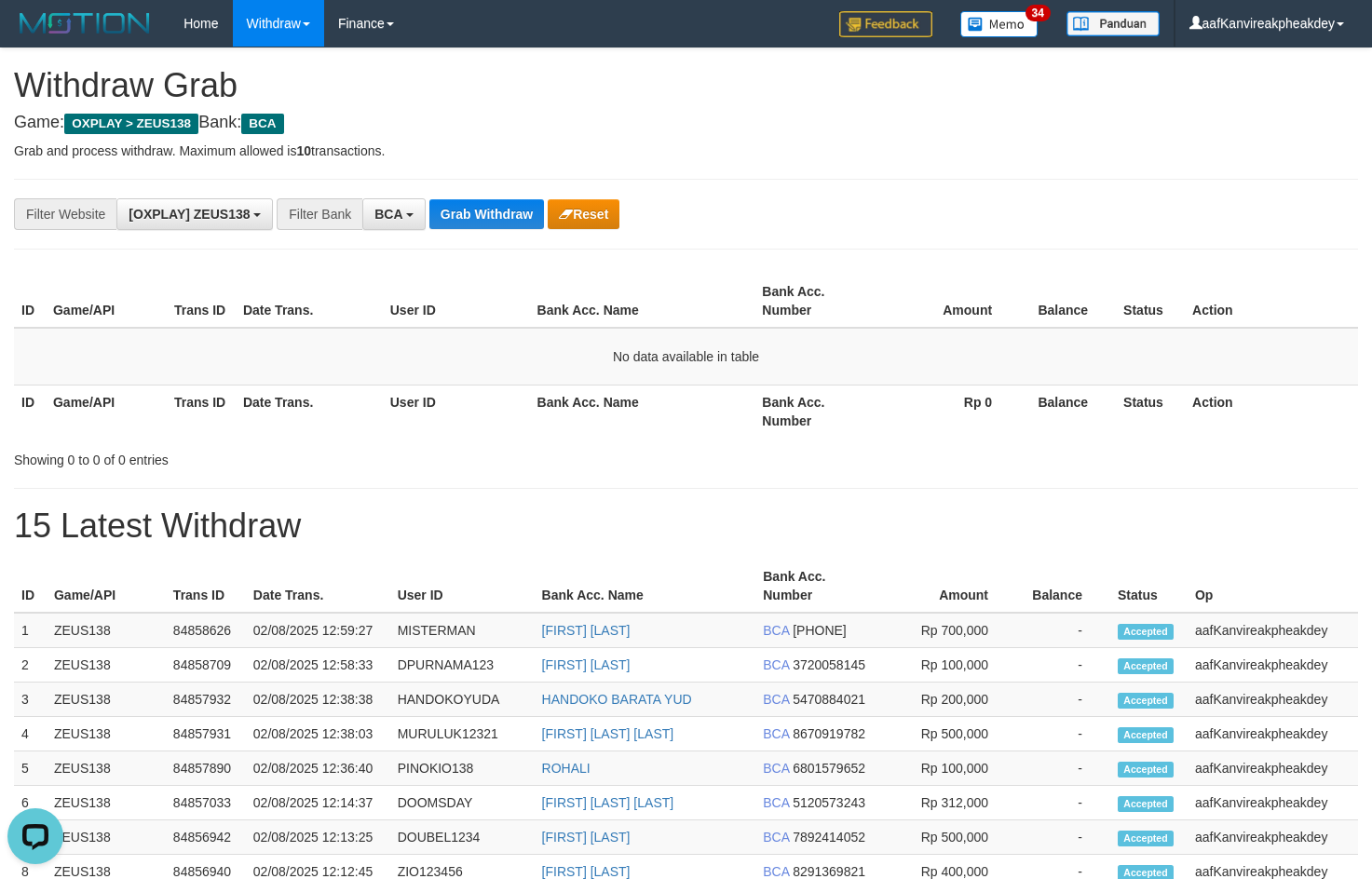 click on "Bank Acc. Name" at bounding box center (643, 301) 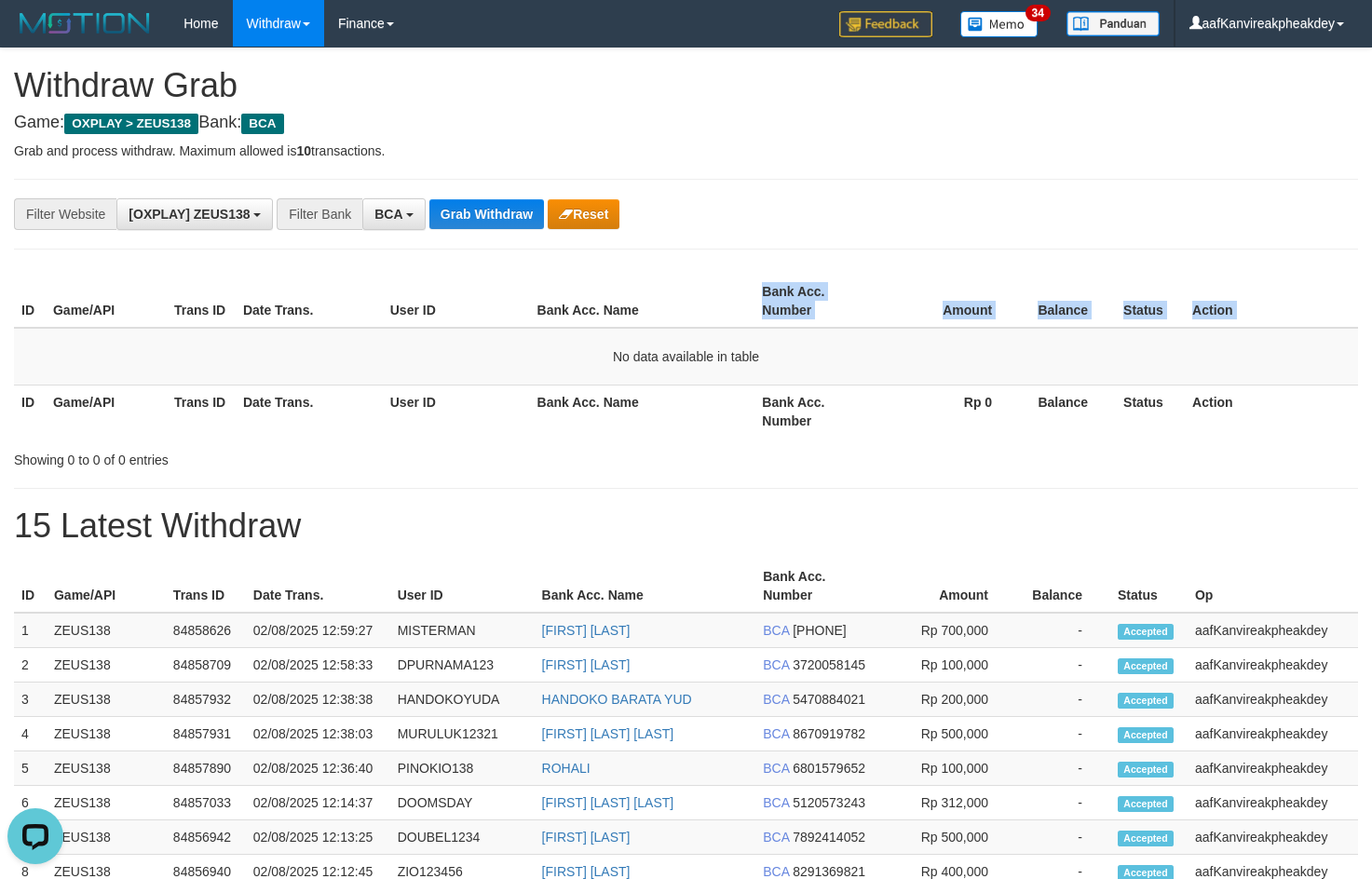 drag, startPoint x: 652, startPoint y: 303, endPoint x: 683, endPoint y: 404, distance: 105.65037 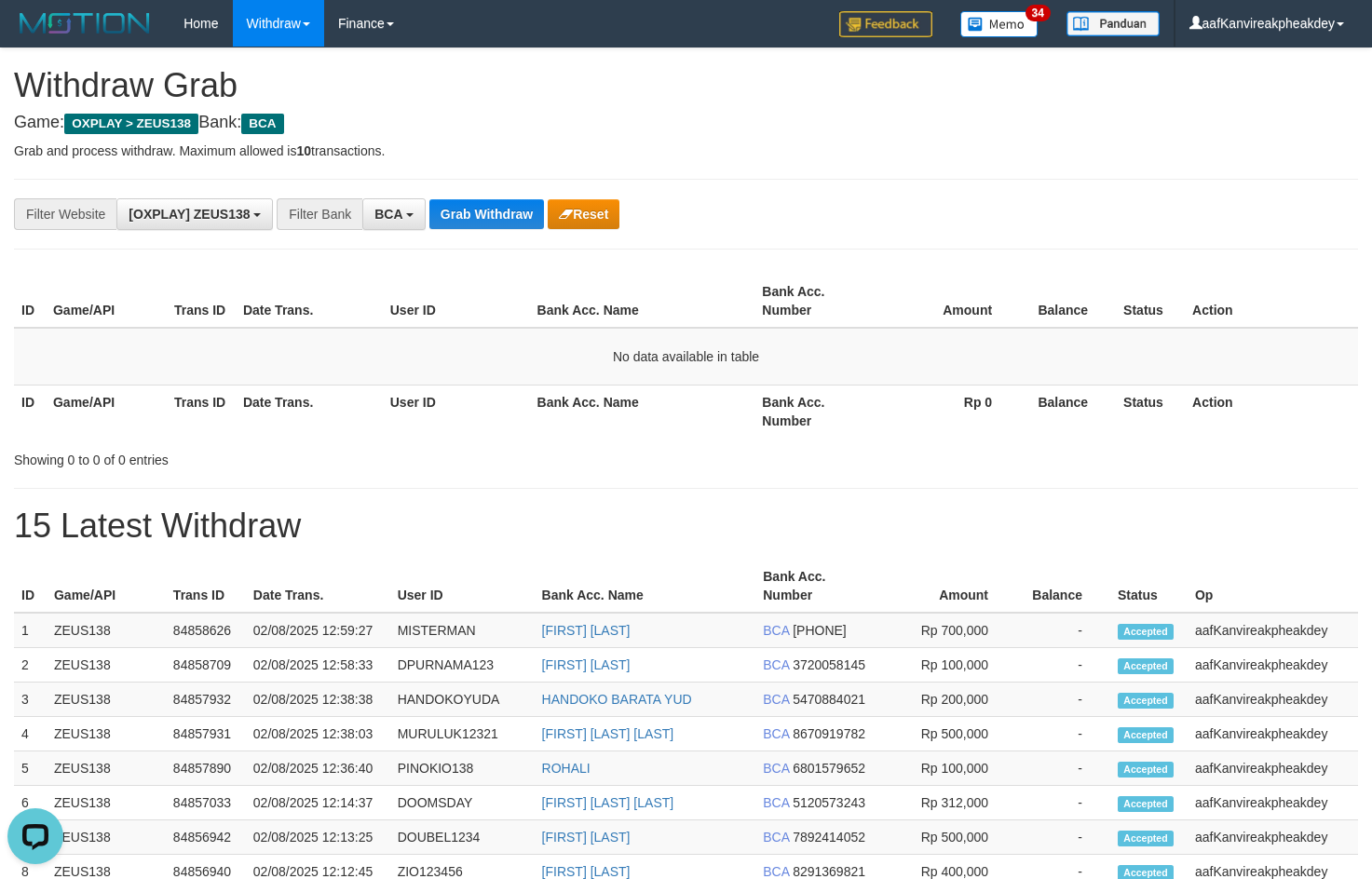 click on "Bank Acc. Name" at bounding box center [643, 411] 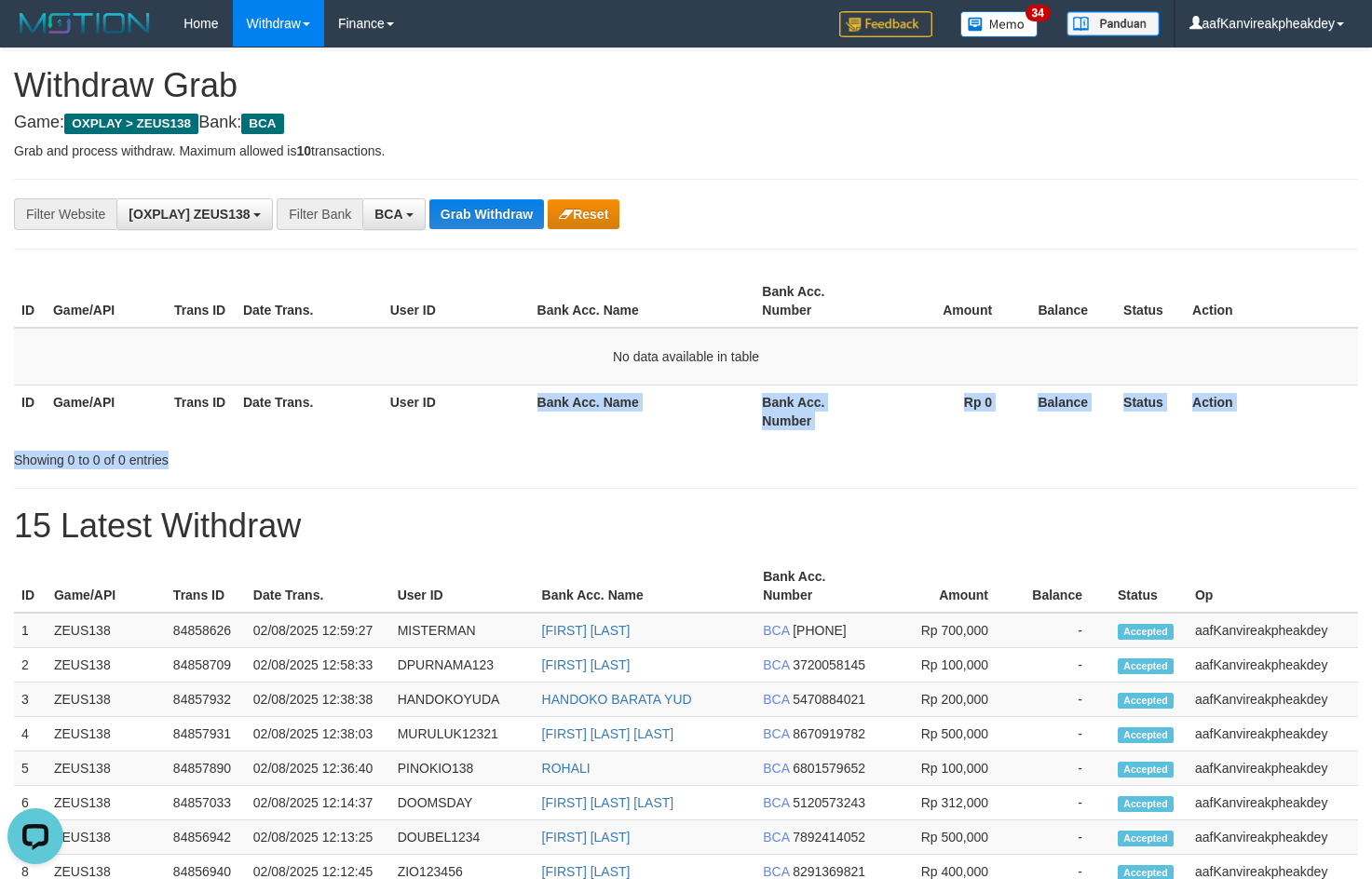 drag, startPoint x: 522, startPoint y: 426, endPoint x: 601, endPoint y: 460, distance: 86.005814 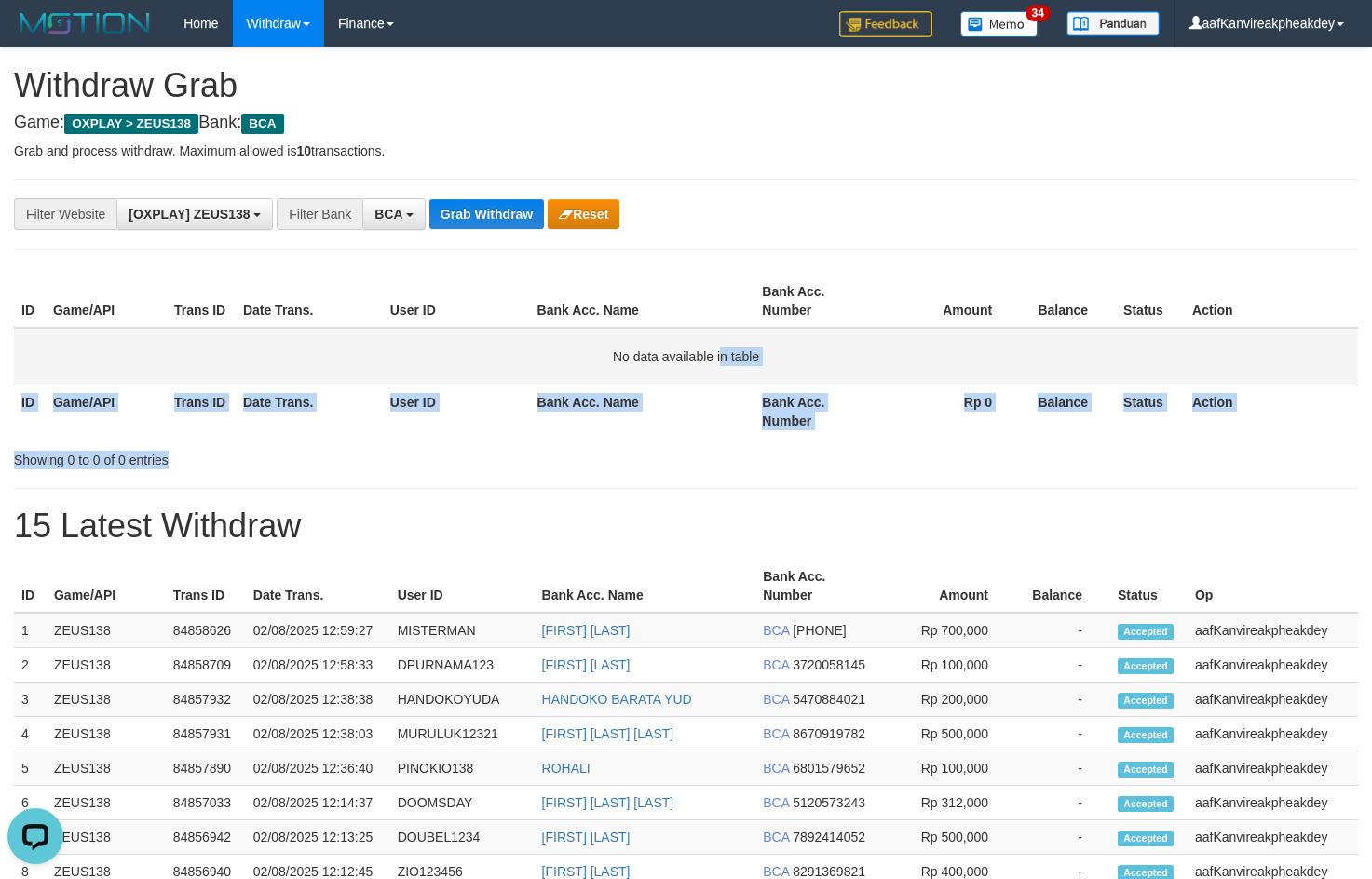 drag, startPoint x: 750, startPoint y: 264, endPoint x: 723, endPoint y: 377, distance: 116.18089 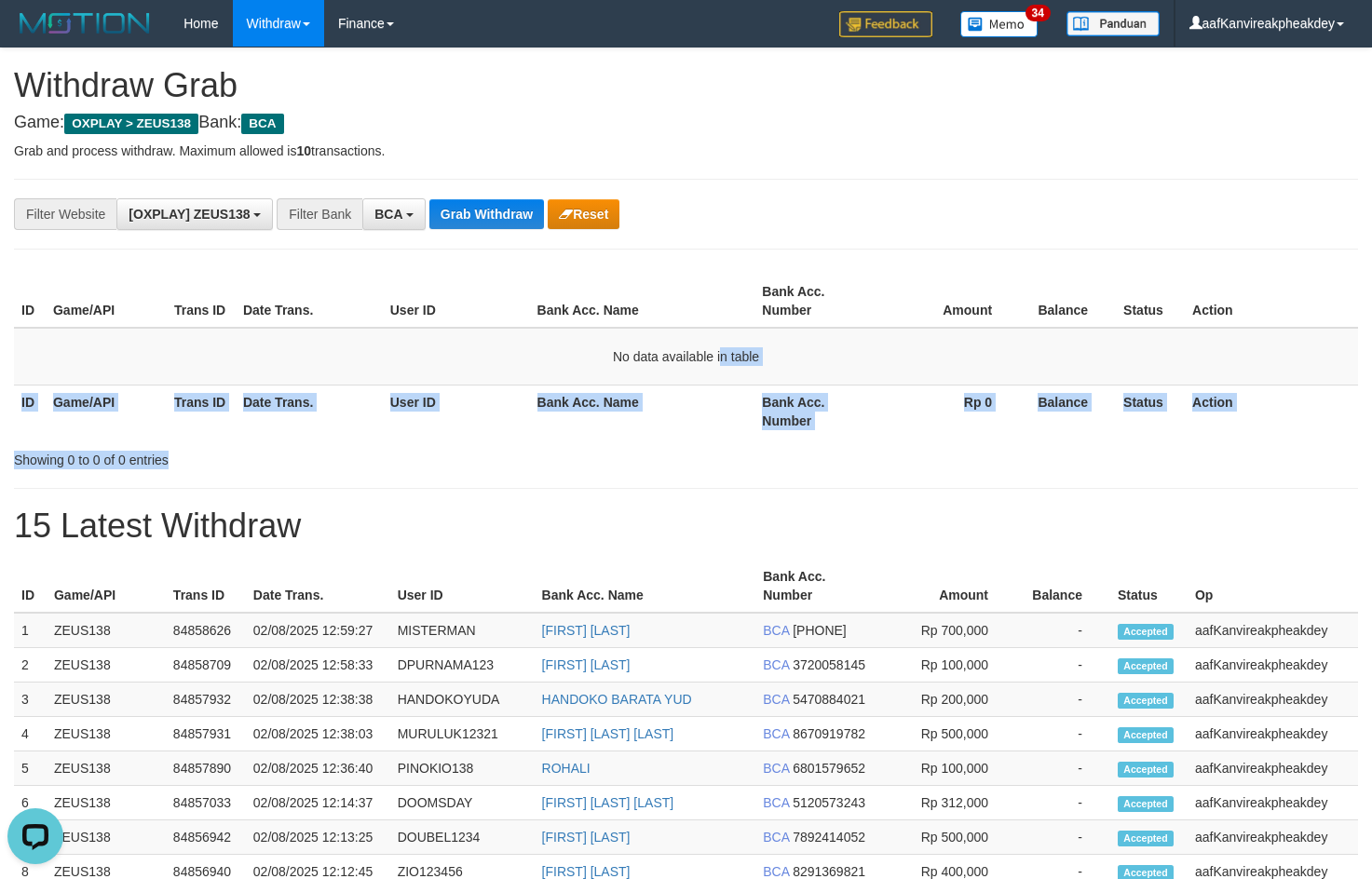 click on "Bank Acc. Name" at bounding box center [643, 411] 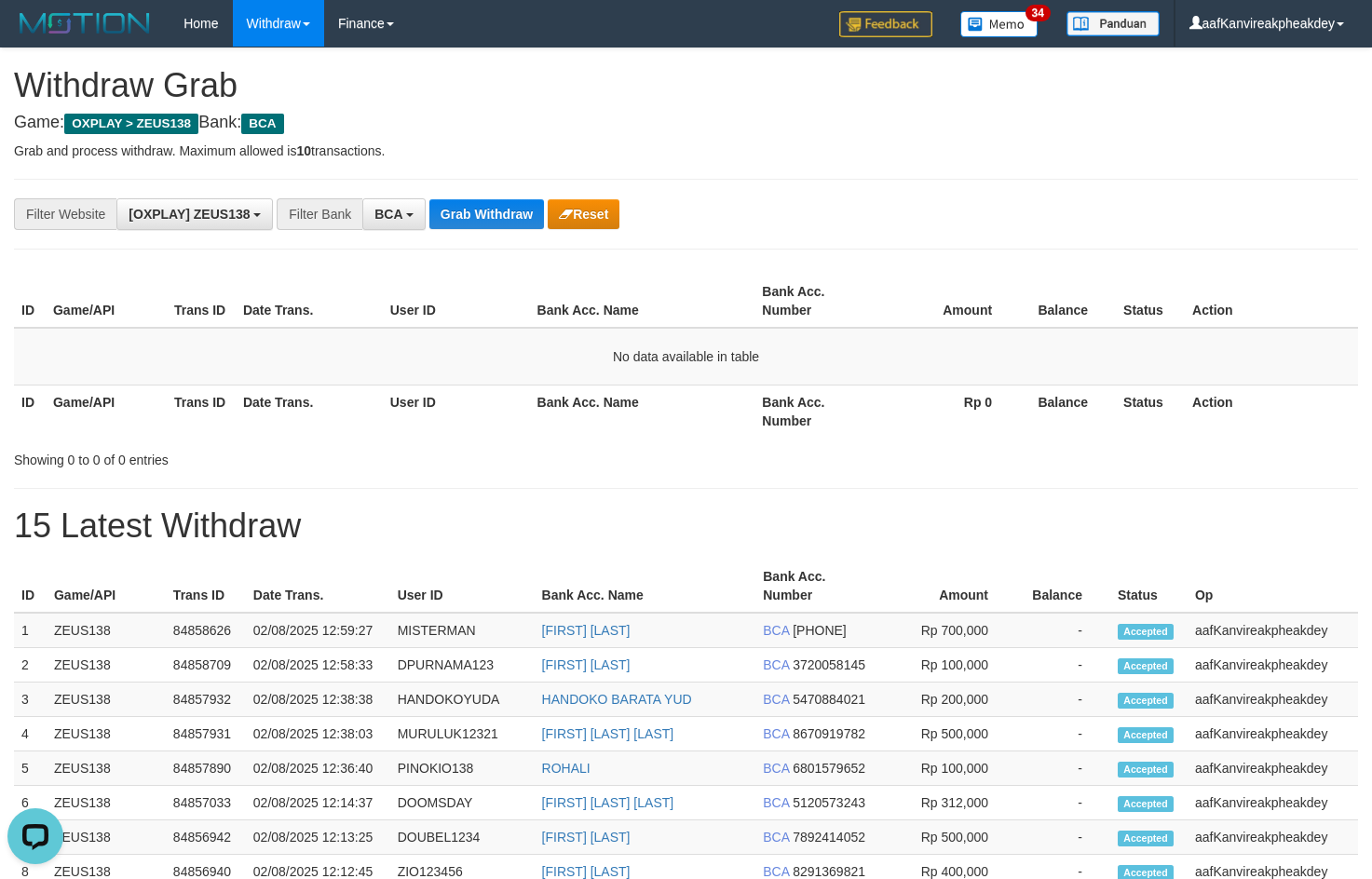 click on "**********" at bounding box center [686, 804] 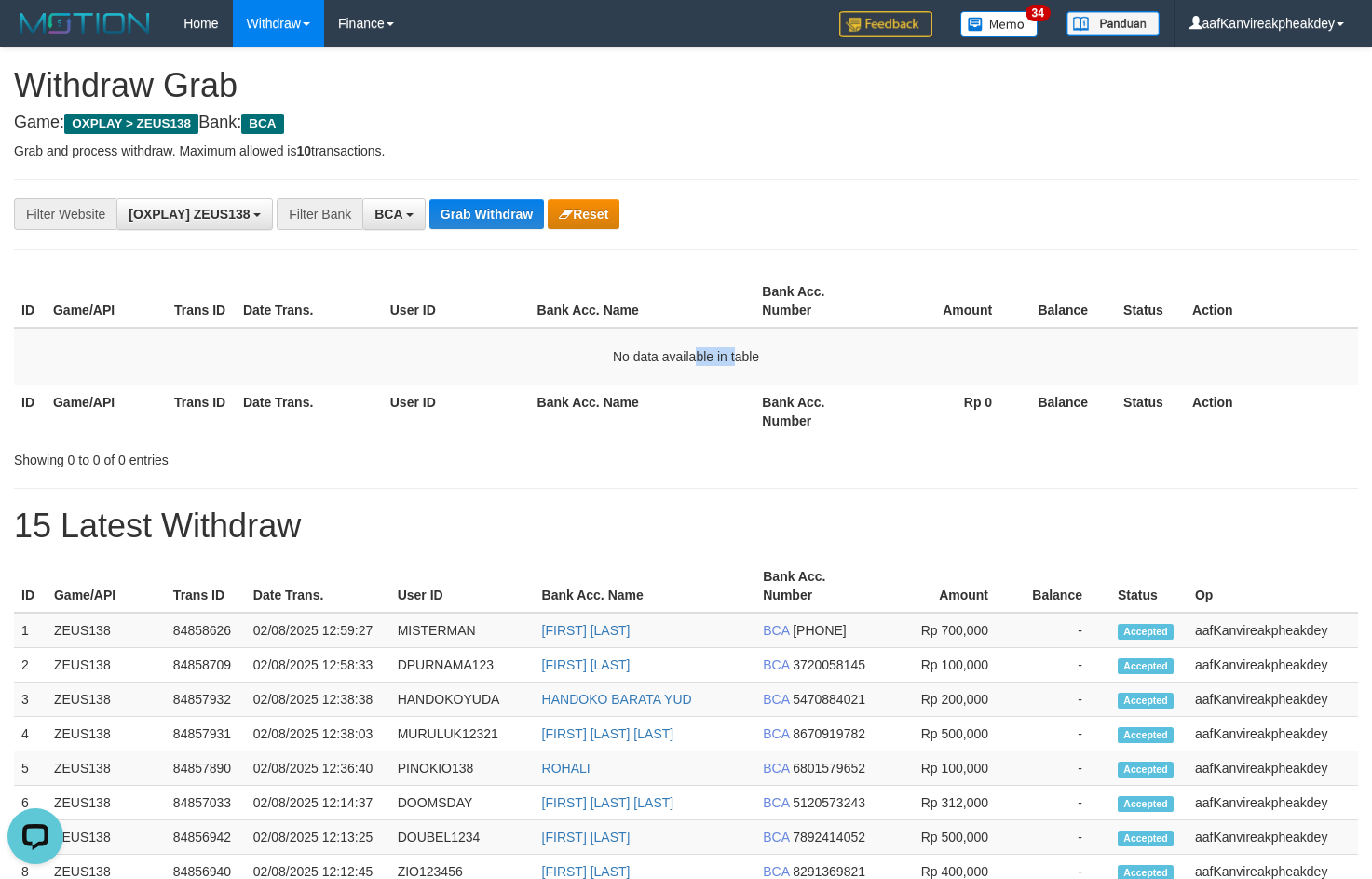 drag, startPoint x: 701, startPoint y: 368, endPoint x: 761, endPoint y: 302, distance: 89.196412 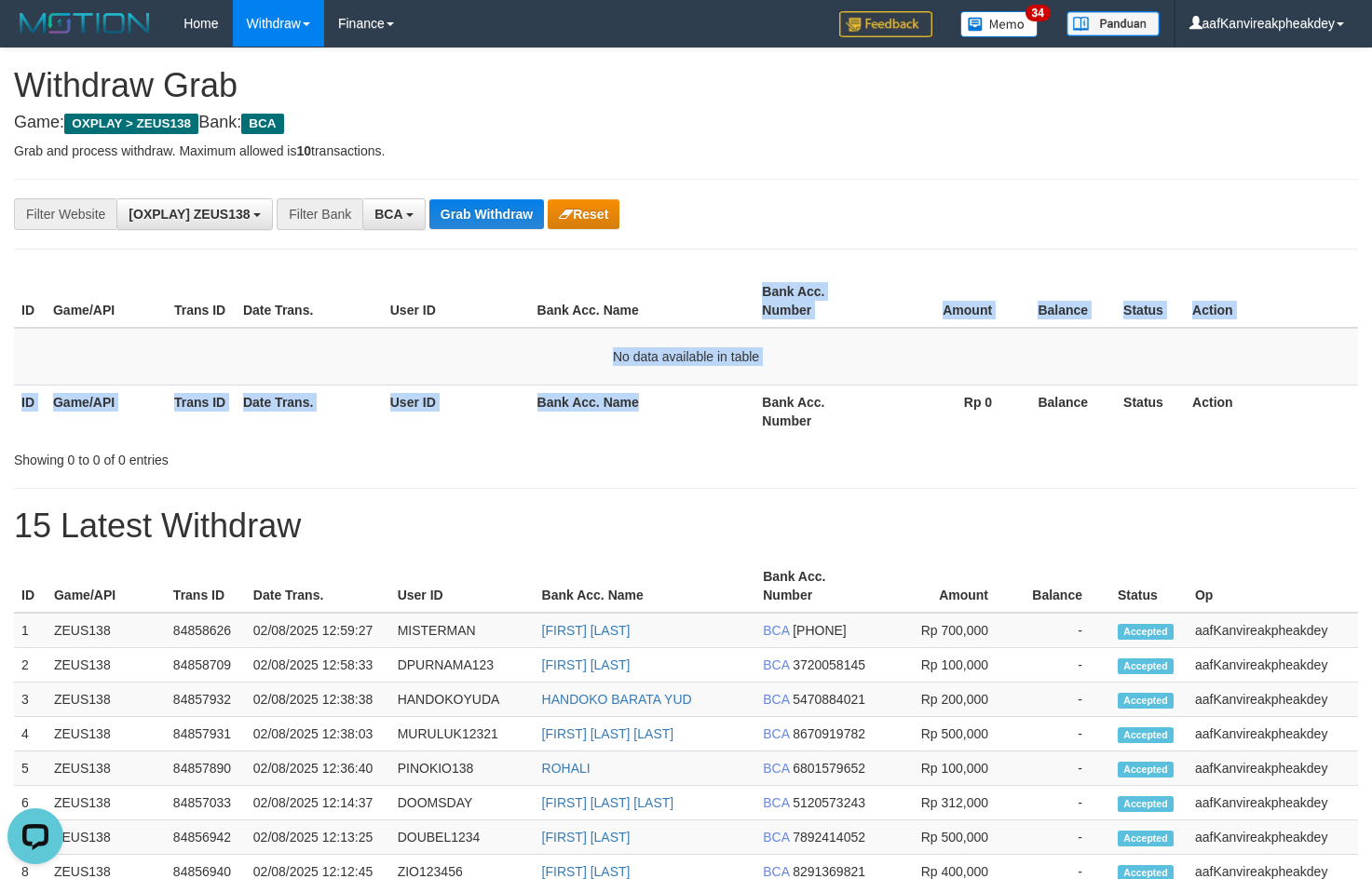 drag, startPoint x: 754, startPoint y: 295, endPoint x: 717, endPoint y: 406, distance: 117.00427 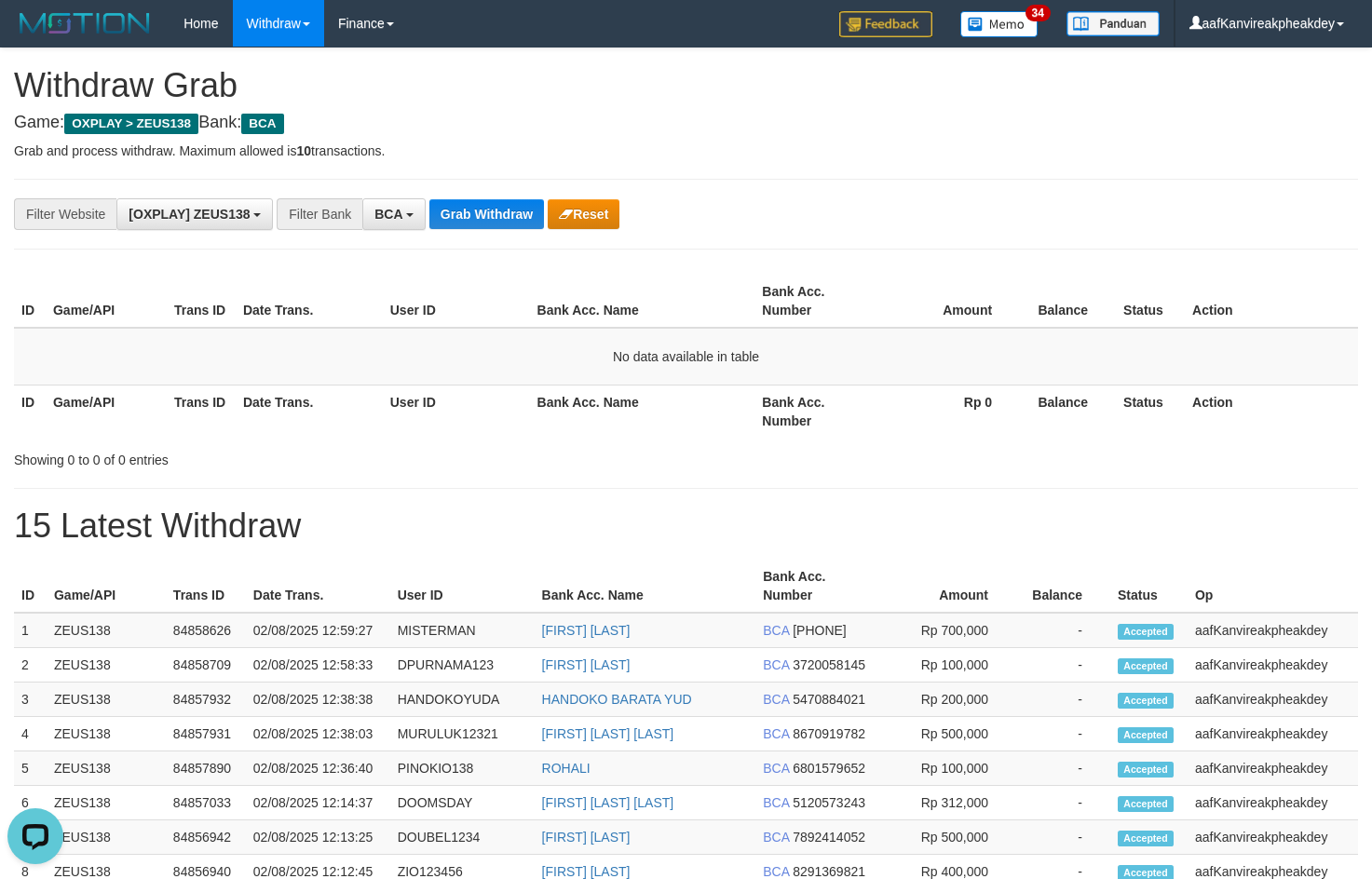 click on "Bank Acc. Name" at bounding box center (643, 301) 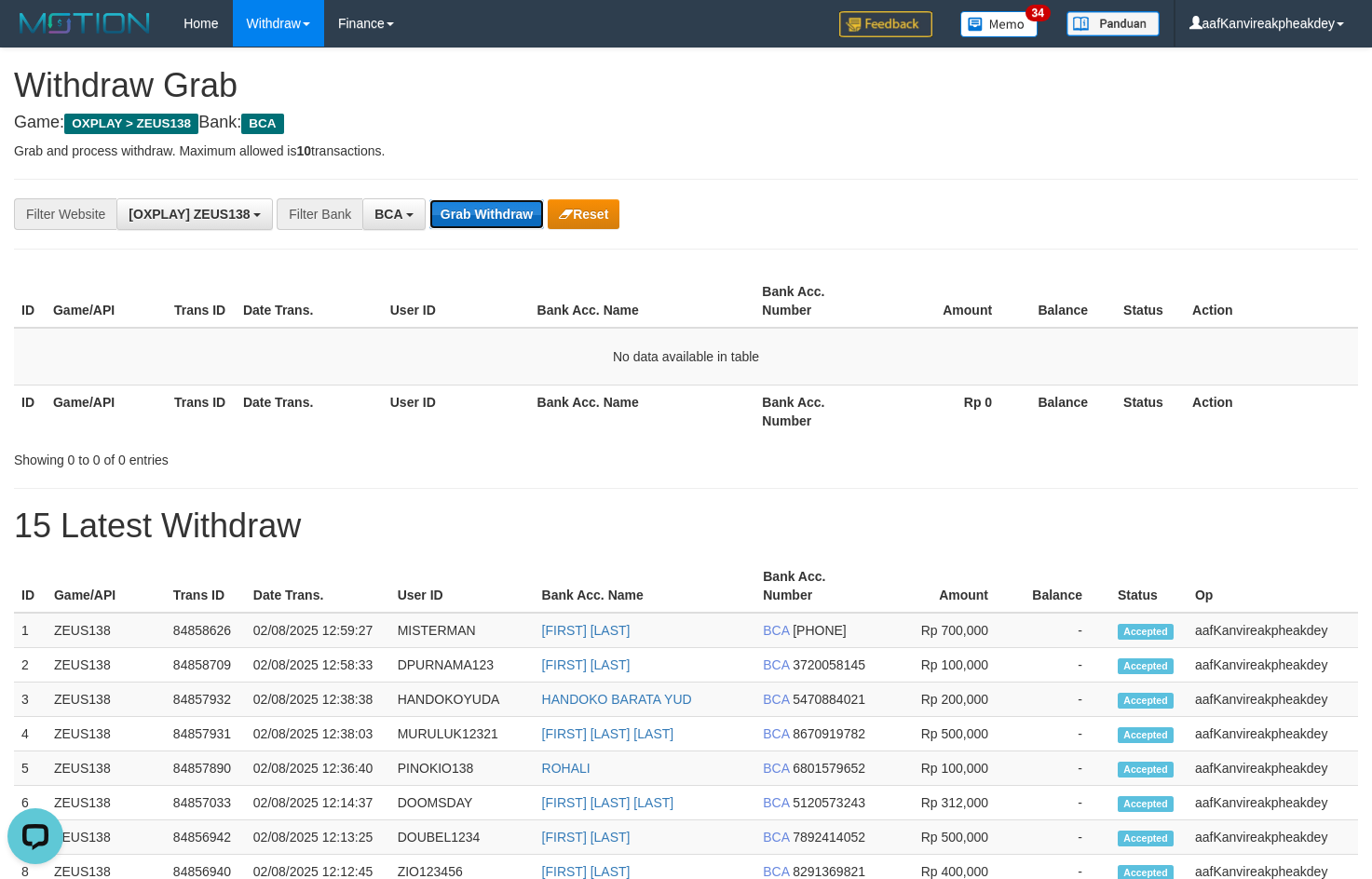 click on "Grab Withdraw" at bounding box center [486, 214] 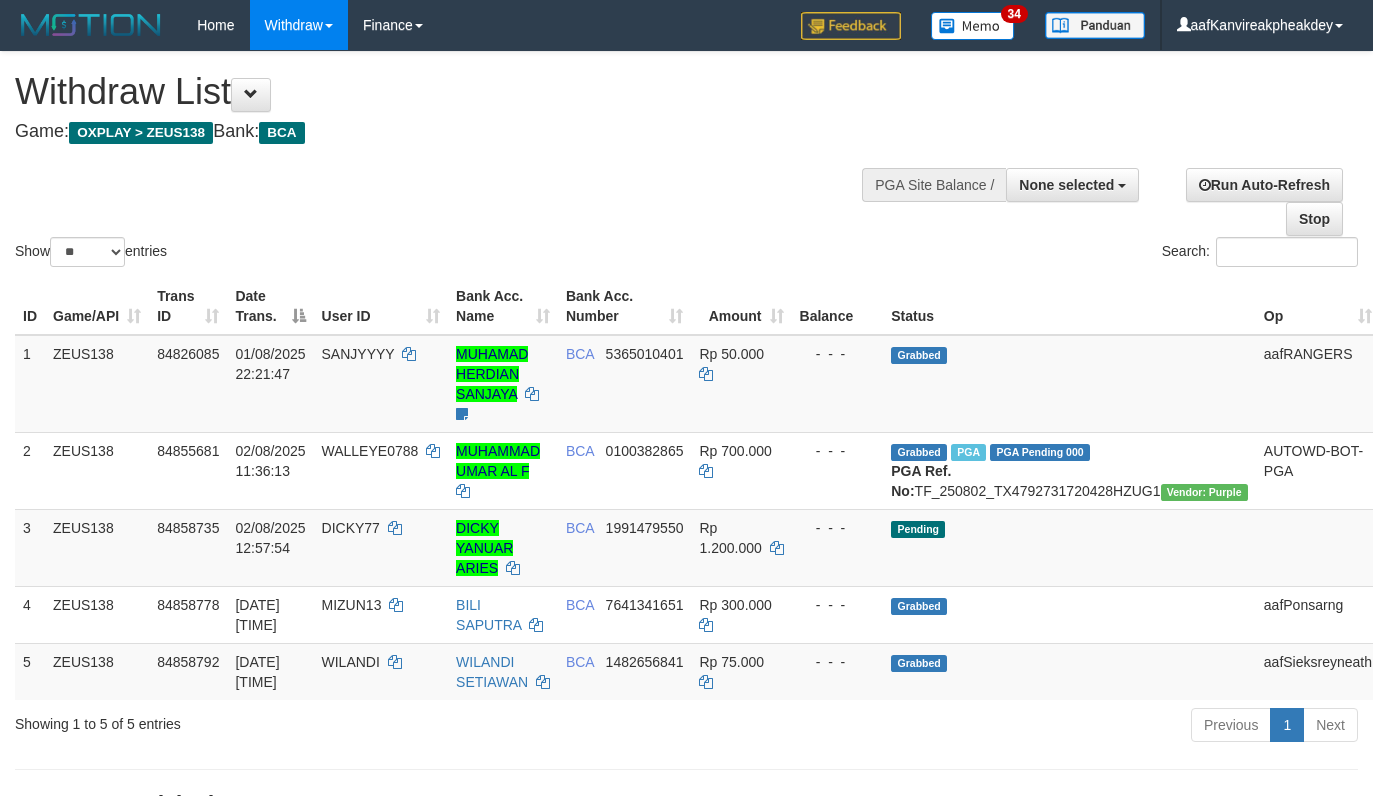 select 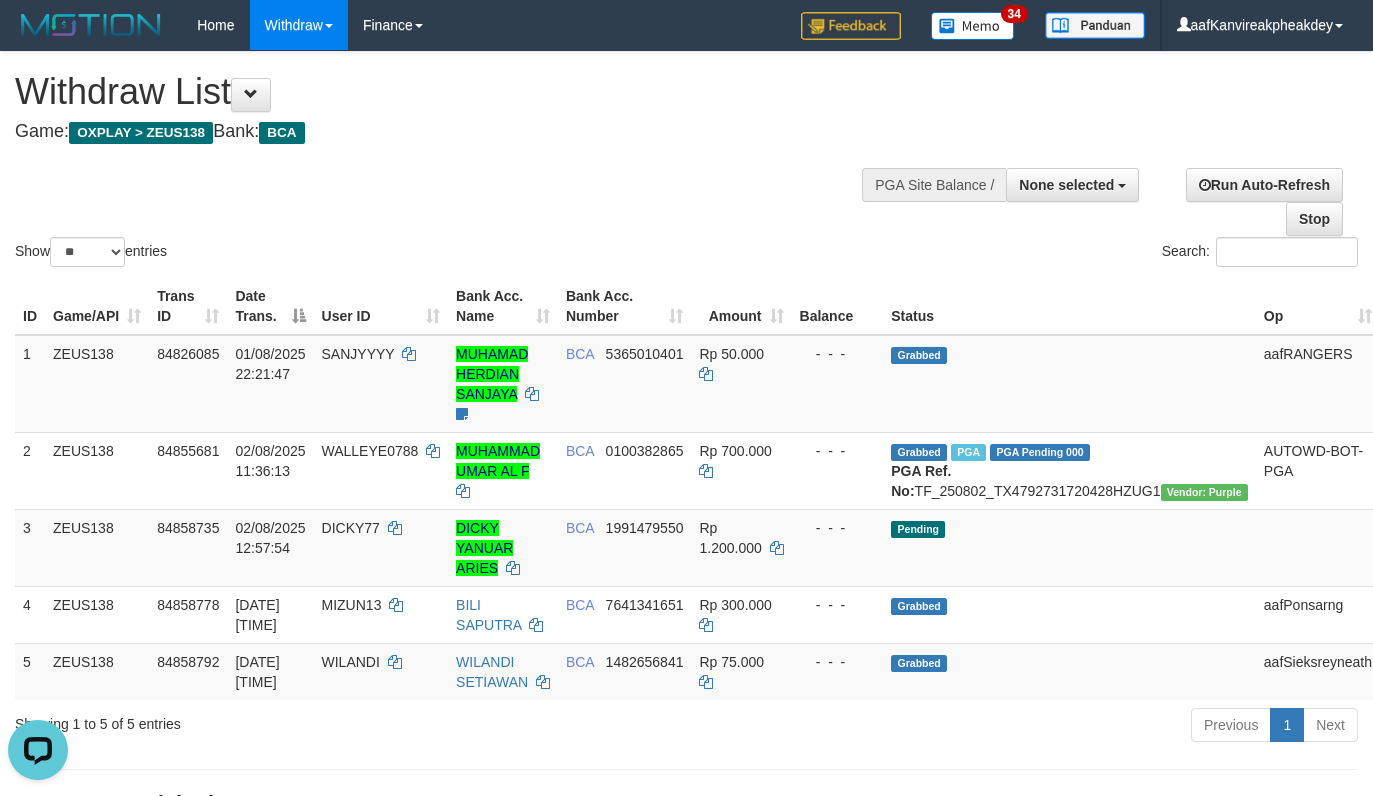 scroll, scrollTop: 0, scrollLeft: 0, axis: both 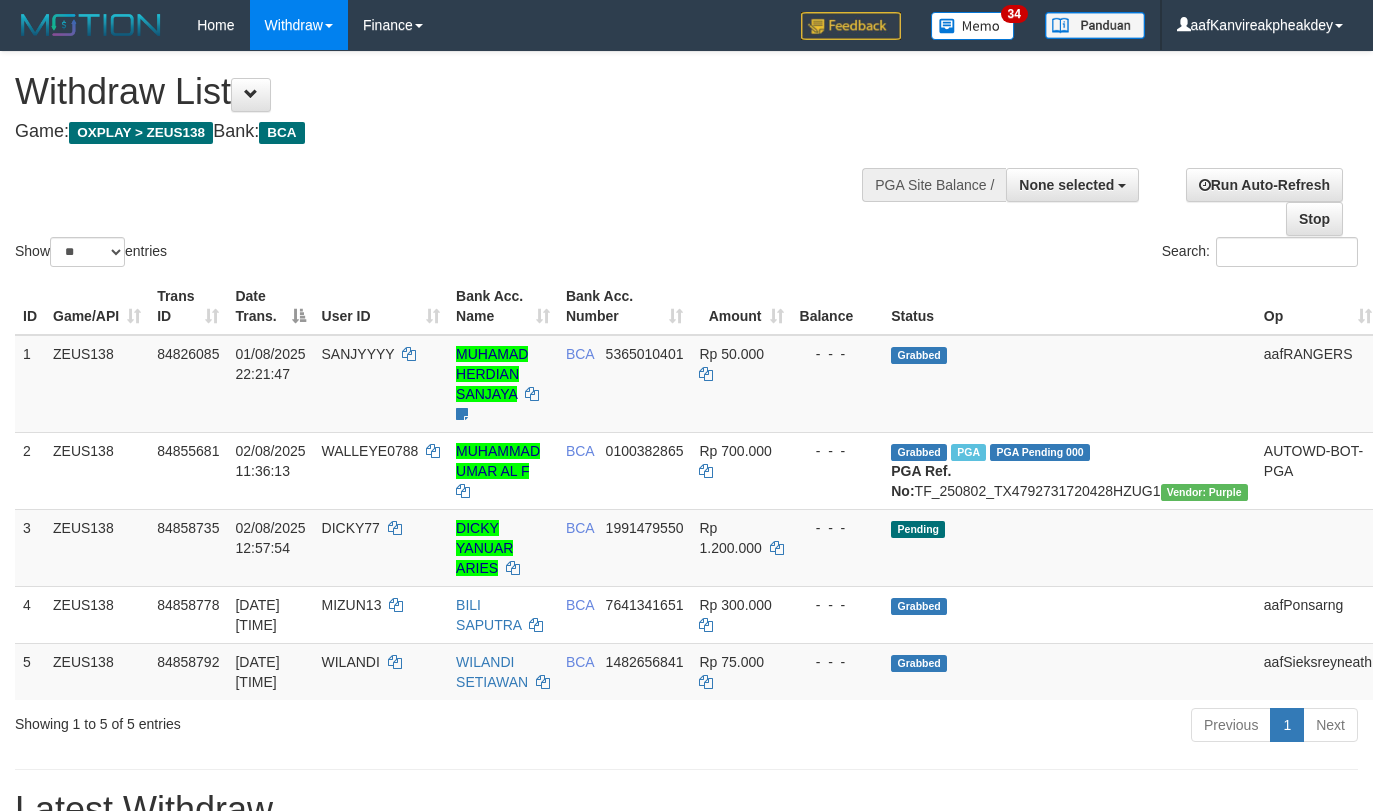 select 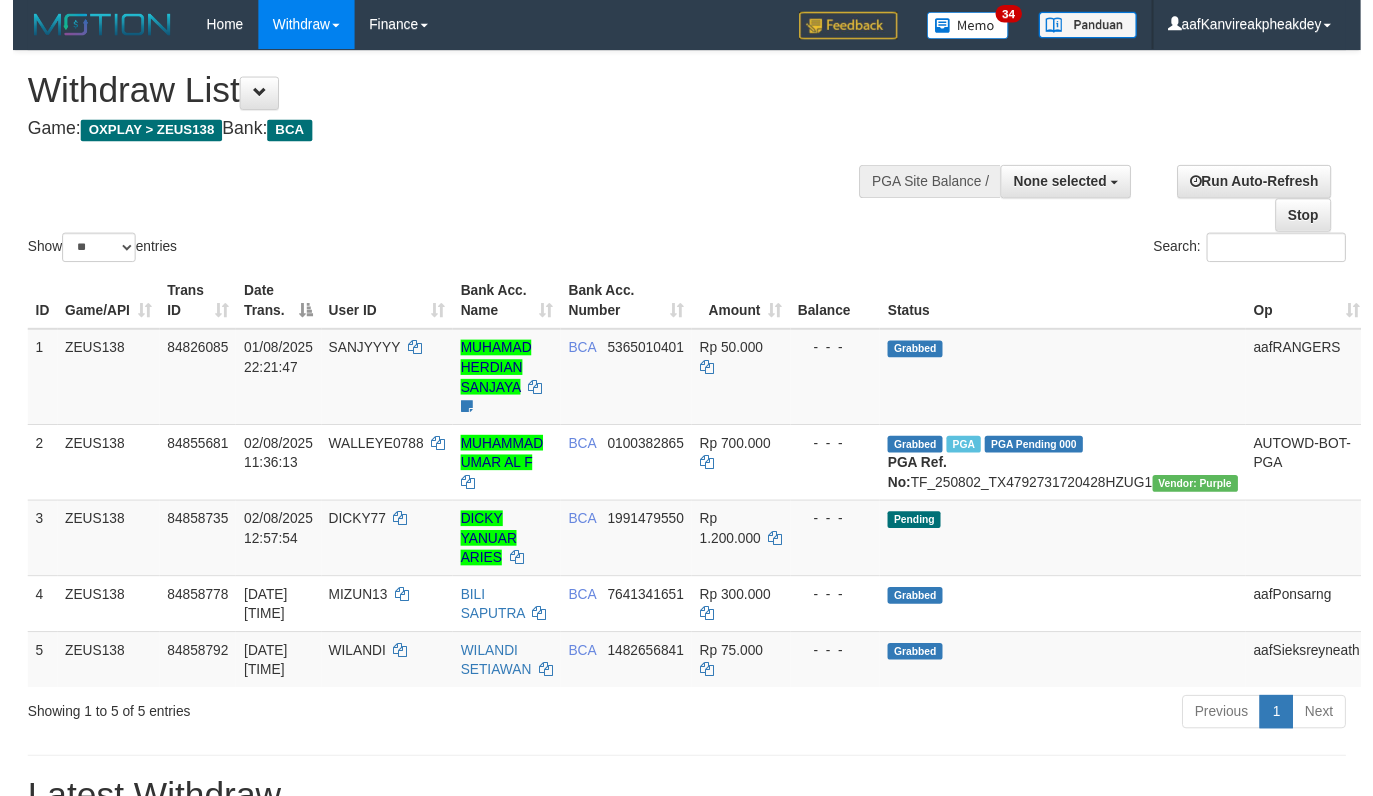 scroll, scrollTop: 0, scrollLeft: 0, axis: both 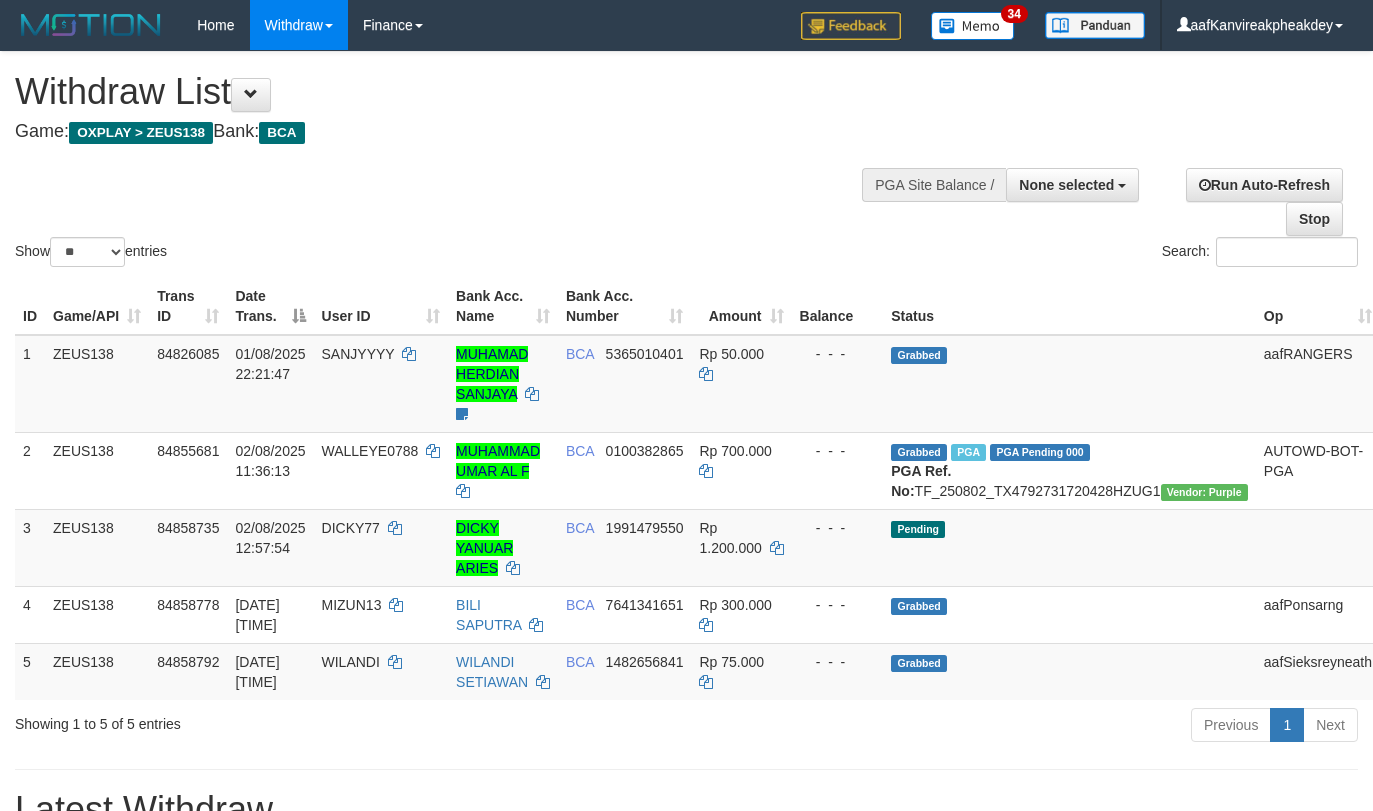 select 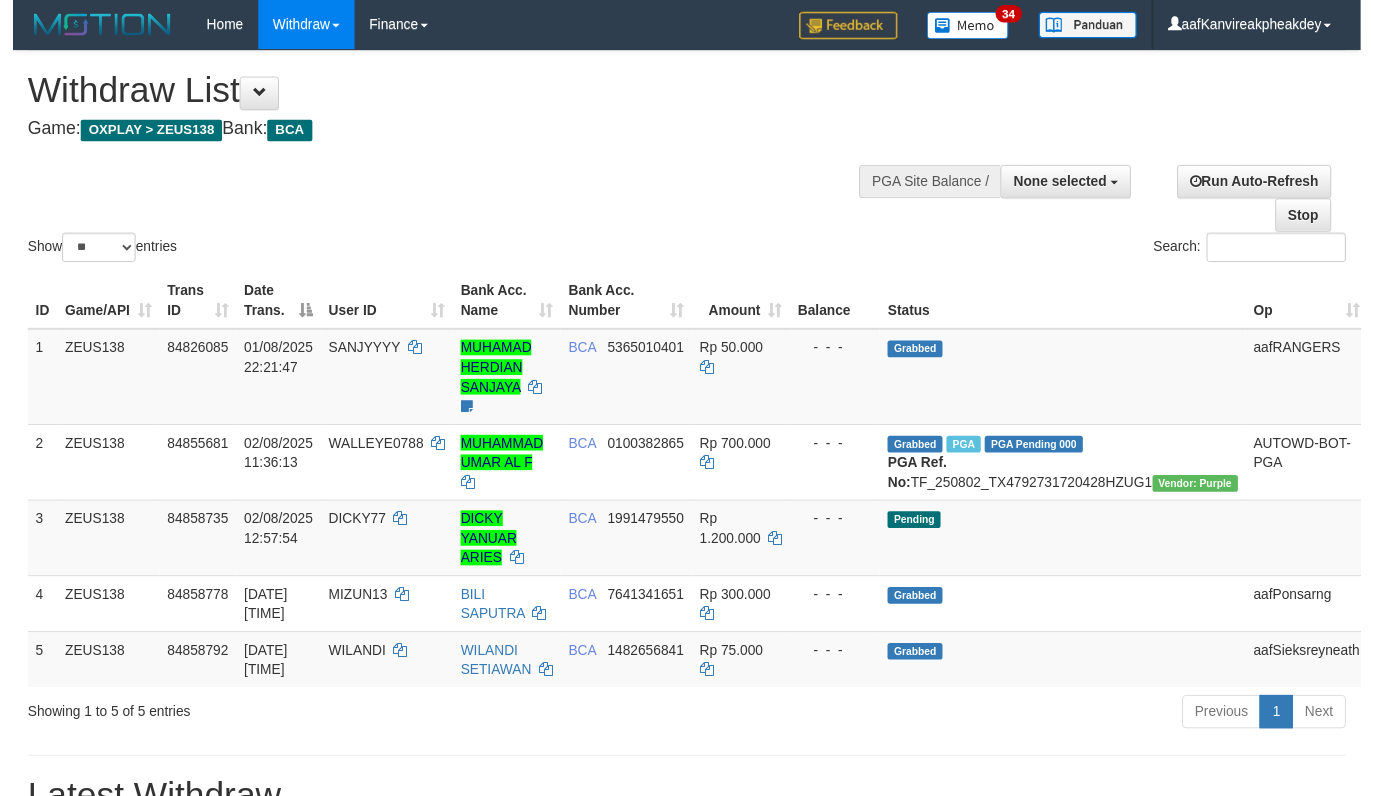 scroll, scrollTop: 0, scrollLeft: 0, axis: both 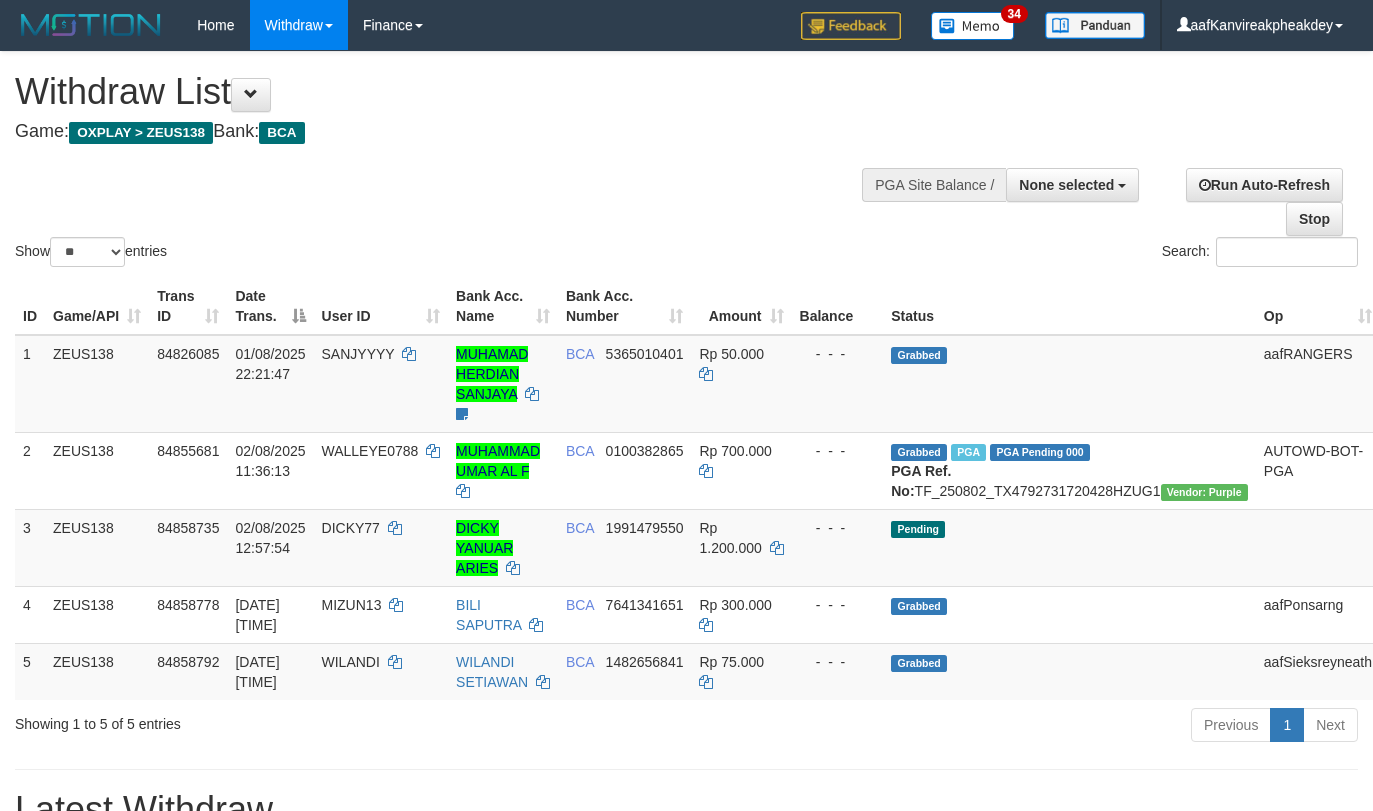 select 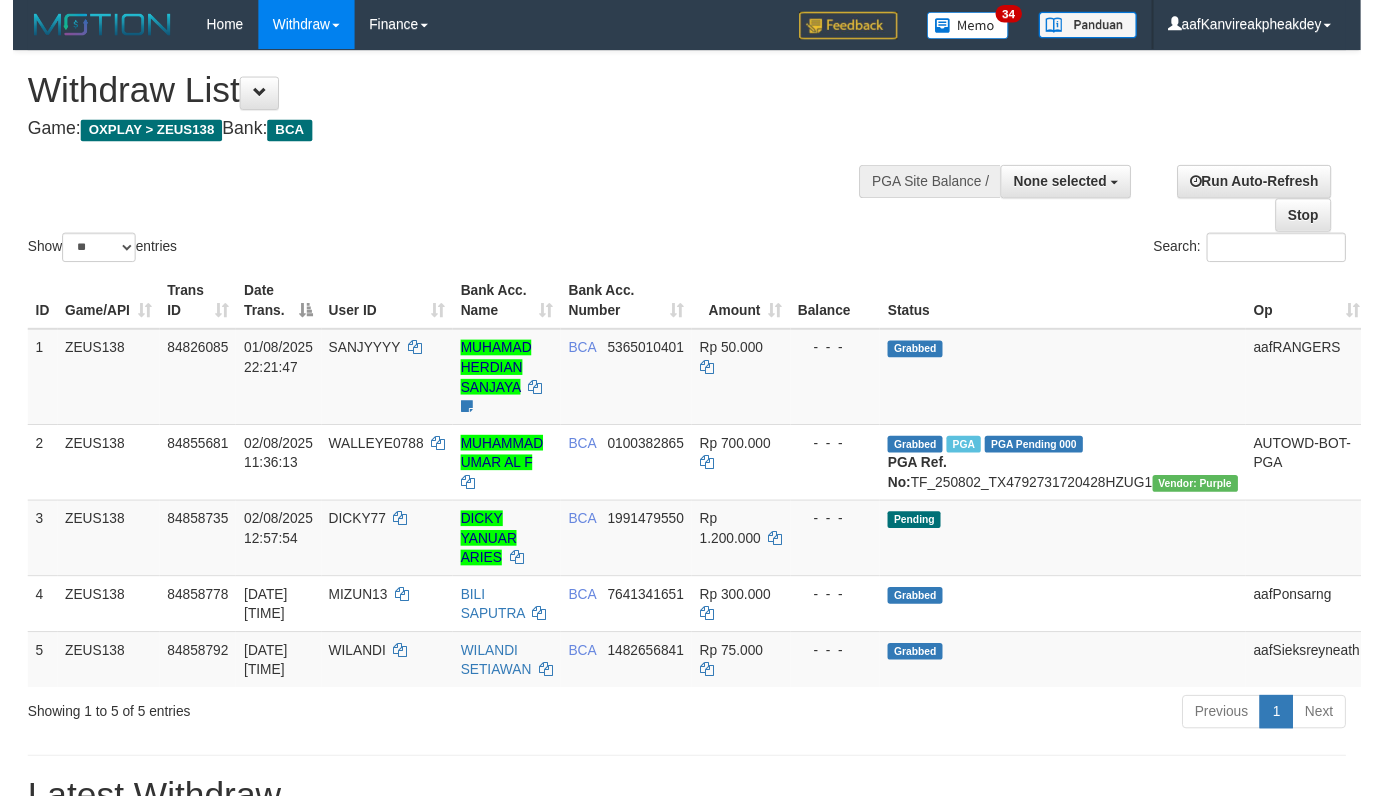 scroll, scrollTop: 0, scrollLeft: 0, axis: both 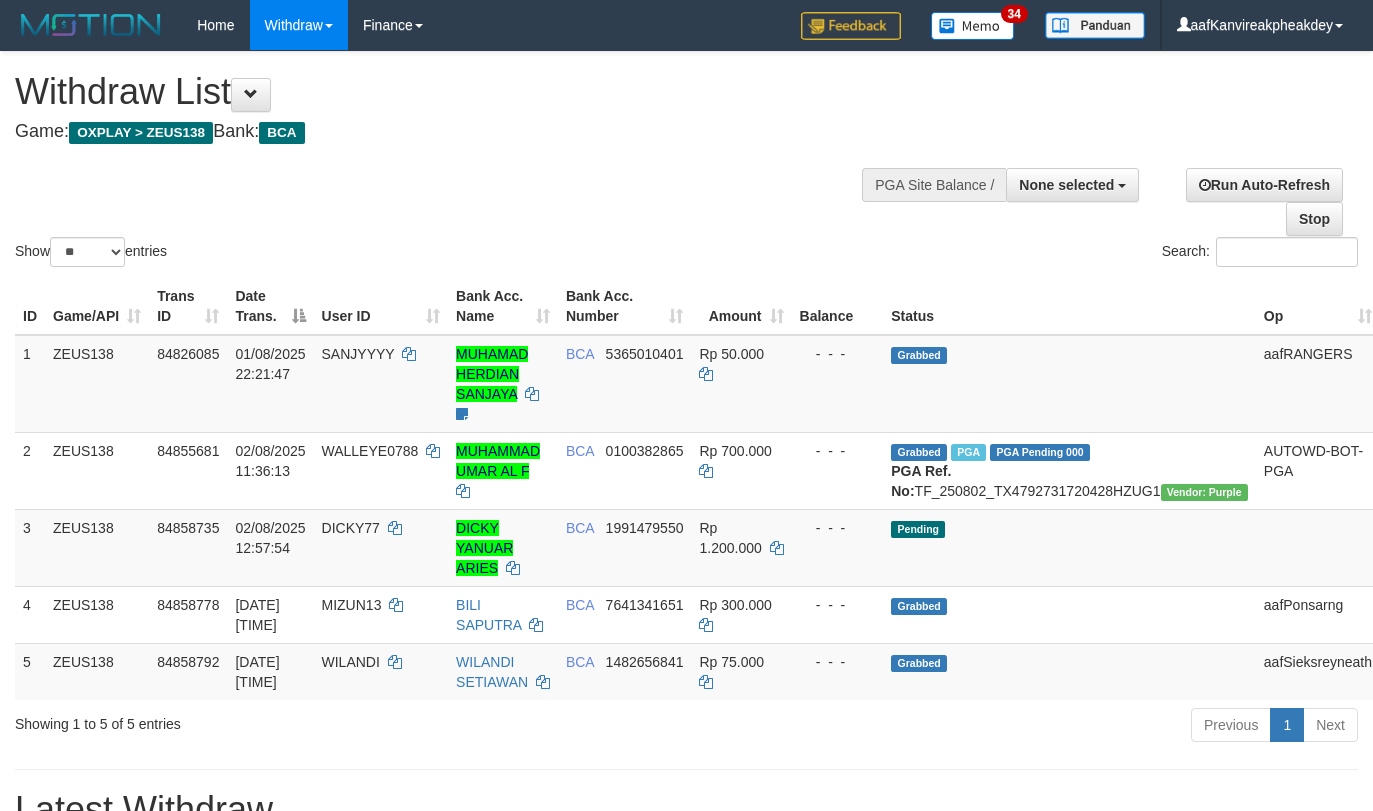 select 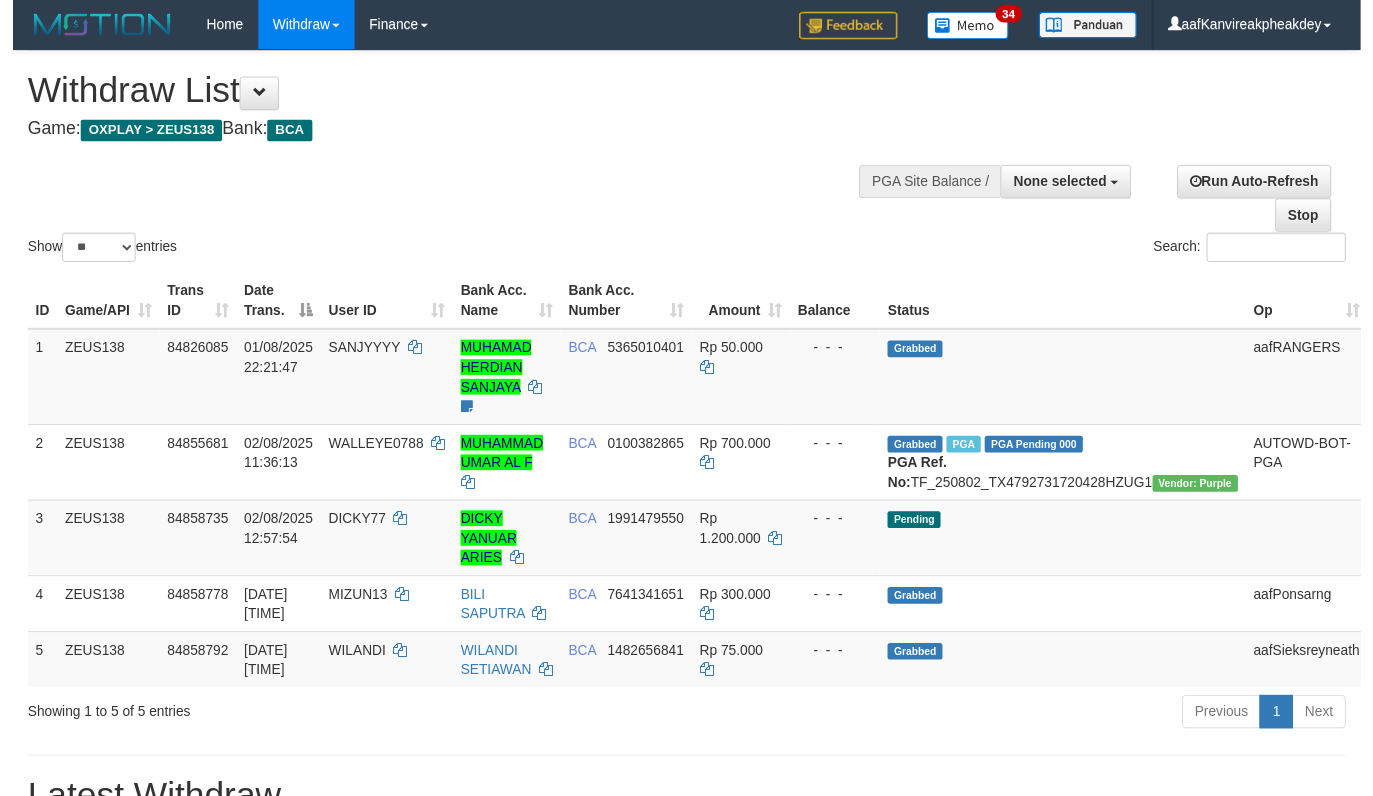 scroll, scrollTop: 0, scrollLeft: 0, axis: both 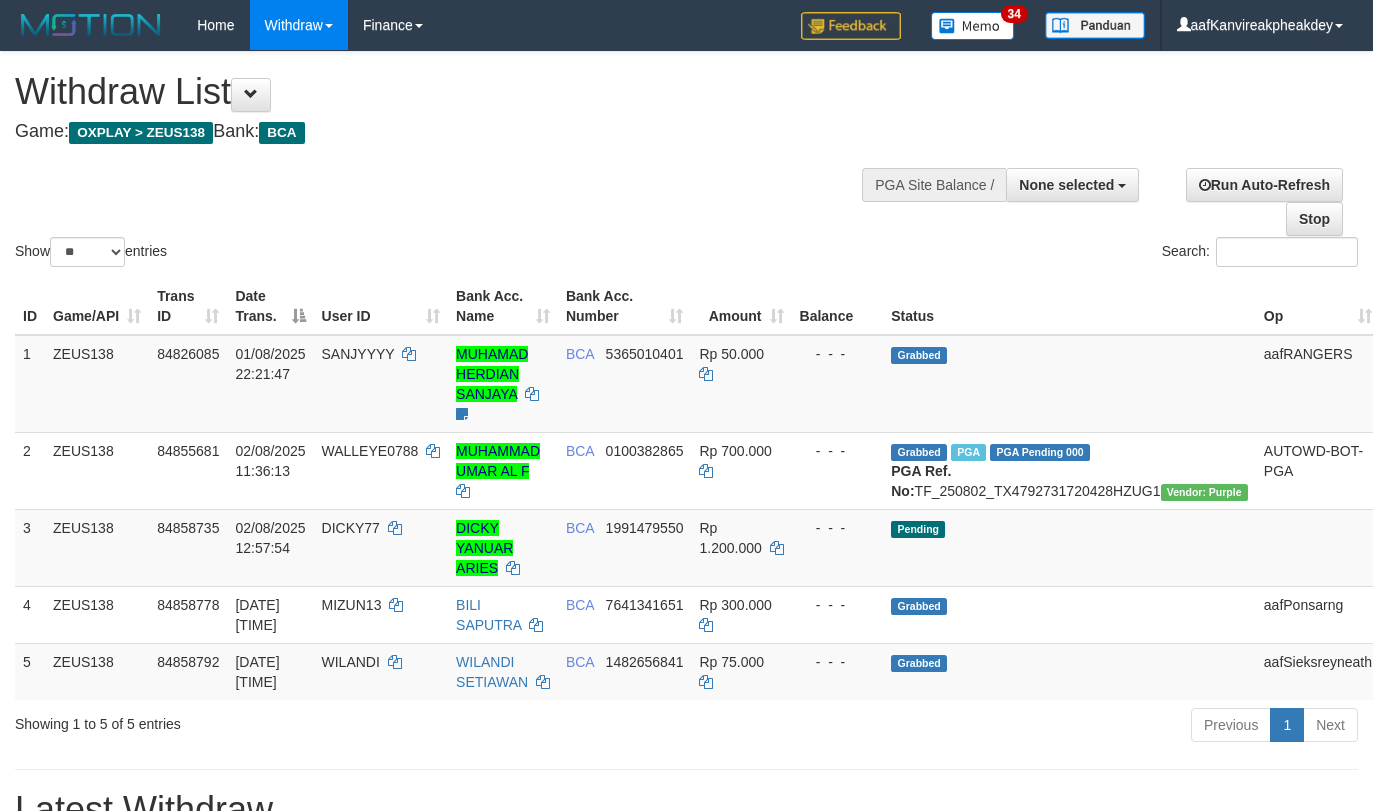 select 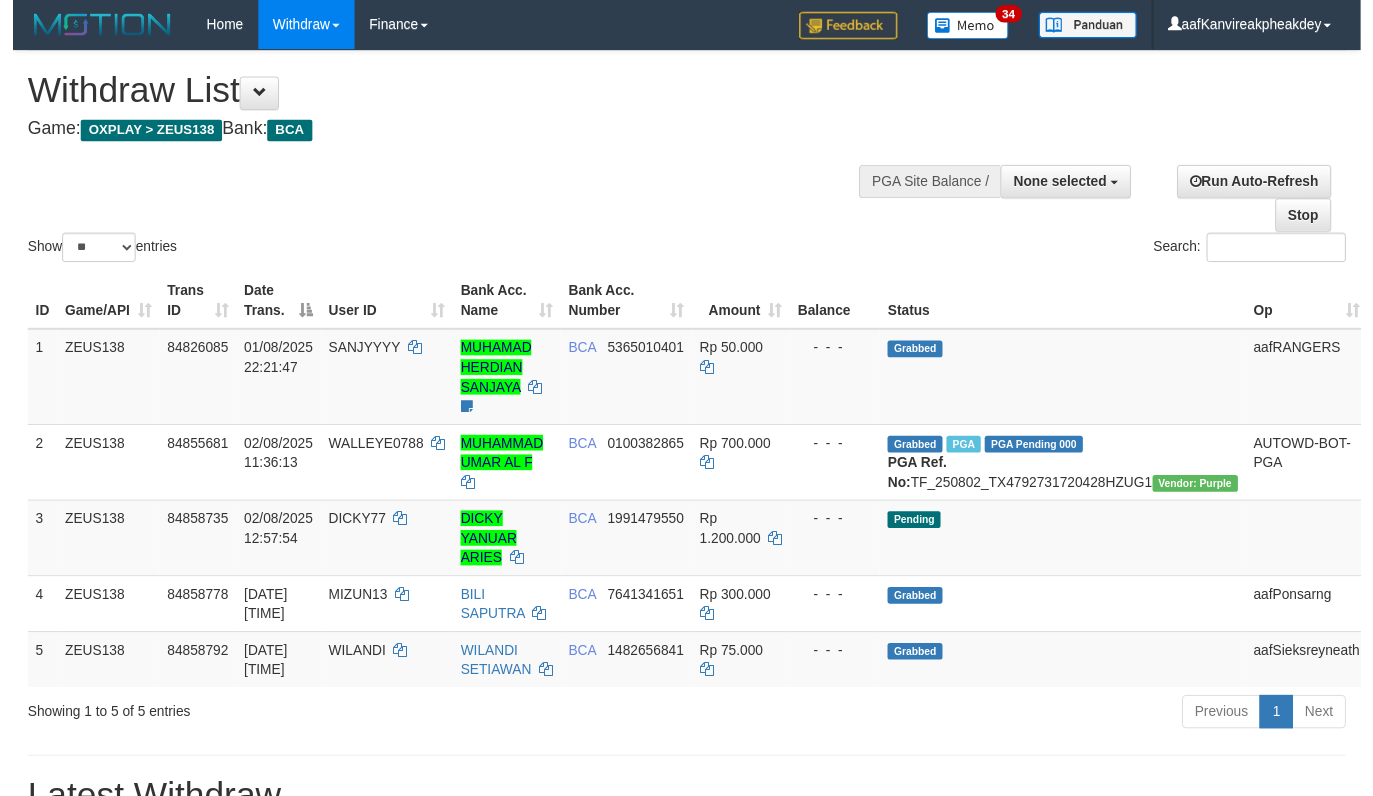 scroll, scrollTop: 0, scrollLeft: 0, axis: both 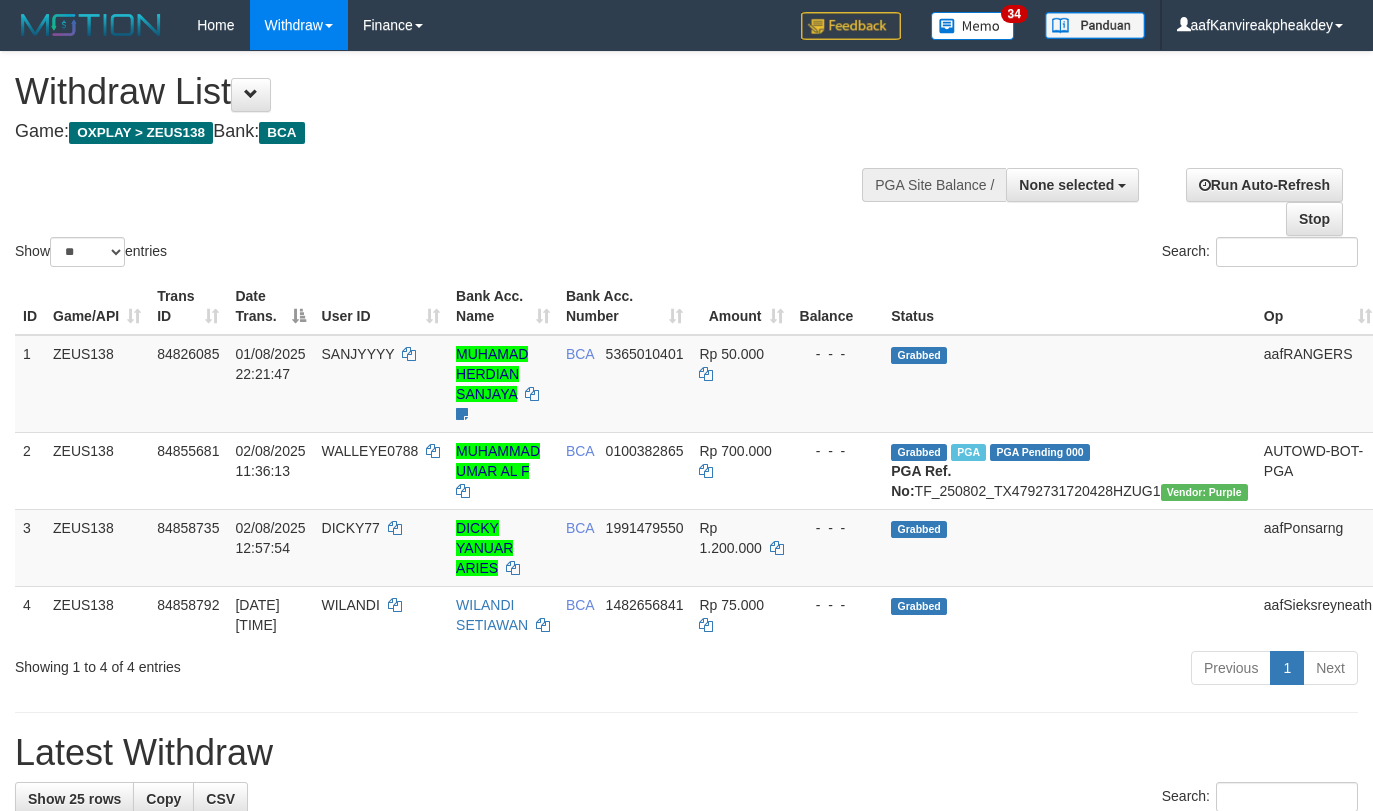 select 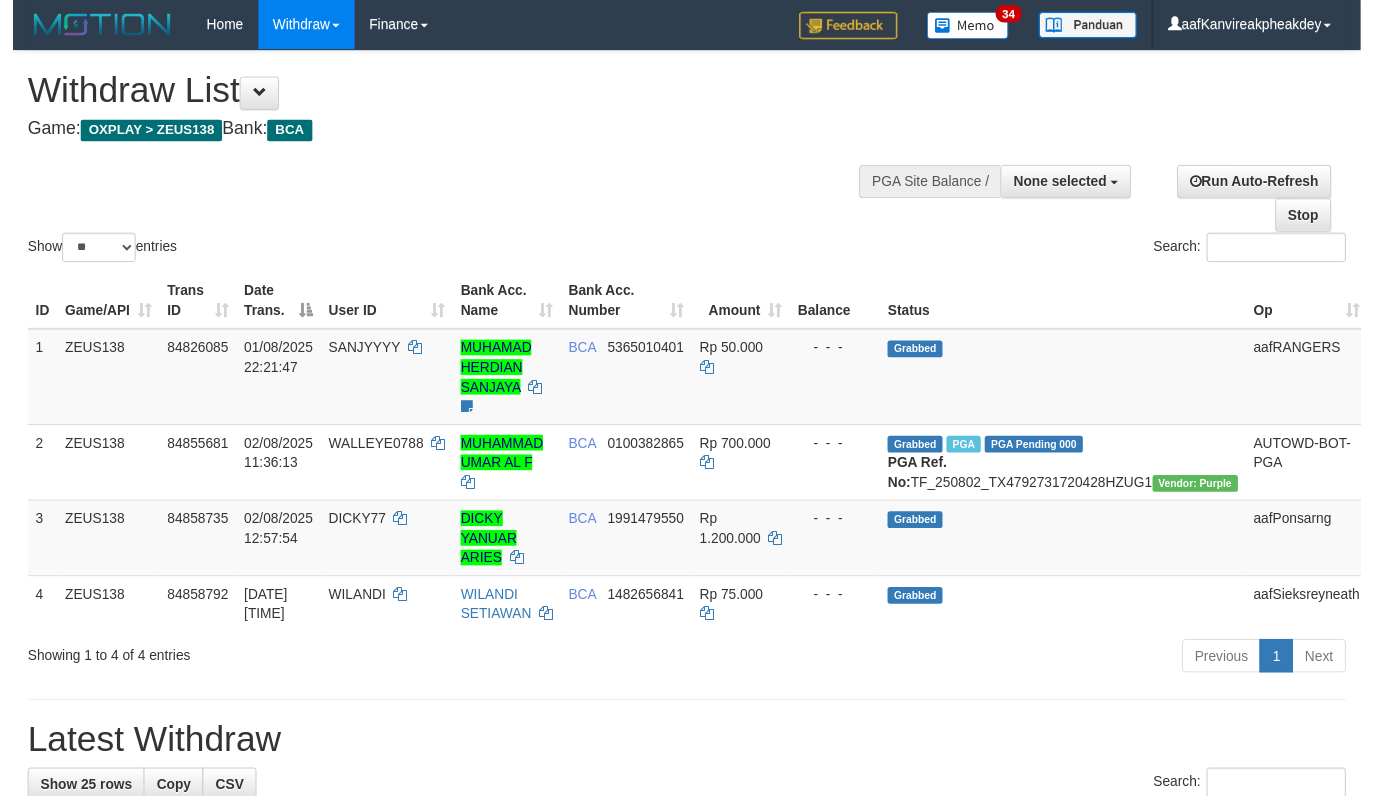 scroll, scrollTop: 0, scrollLeft: 0, axis: both 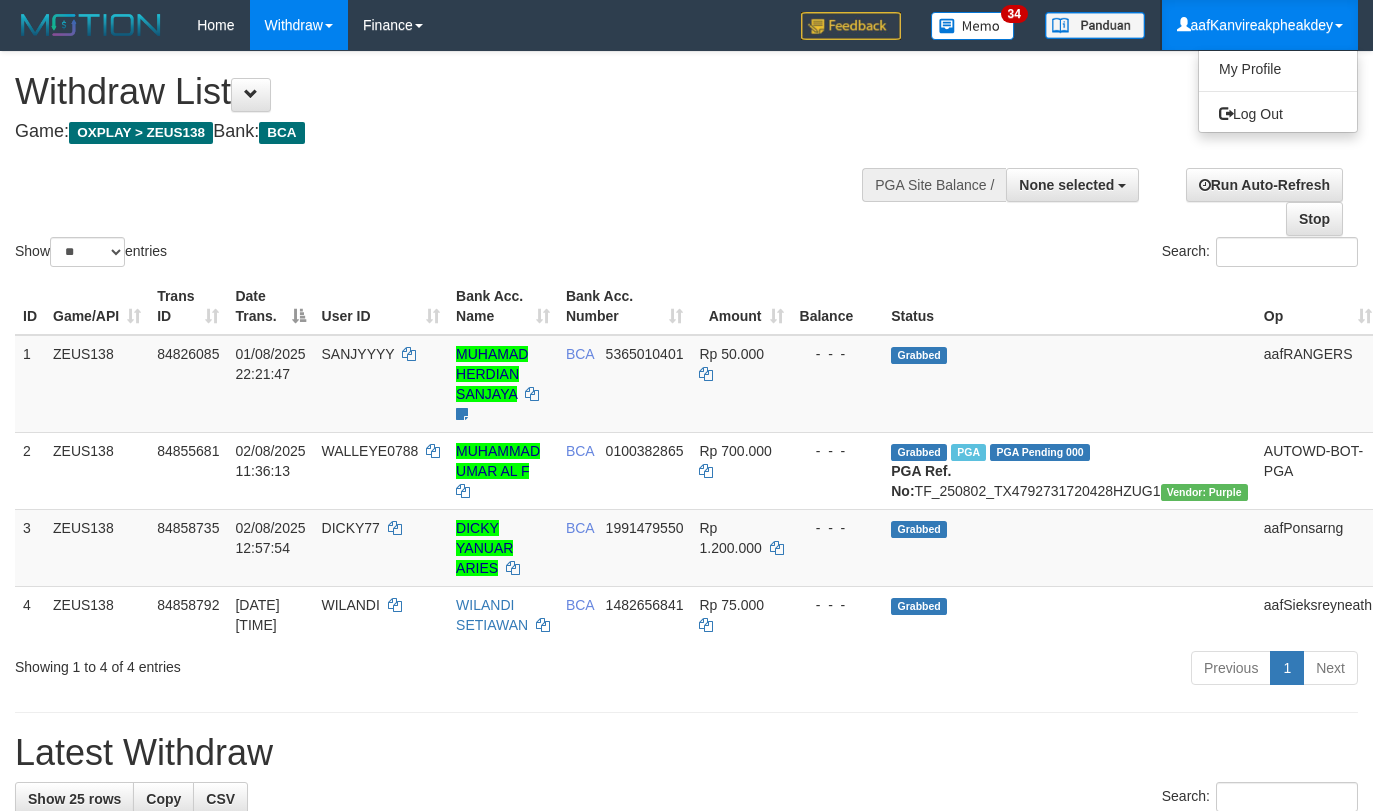 select 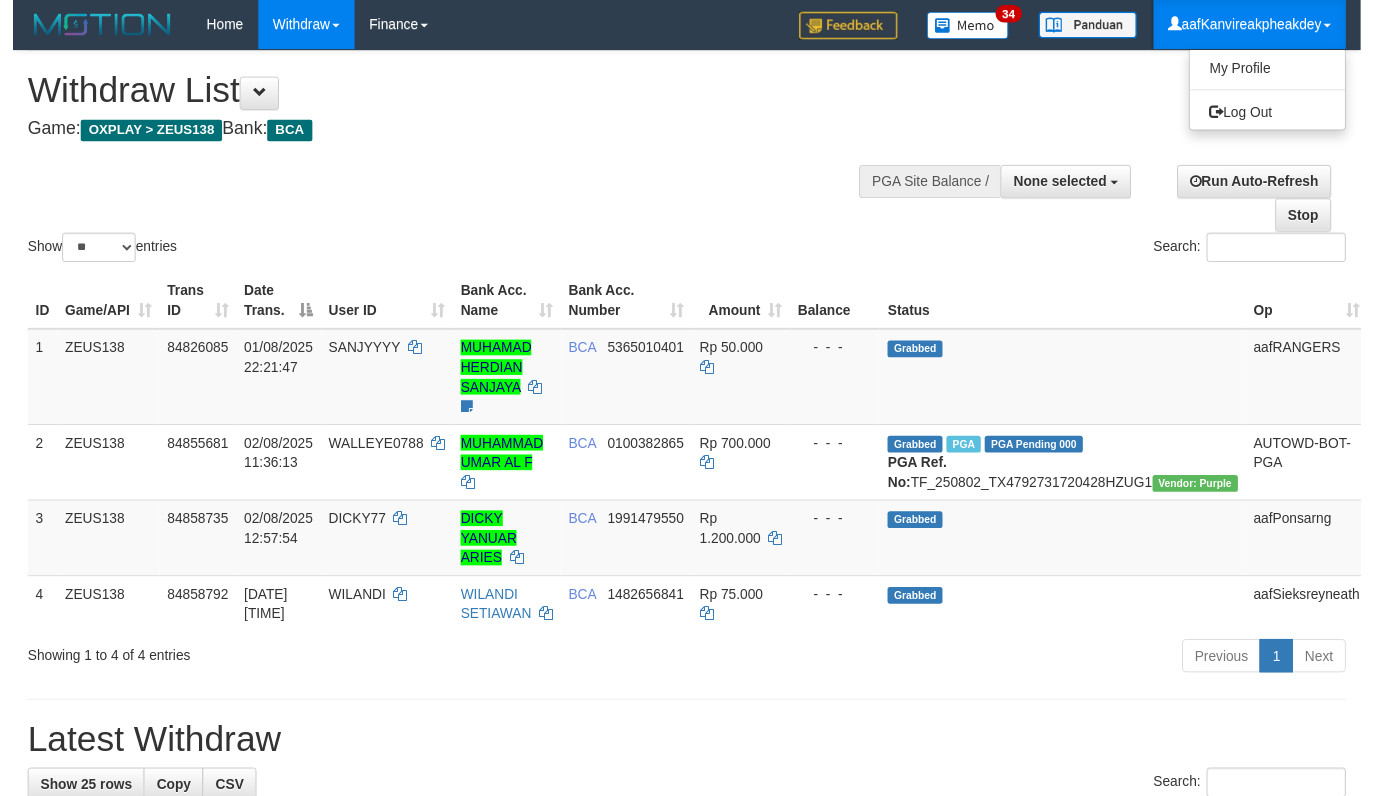 scroll, scrollTop: 0, scrollLeft: 0, axis: both 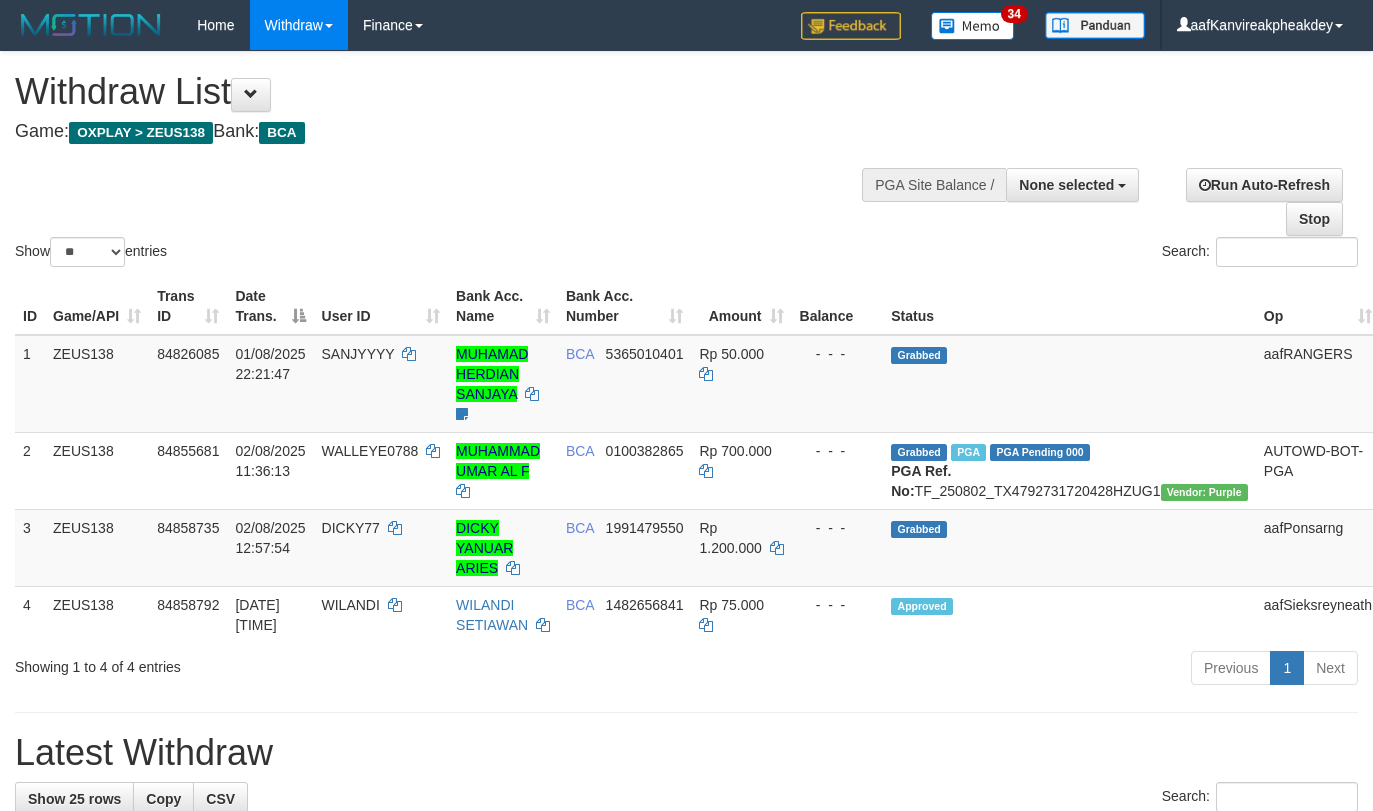 select 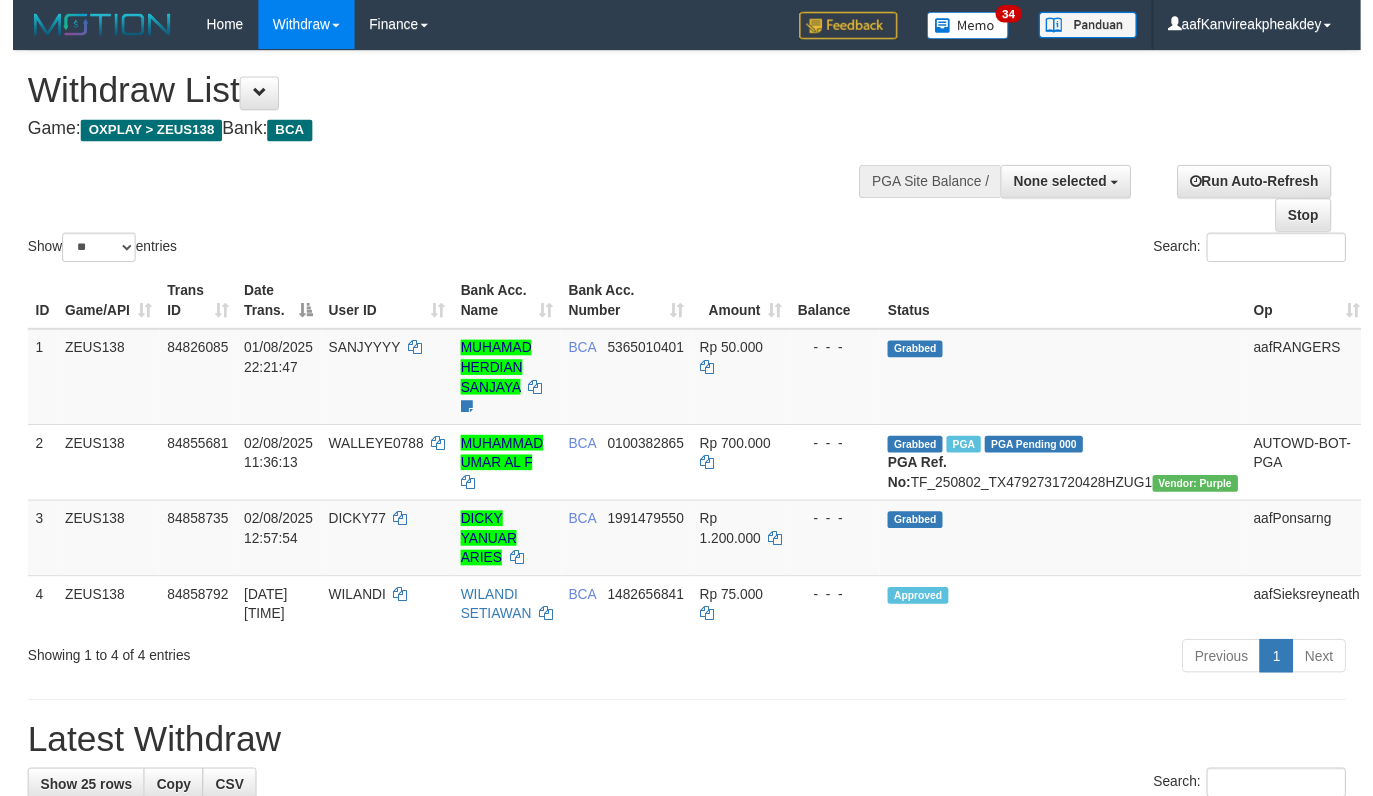 scroll, scrollTop: 0, scrollLeft: 0, axis: both 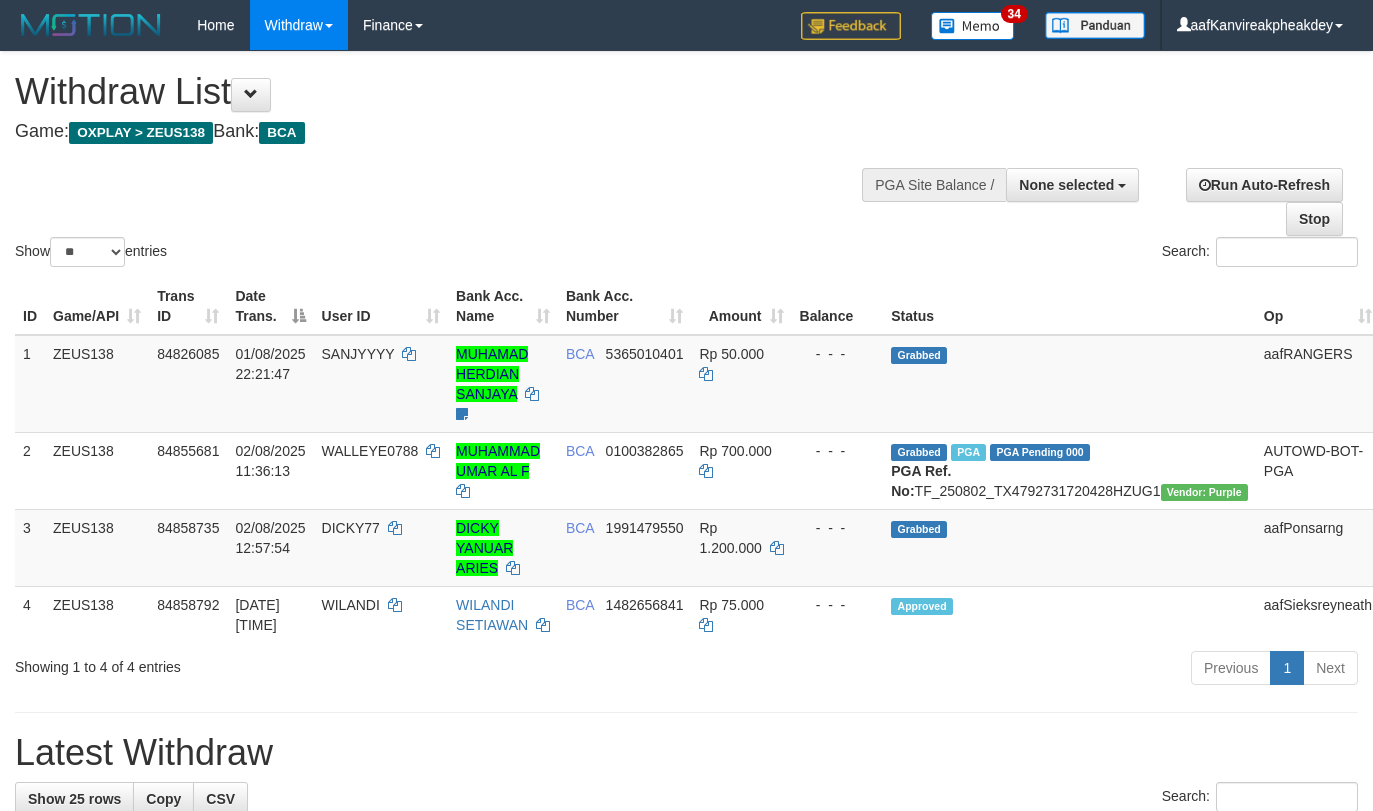 select 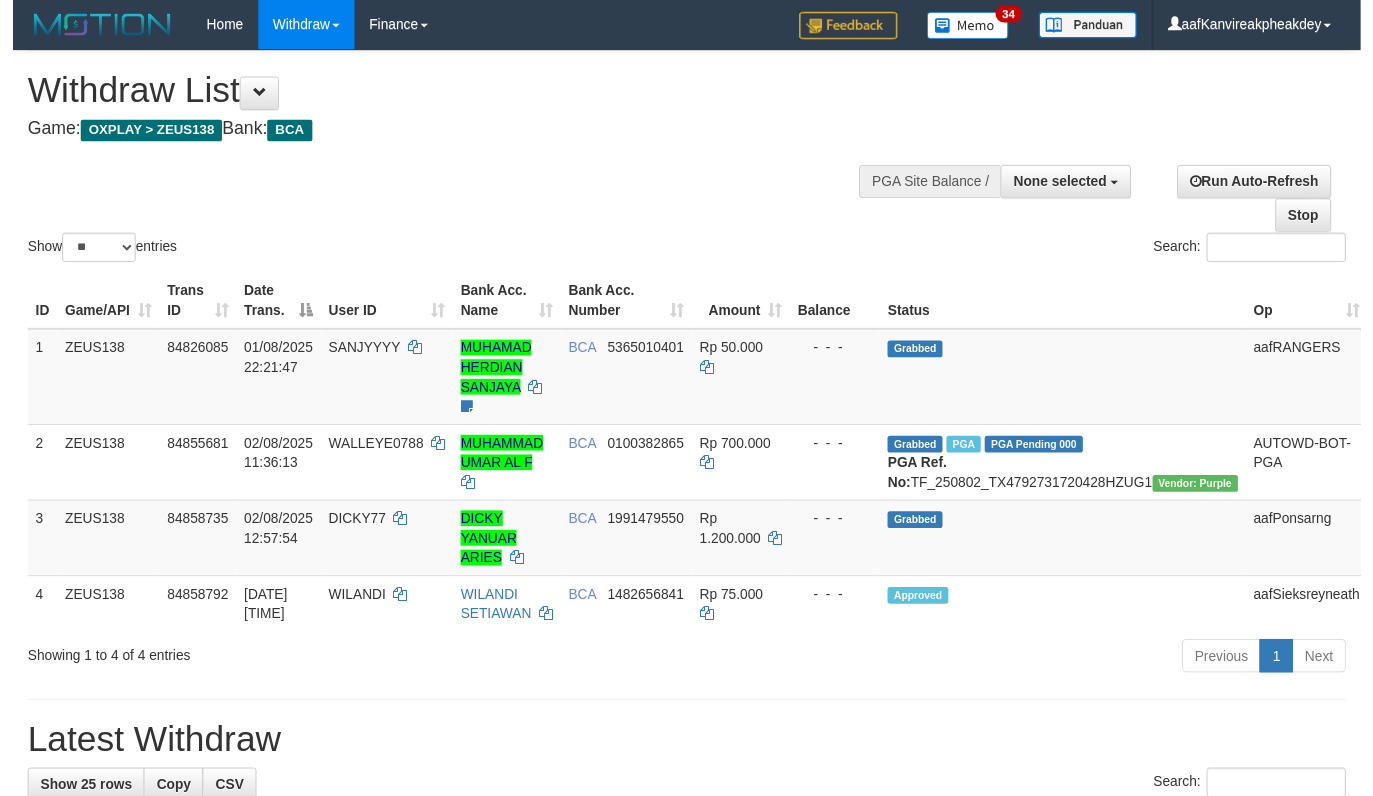 scroll, scrollTop: 0, scrollLeft: 0, axis: both 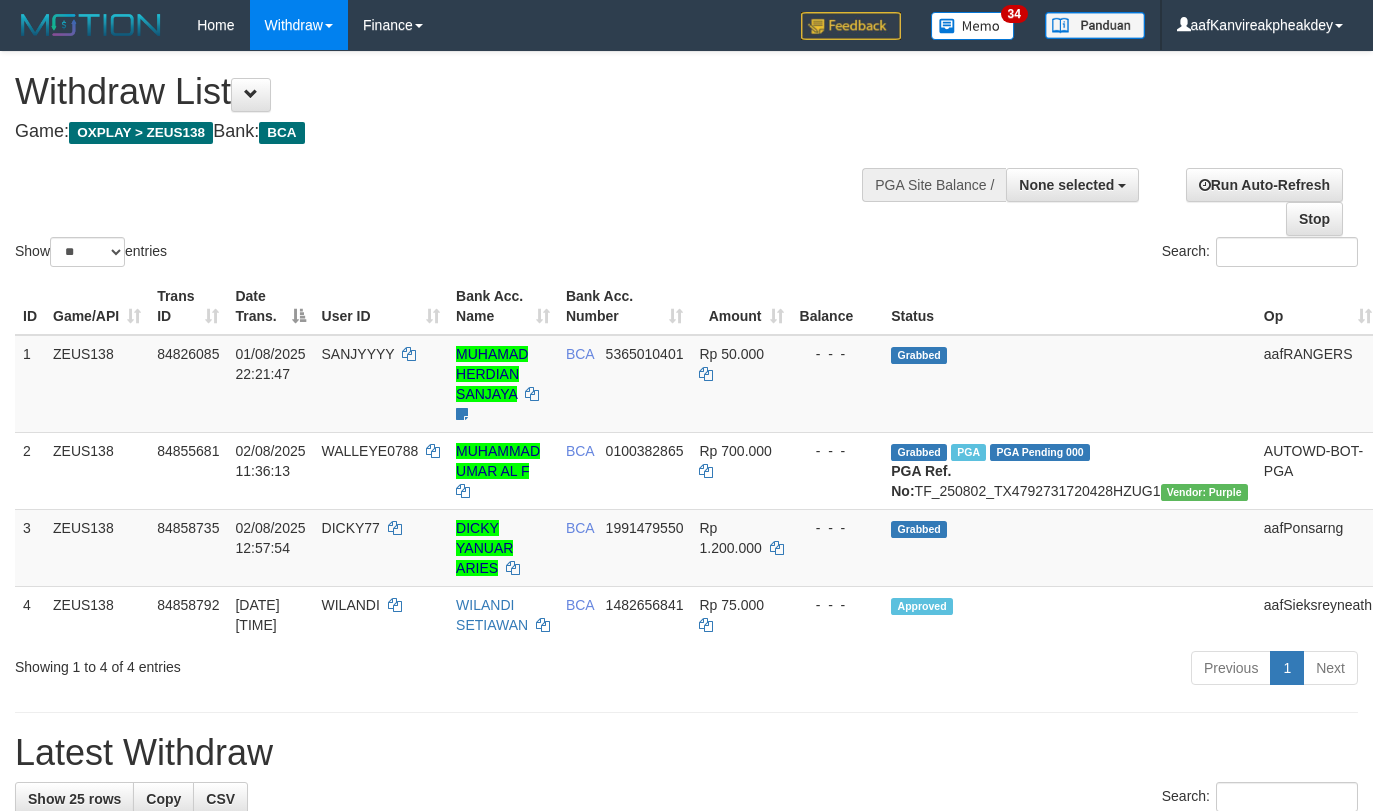 select 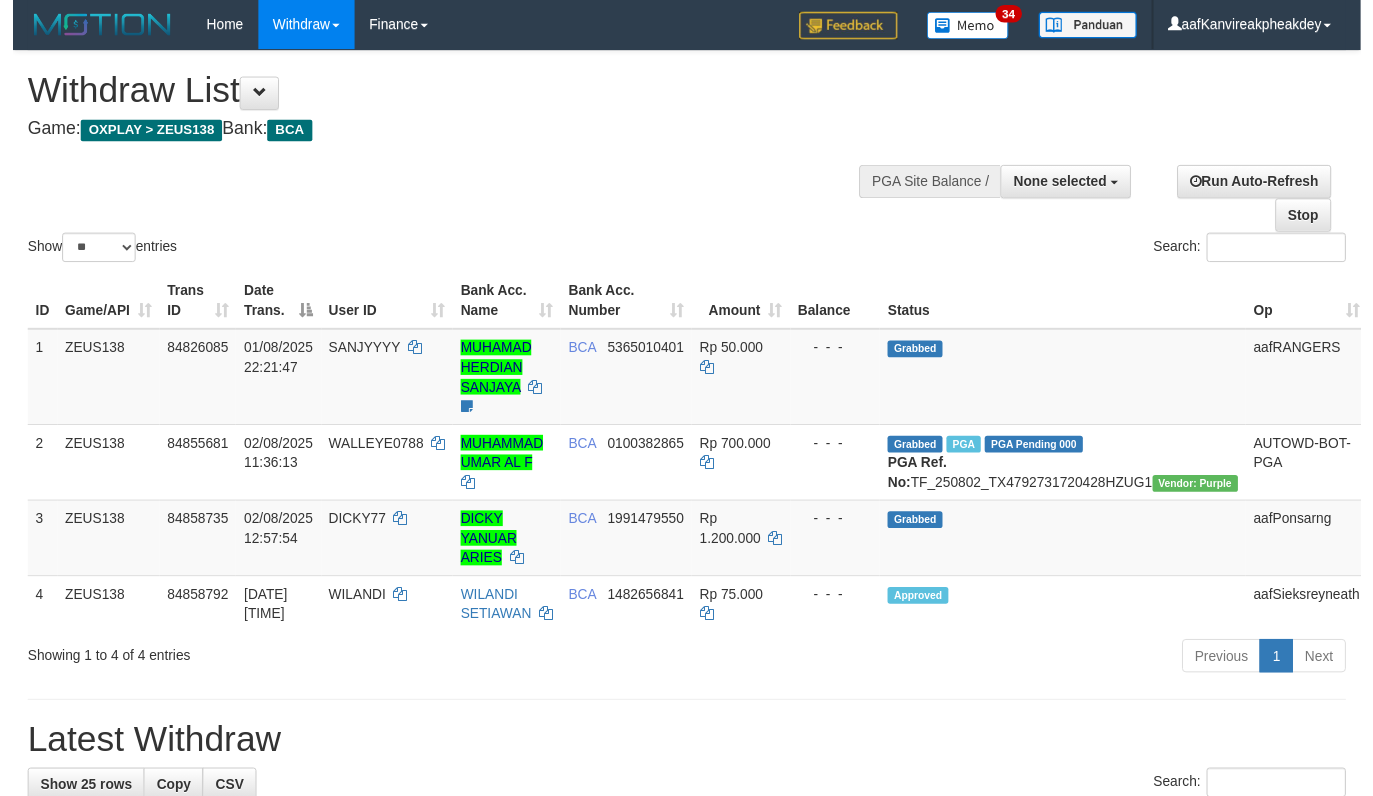 scroll, scrollTop: 0, scrollLeft: 0, axis: both 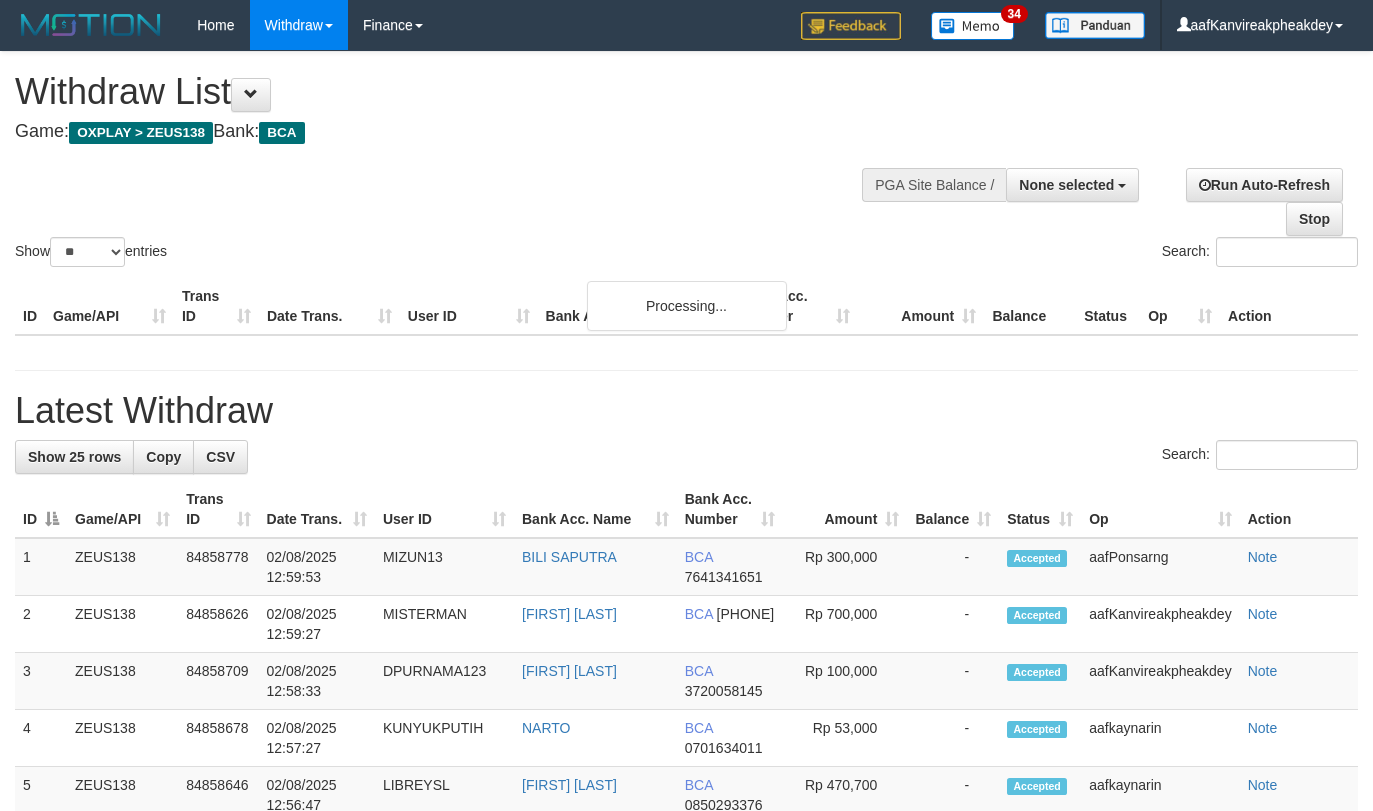 select 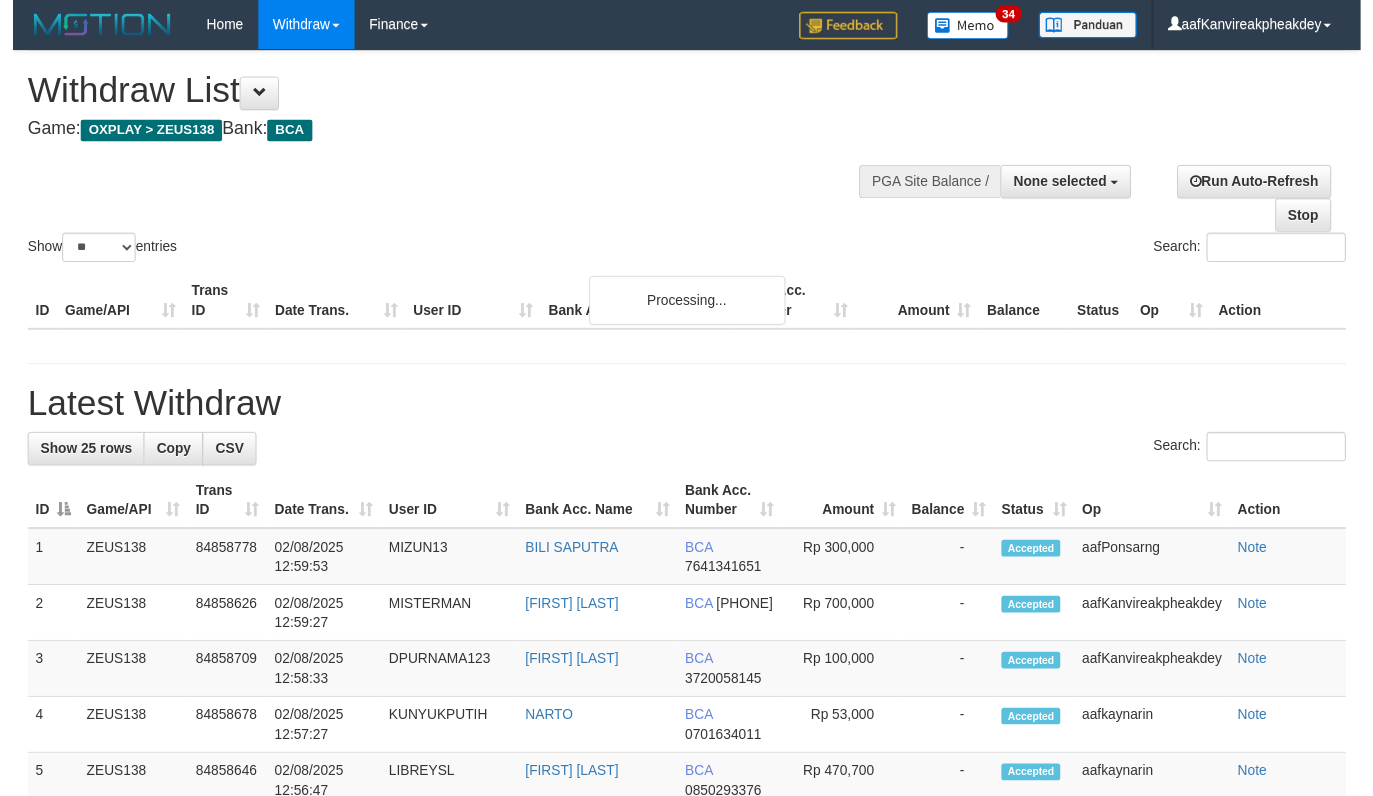 scroll, scrollTop: 0, scrollLeft: 0, axis: both 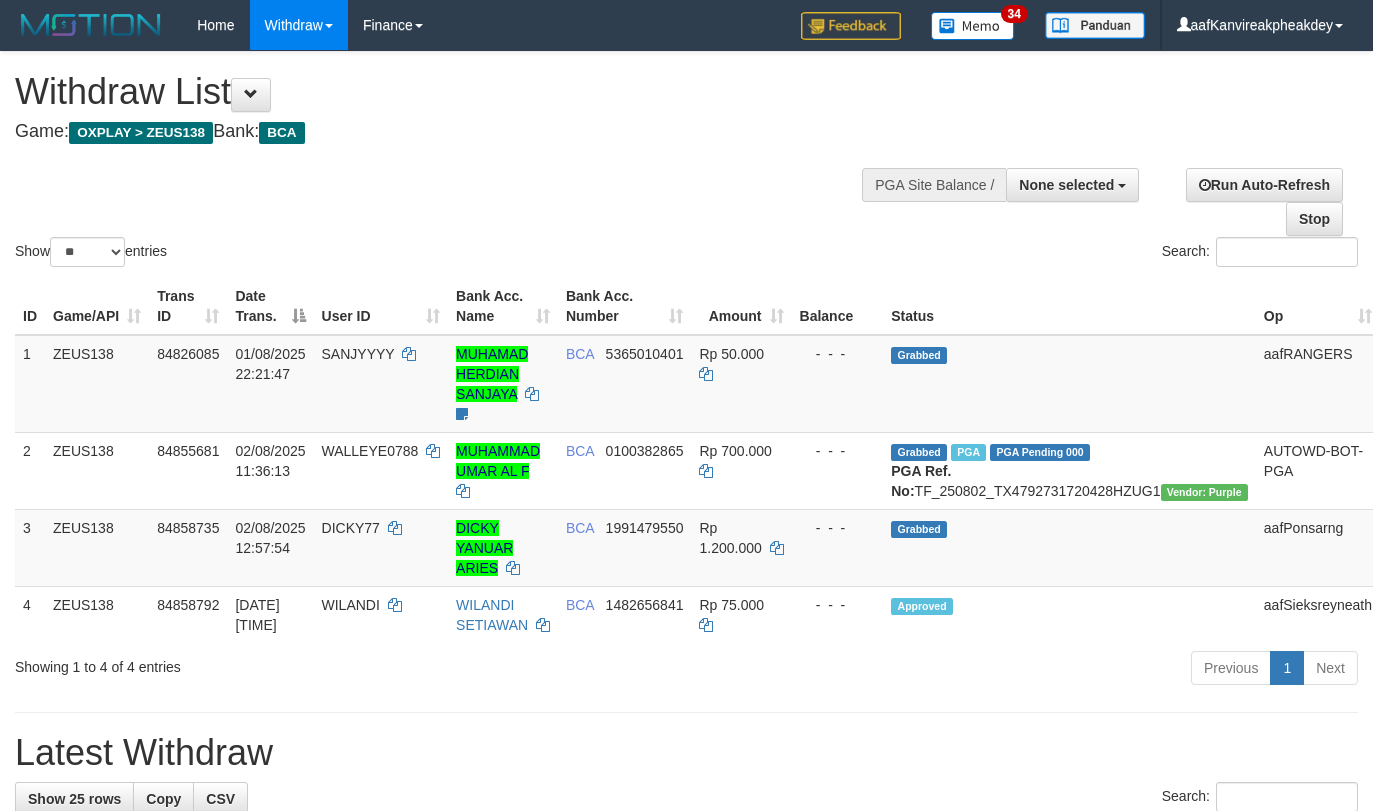 select 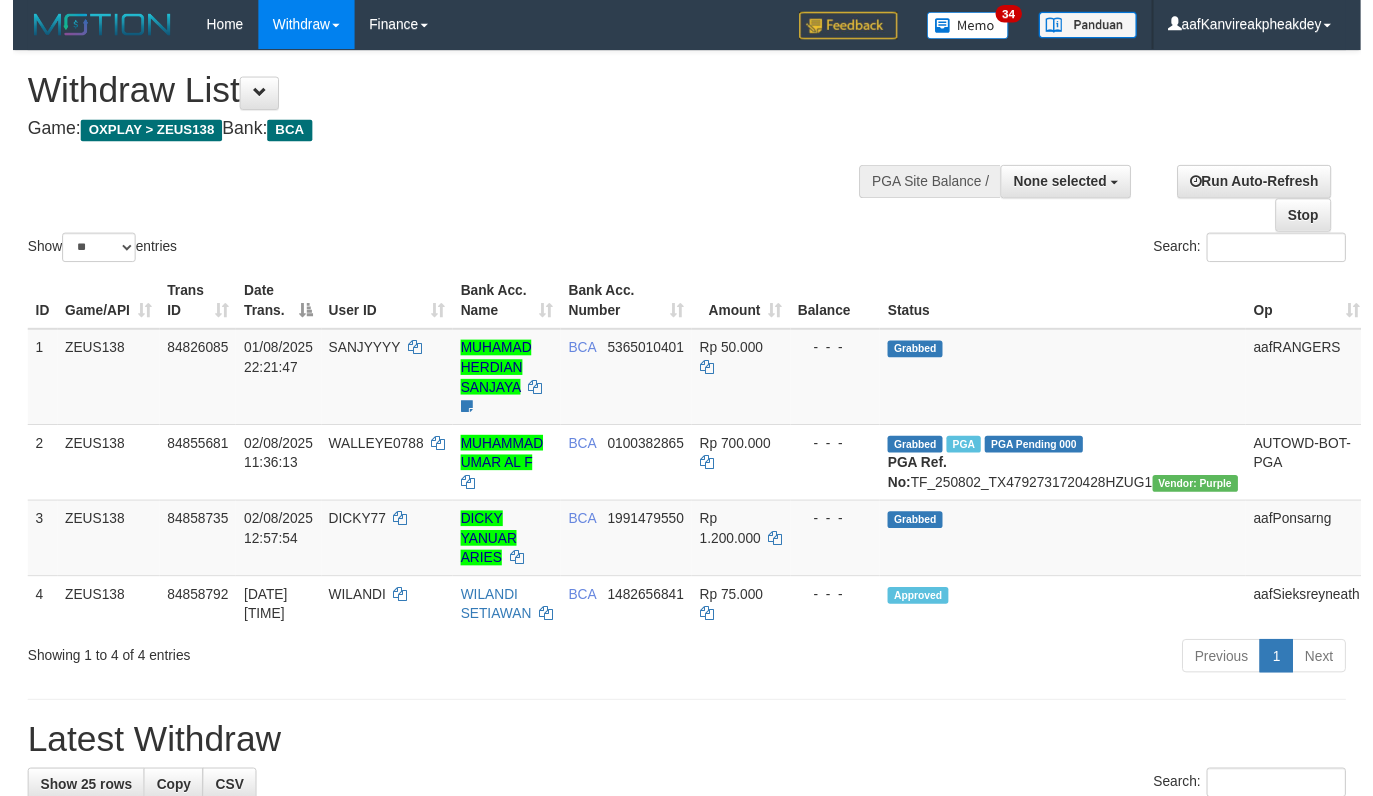 scroll, scrollTop: 0, scrollLeft: 0, axis: both 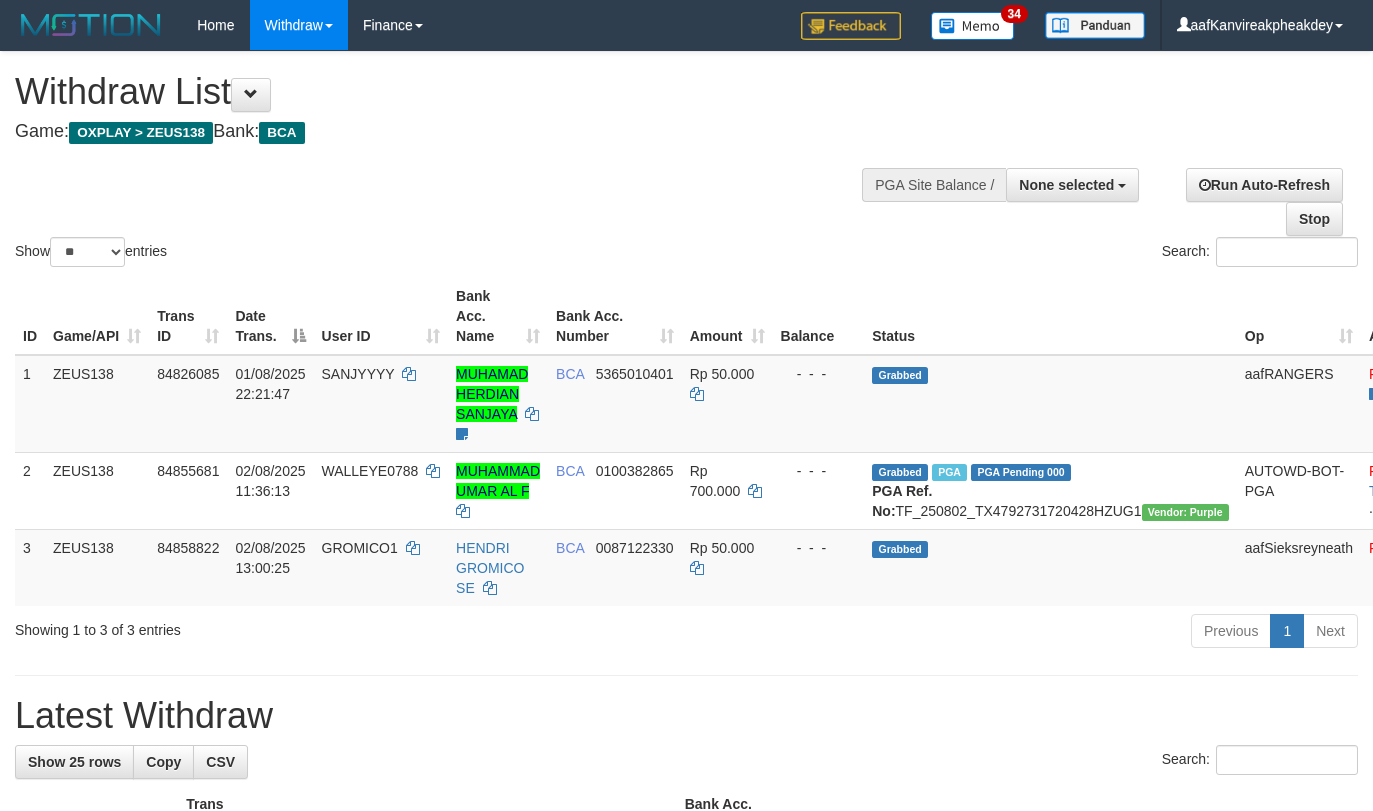 select 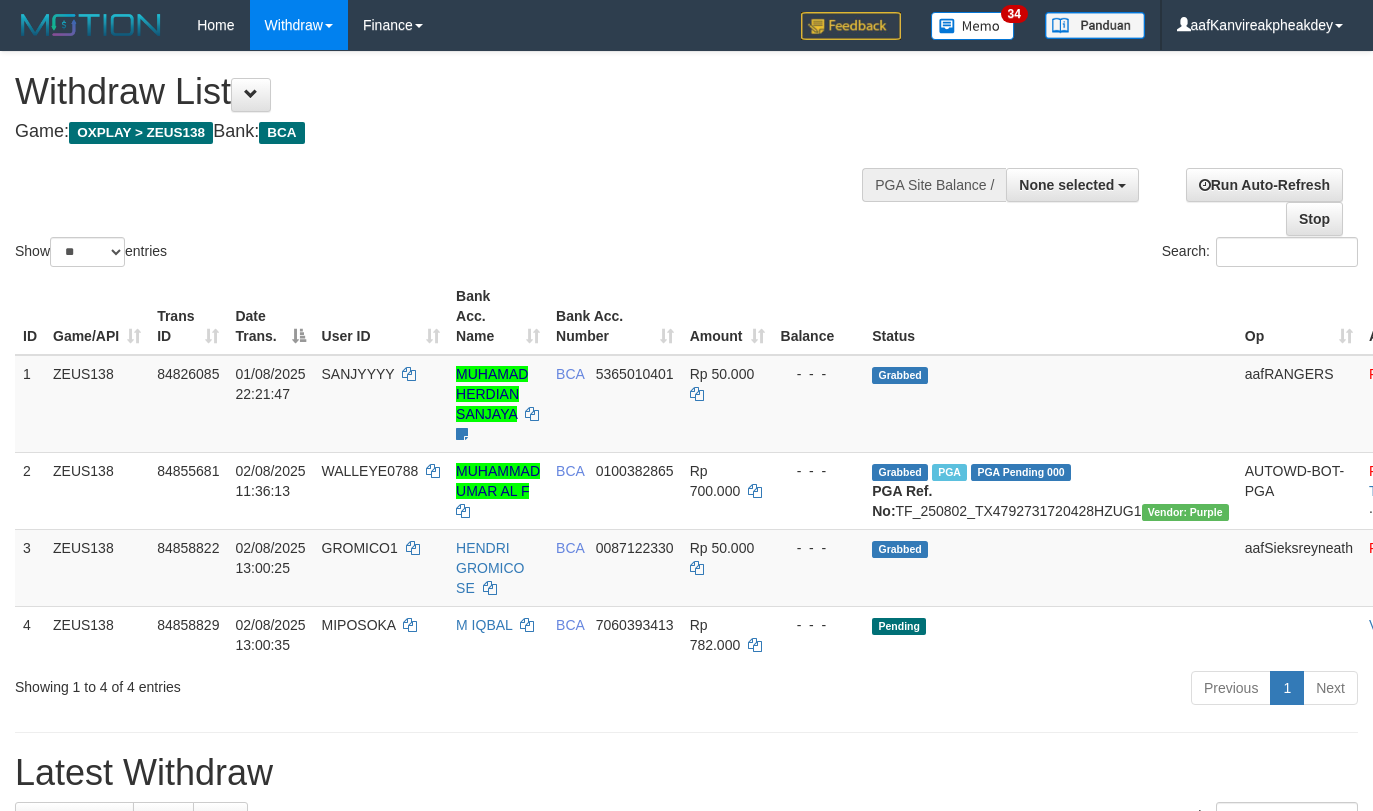 select 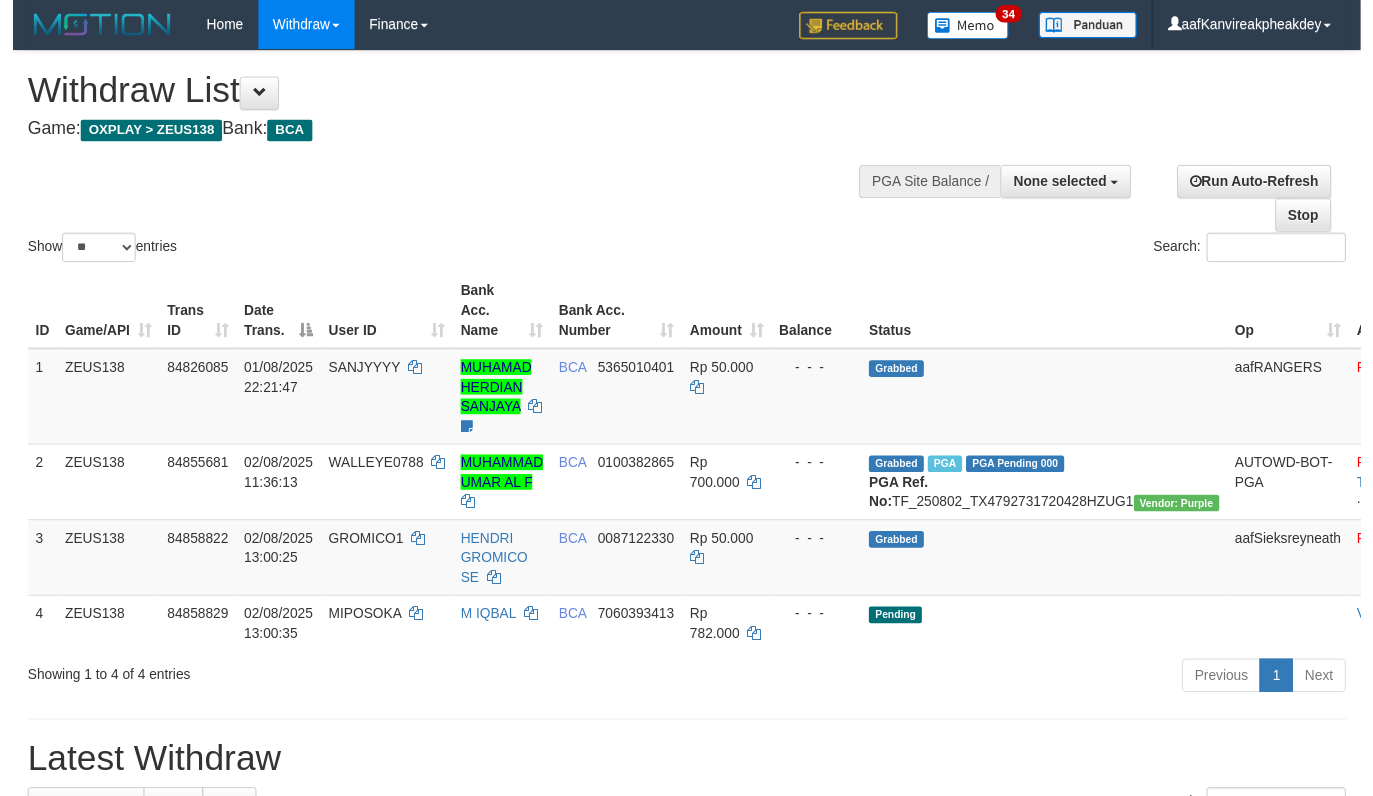 scroll, scrollTop: 0, scrollLeft: 0, axis: both 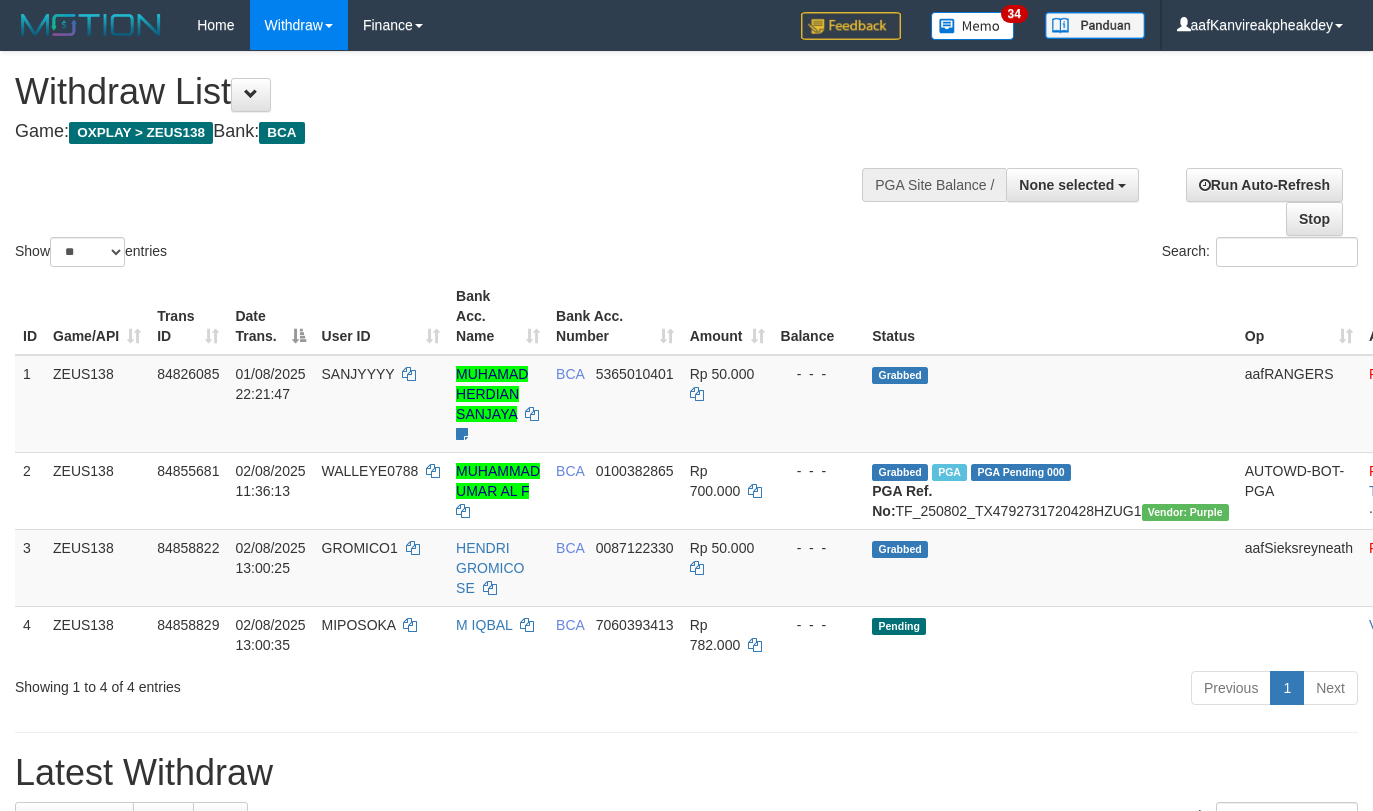 select 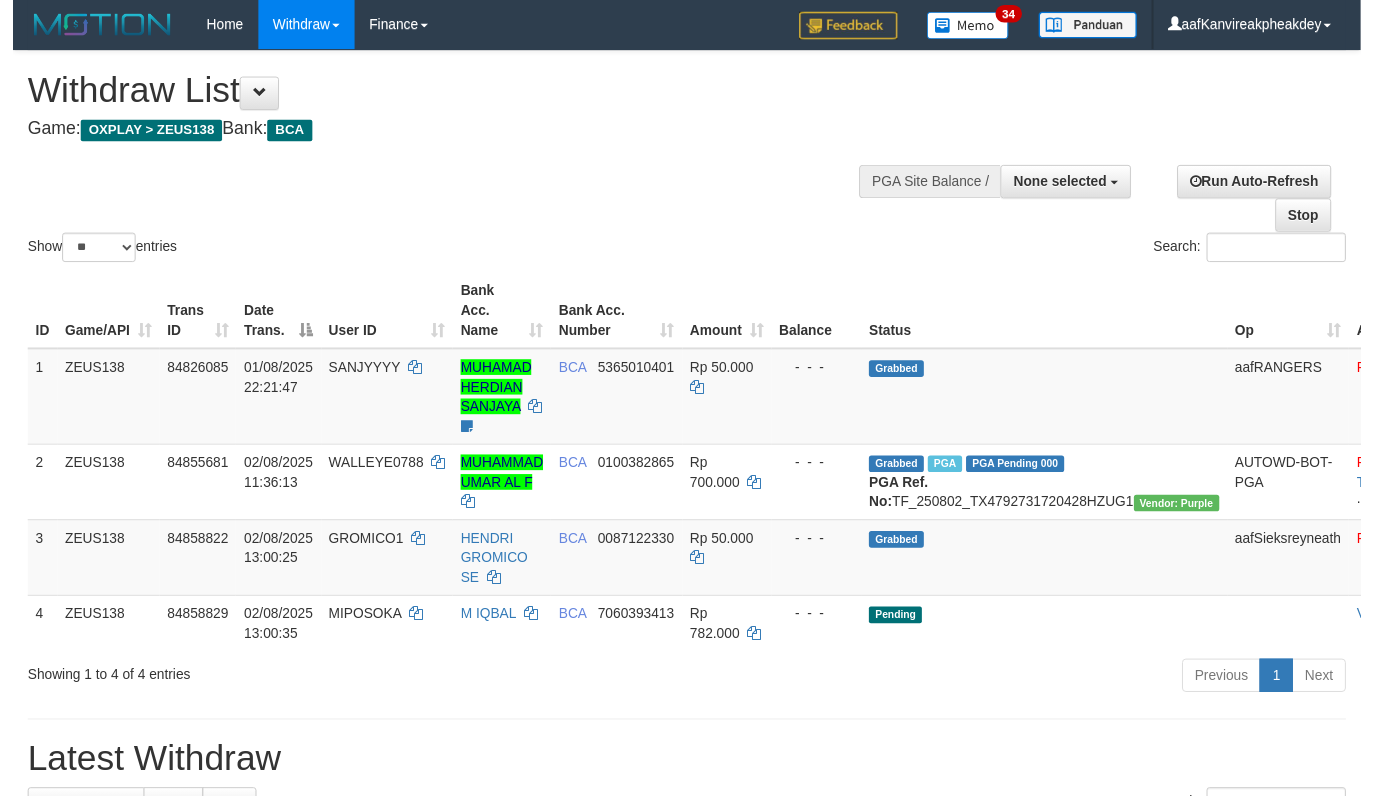 scroll, scrollTop: 0, scrollLeft: 0, axis: both 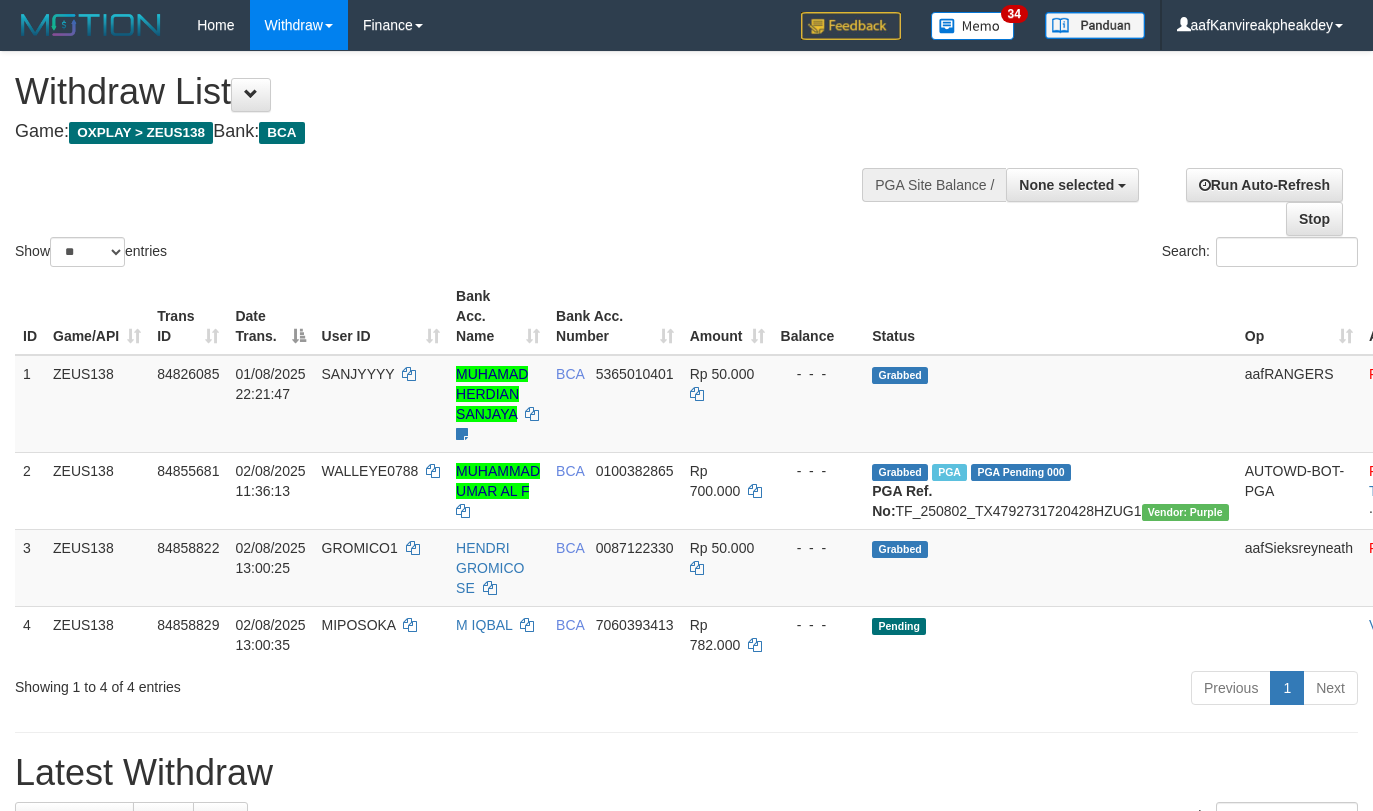 select 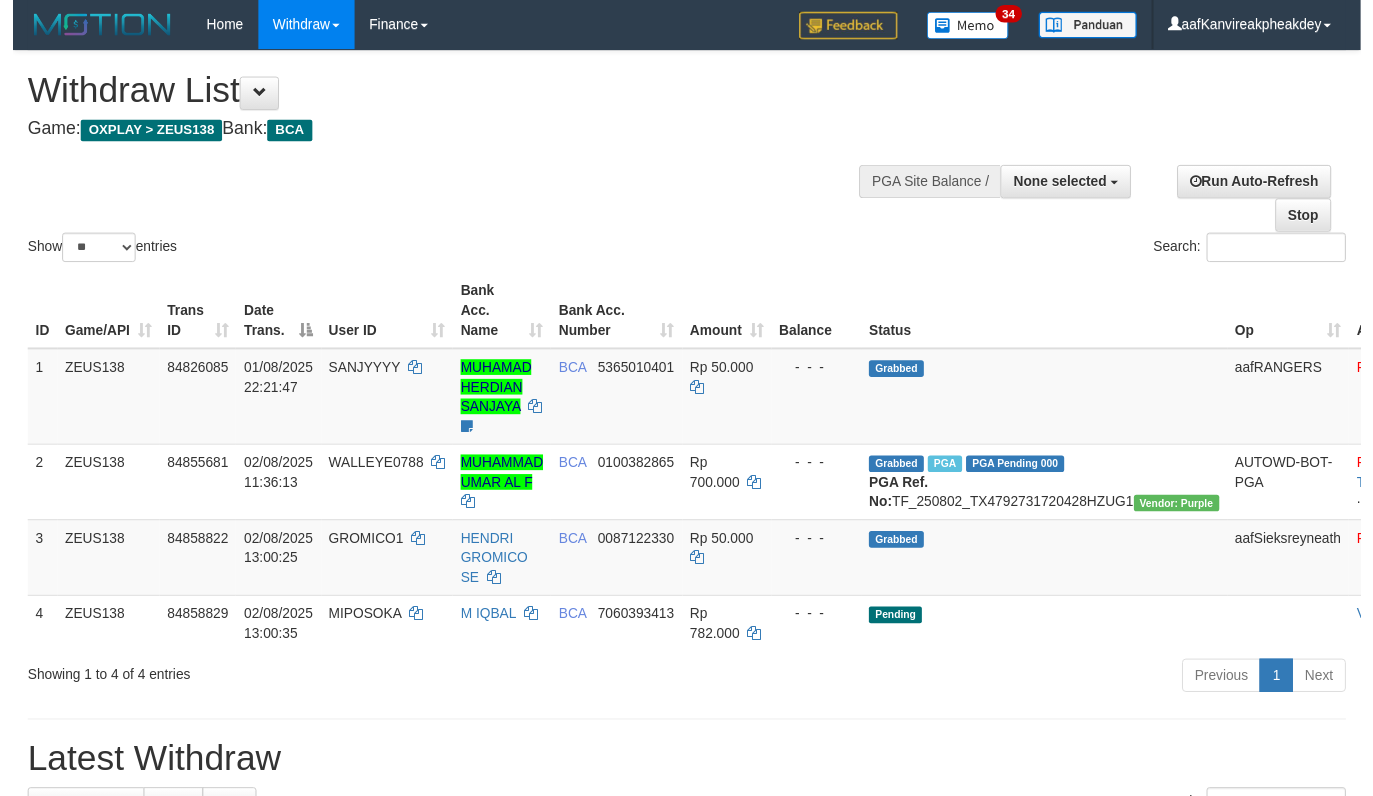 scroll, scrollTop: 0, scrollLeft: 0, axis: both 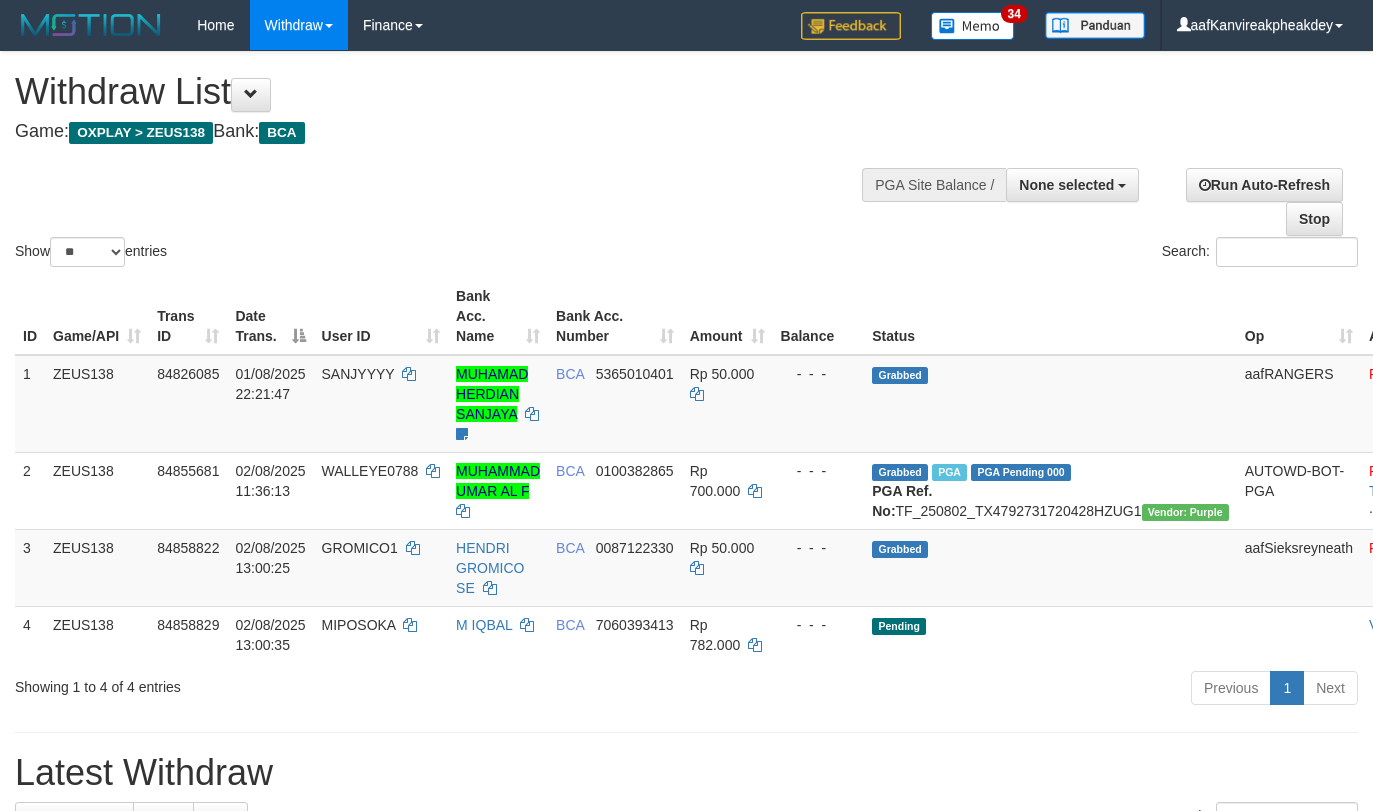 select 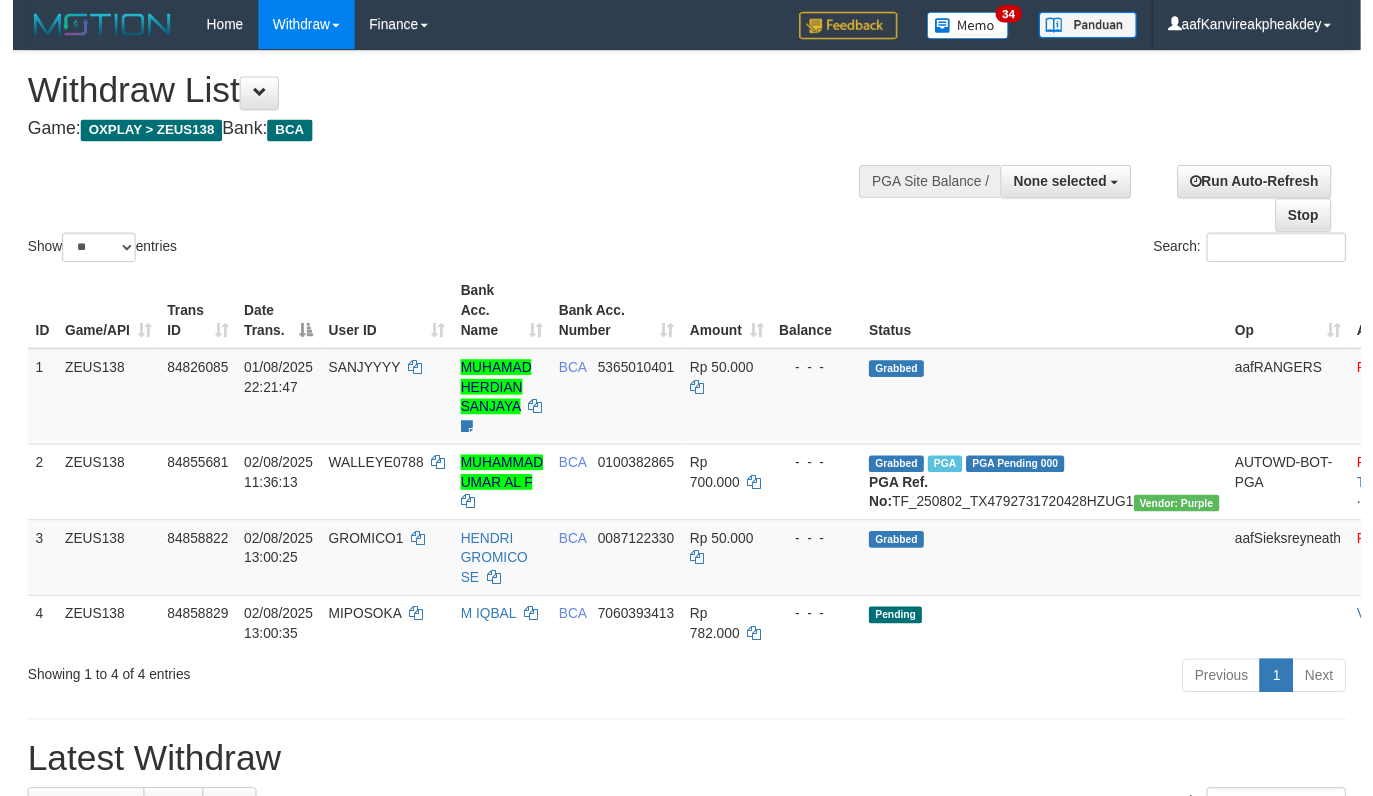 scroll, scrollTop: 0, scrollLeft: 0, axis: both 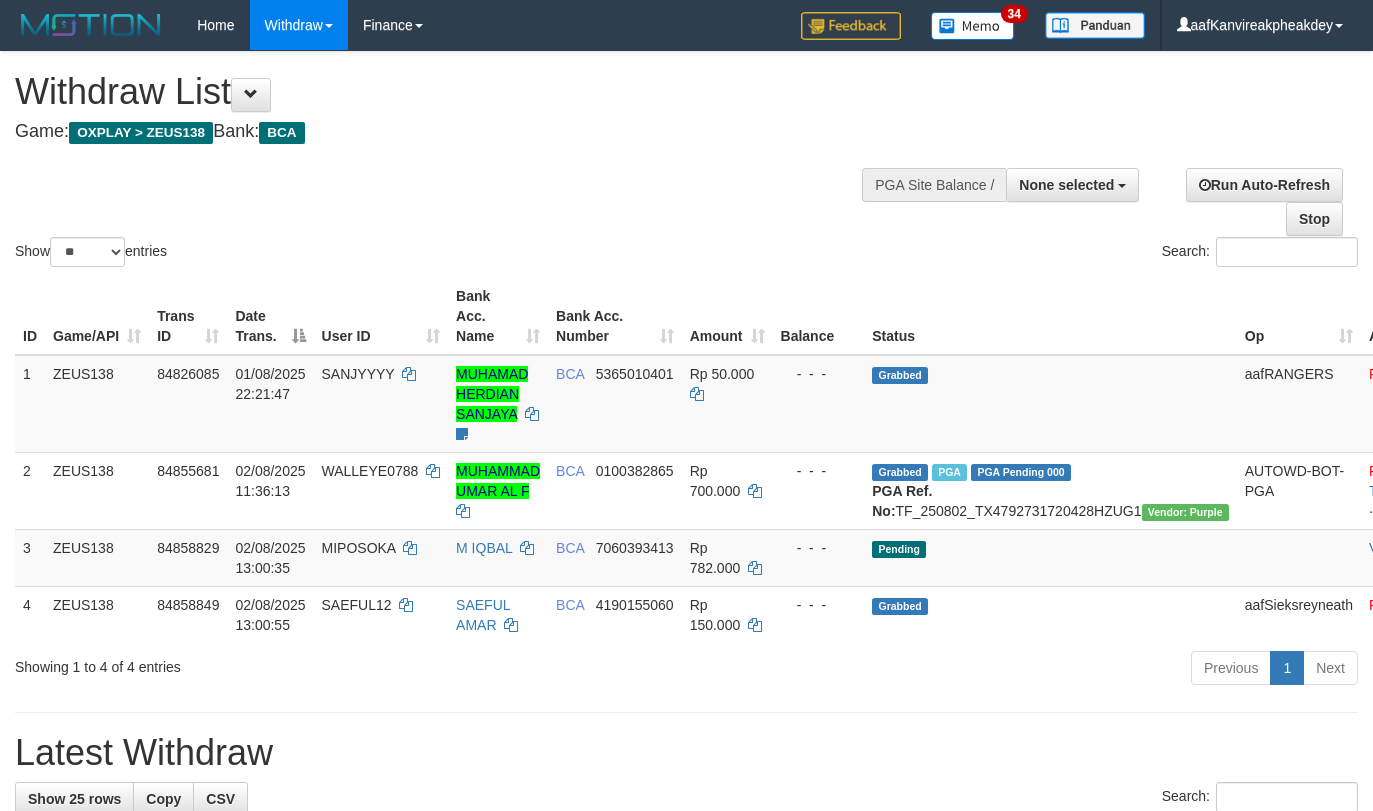select 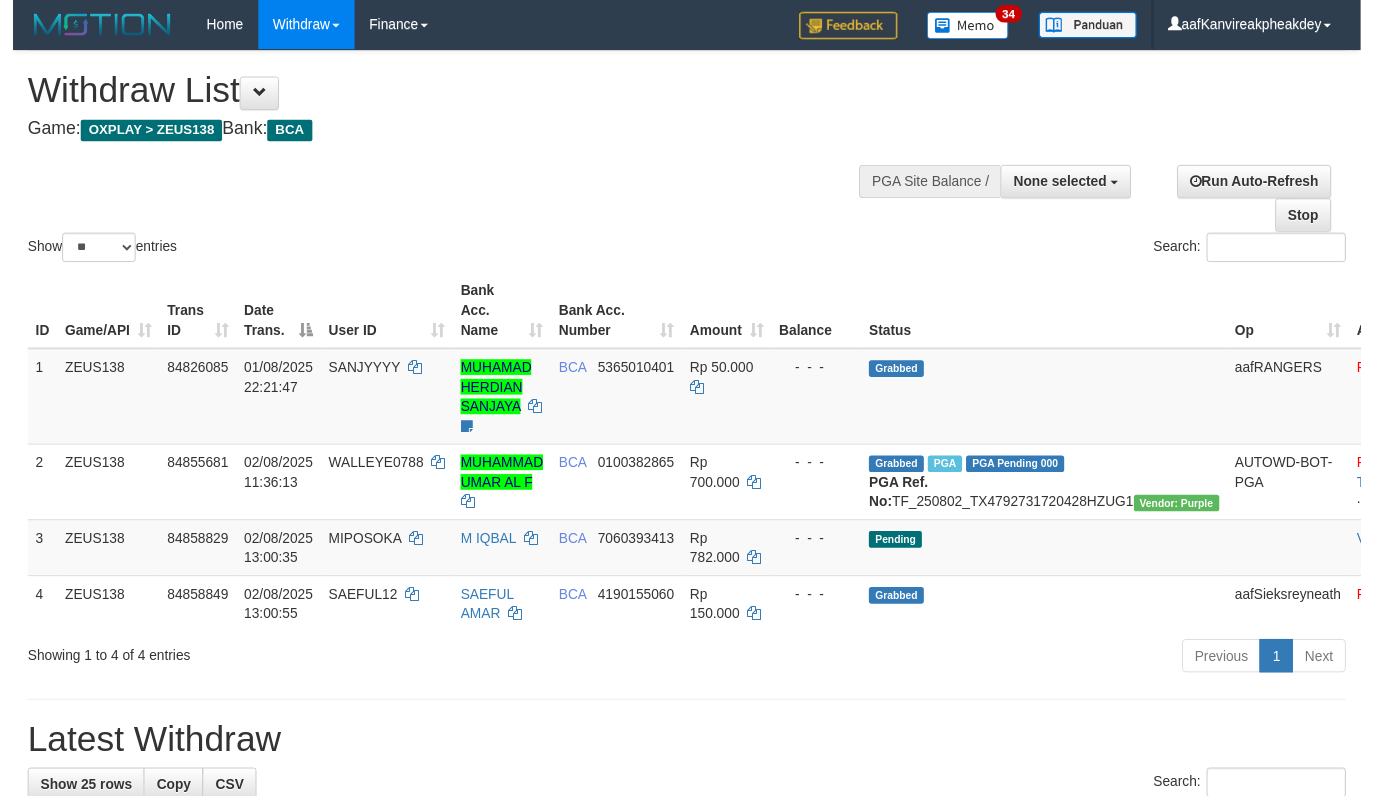 scroll, scrollTop: 0, scrollLeft: 0, axis: both 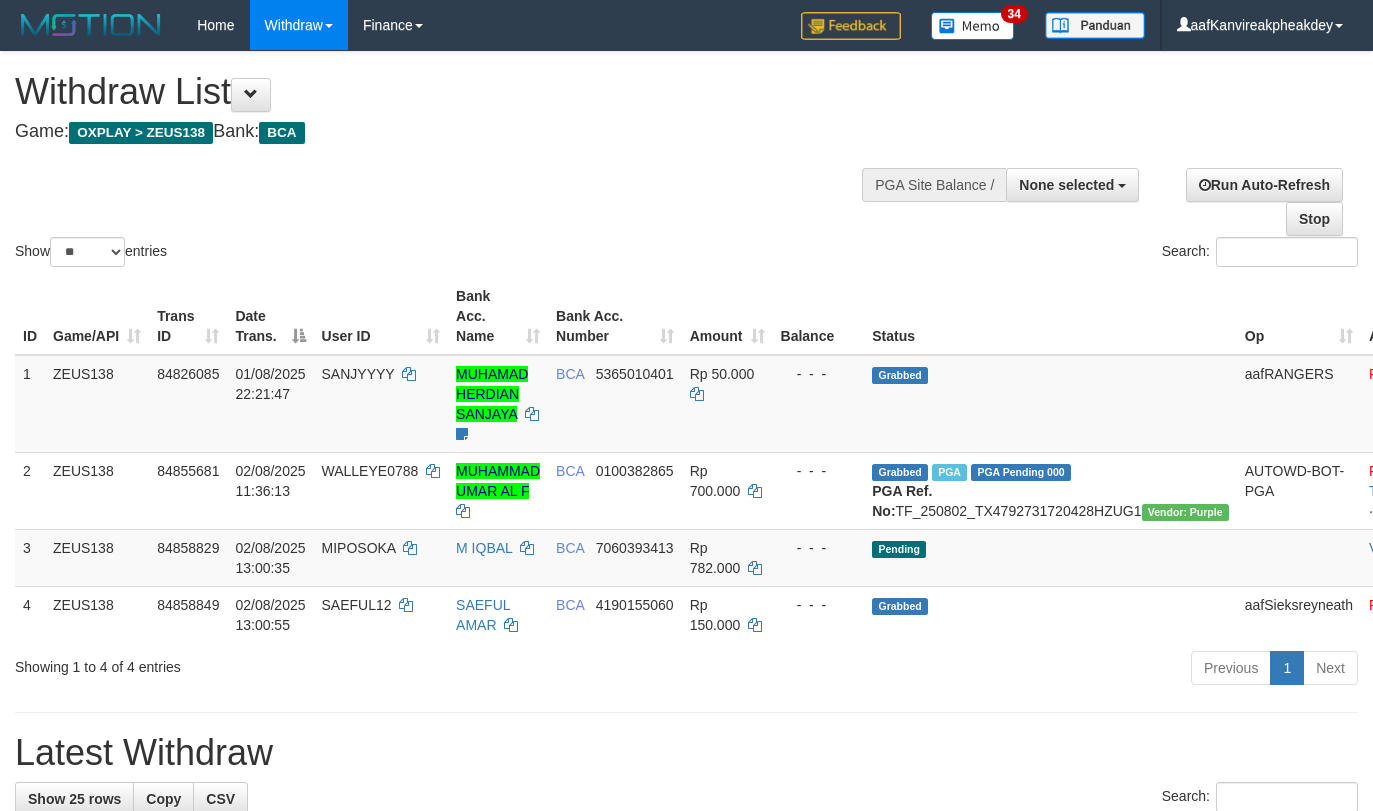 select 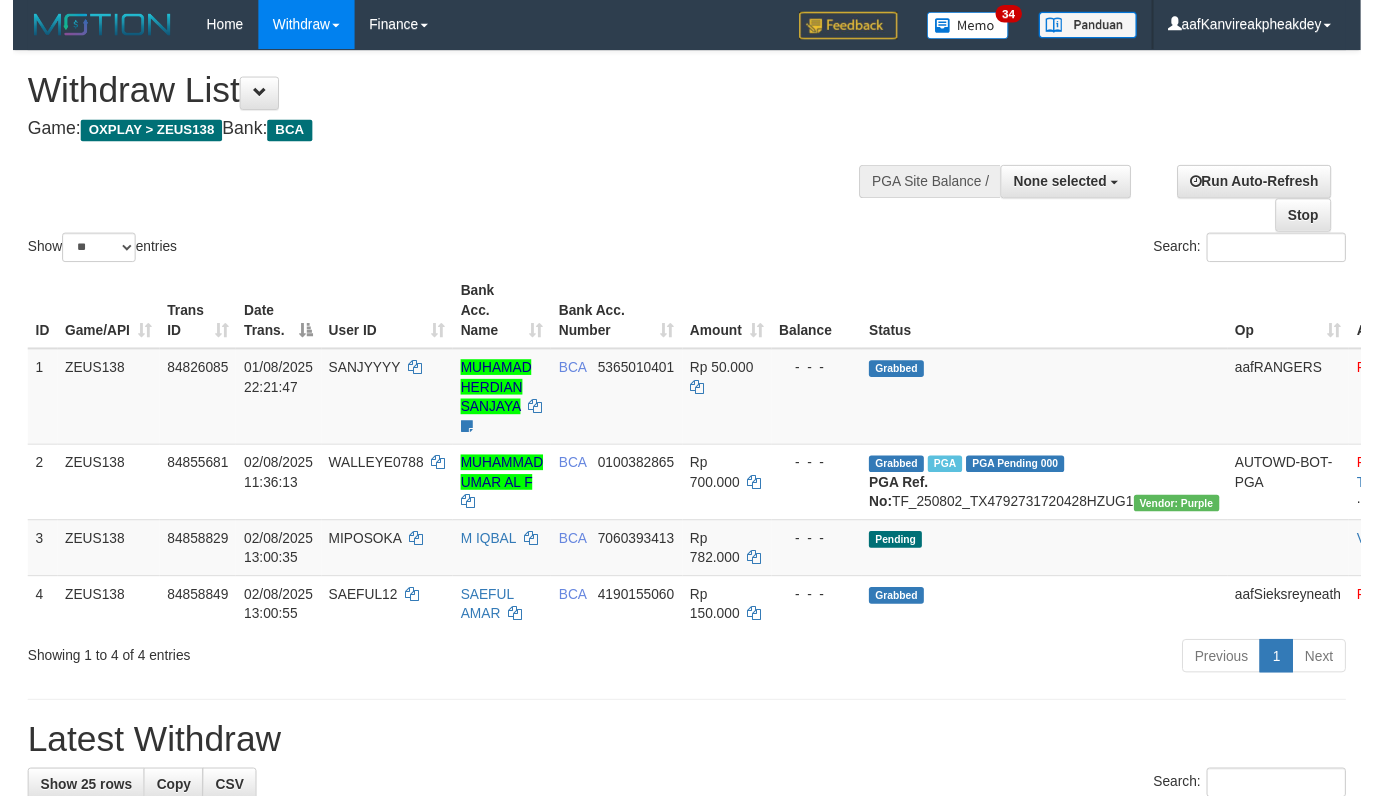 scroll, scrollTop: 0, scrollLeft: 0, axis: both 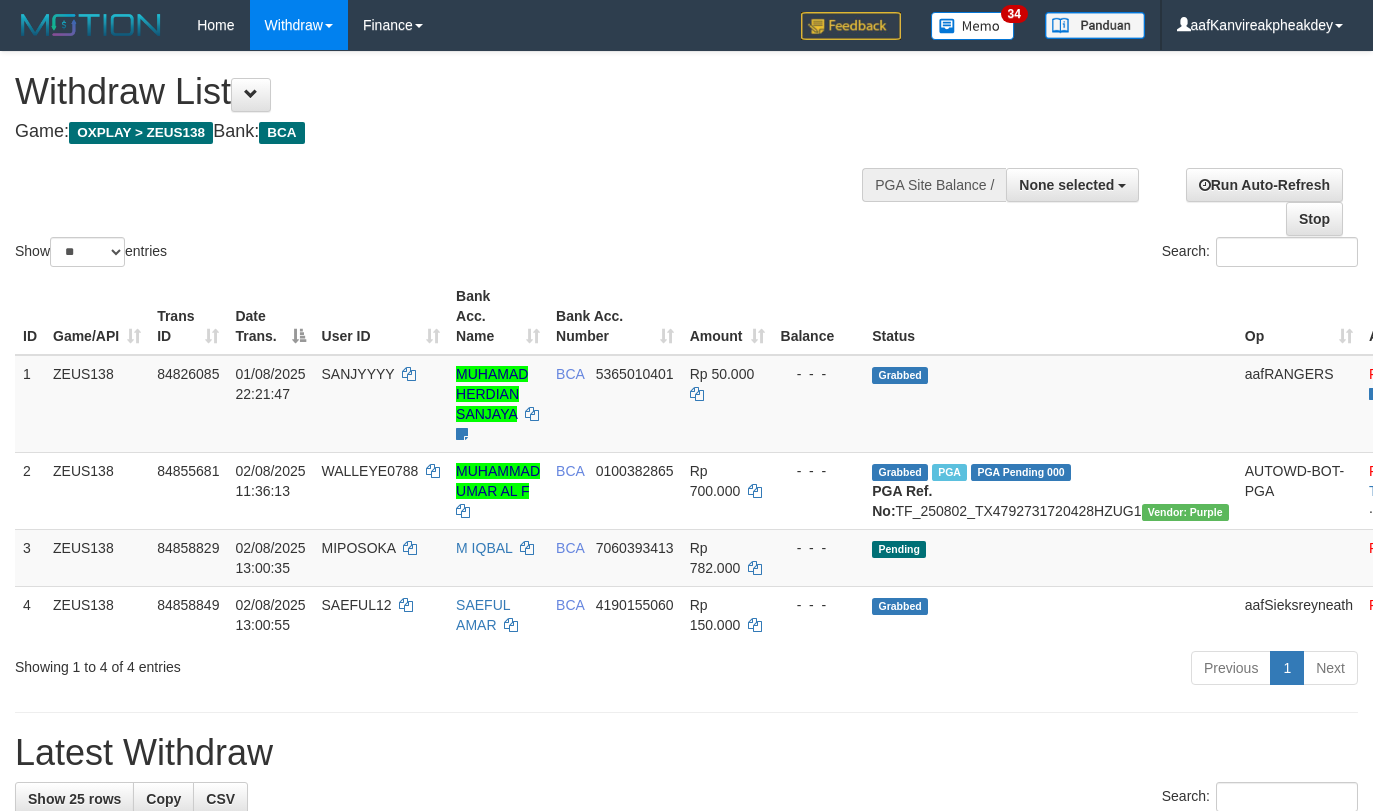 select 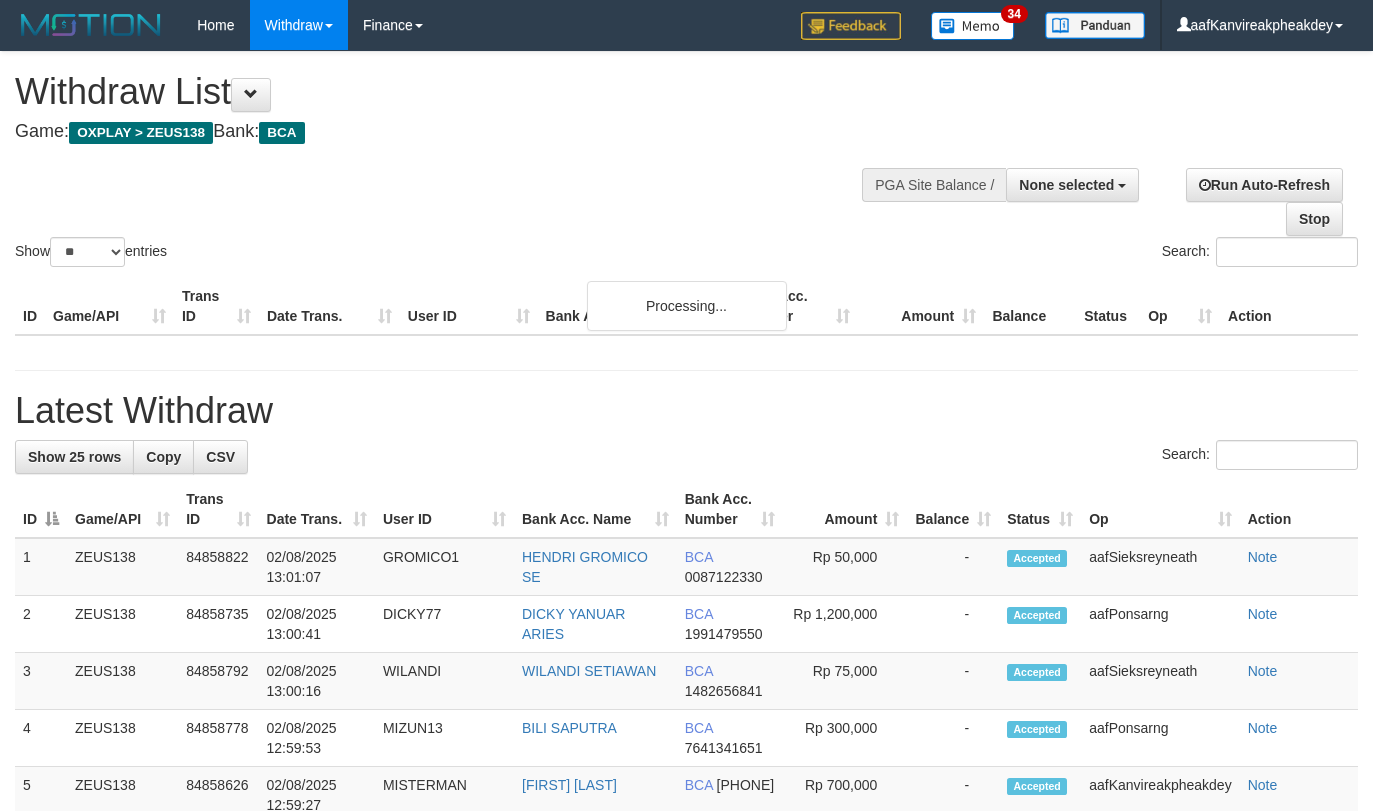 select 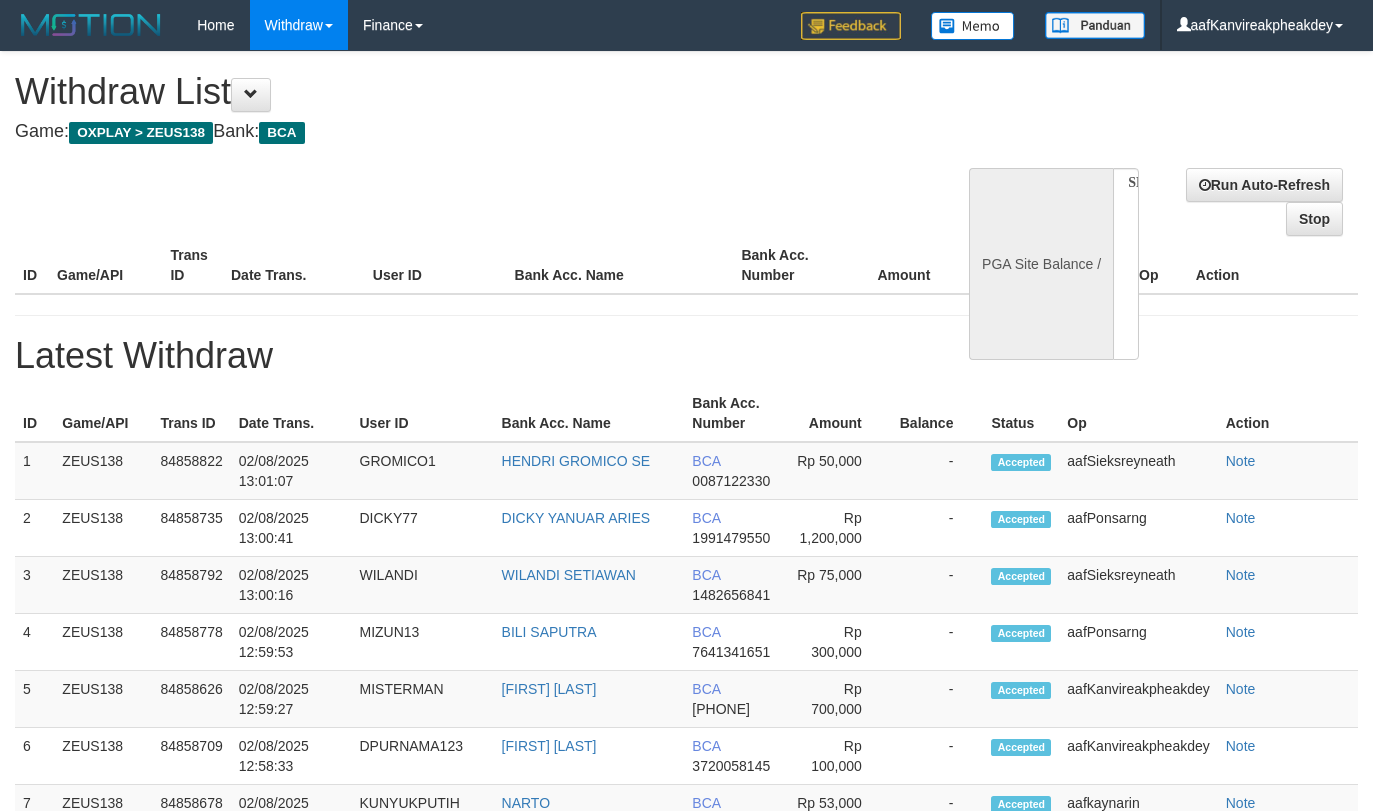 select 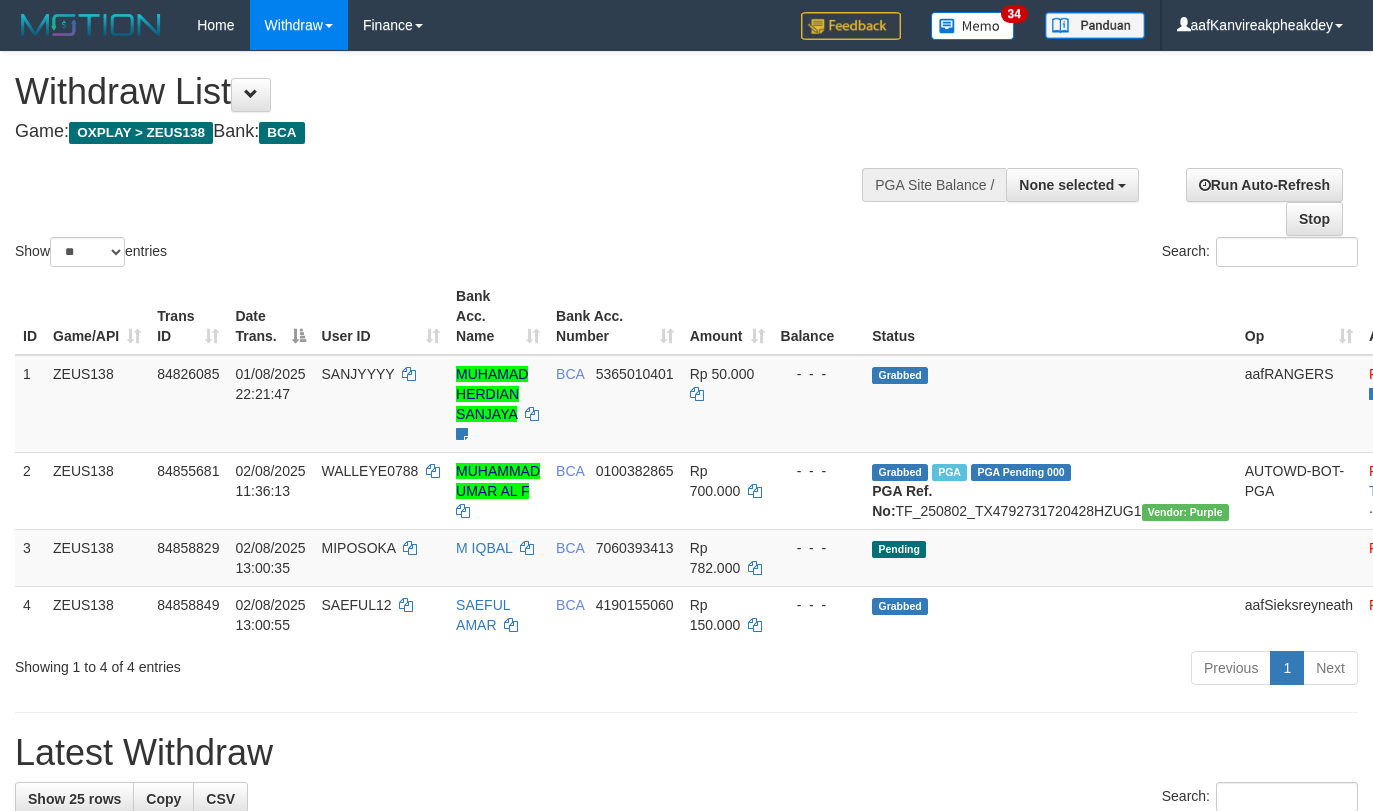 select 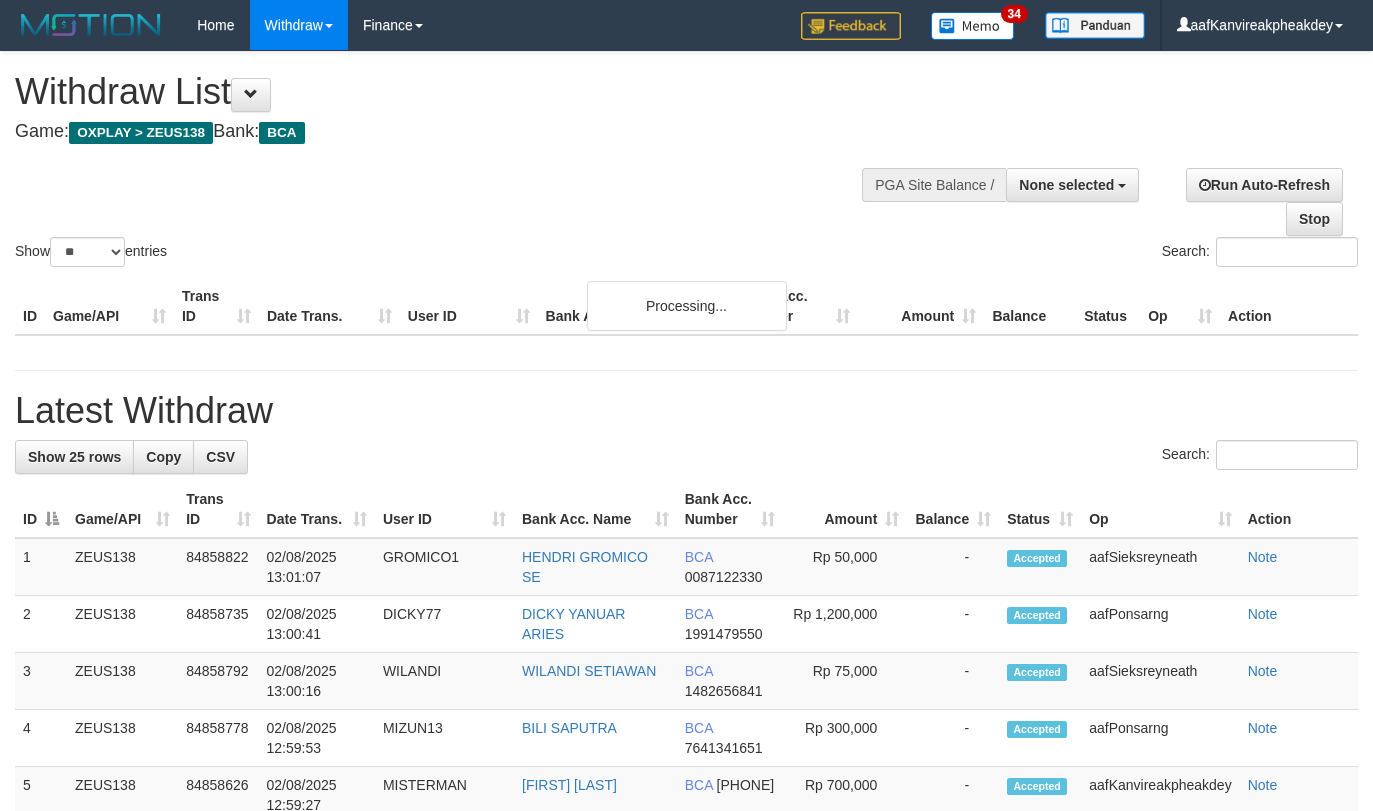 select 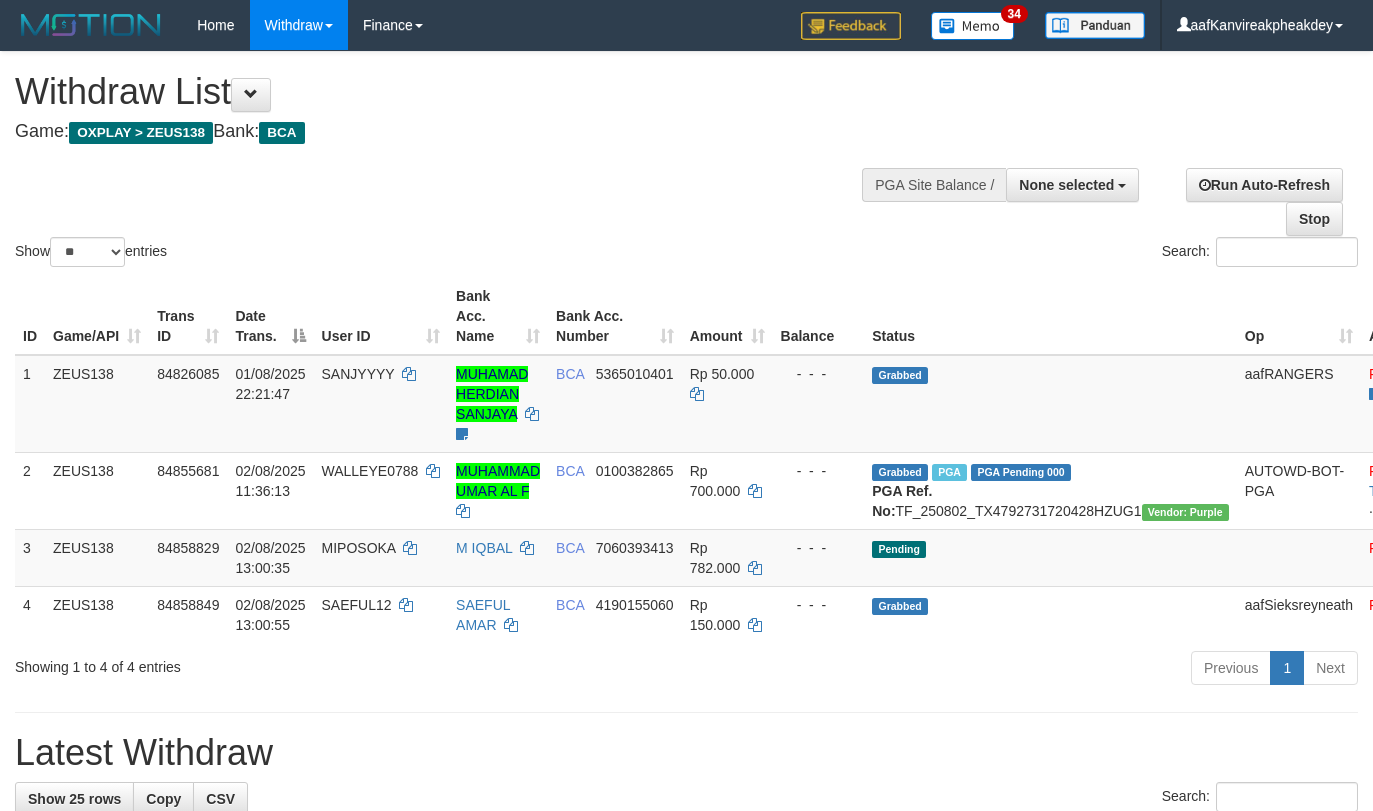 select 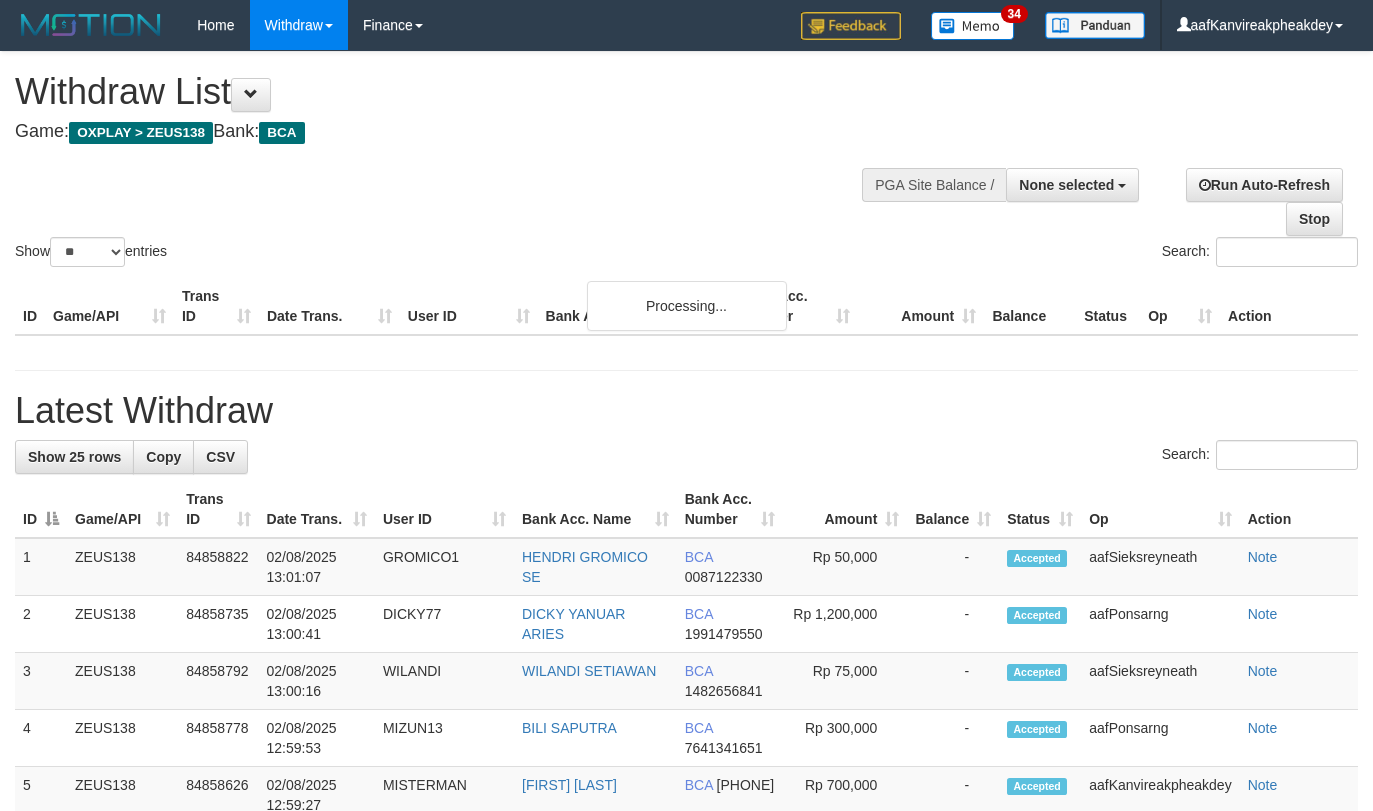 select 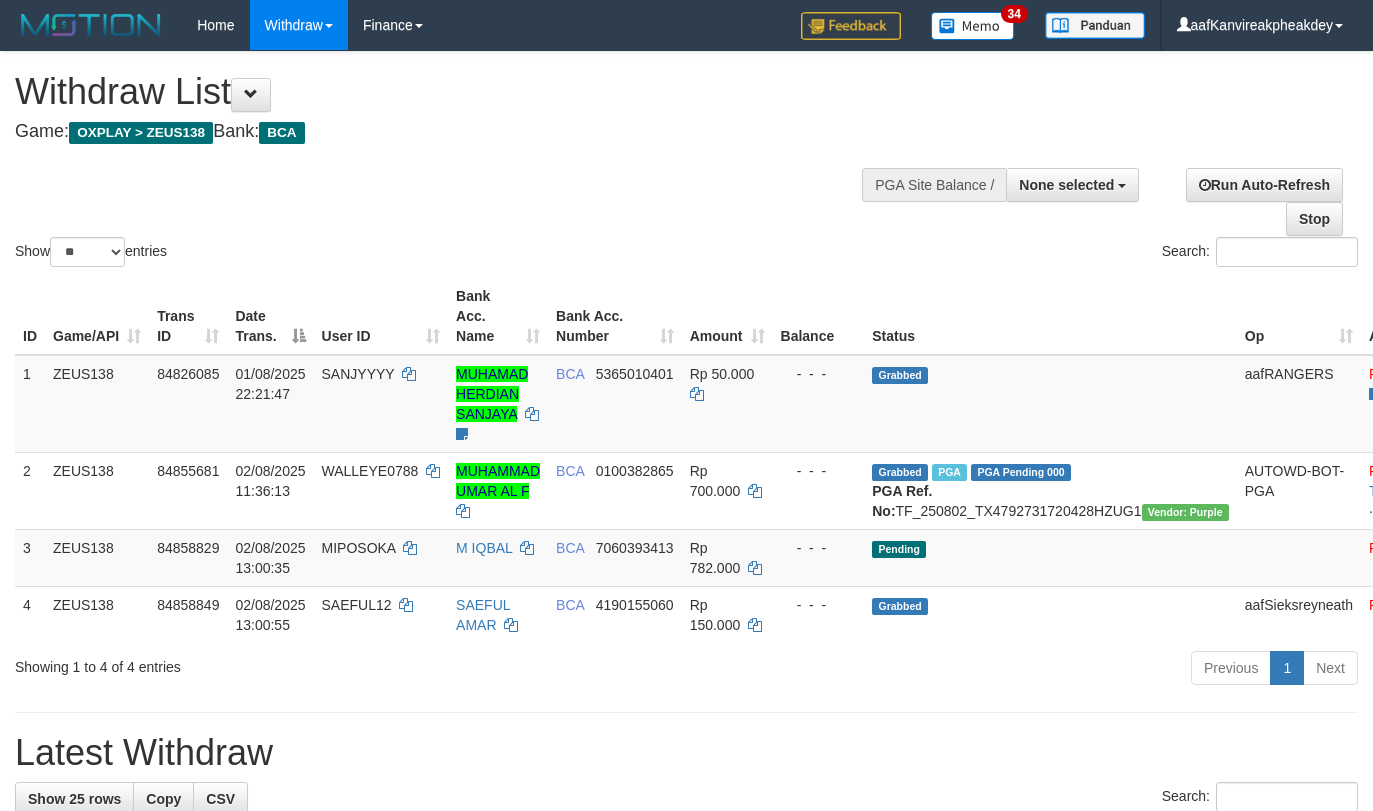 select 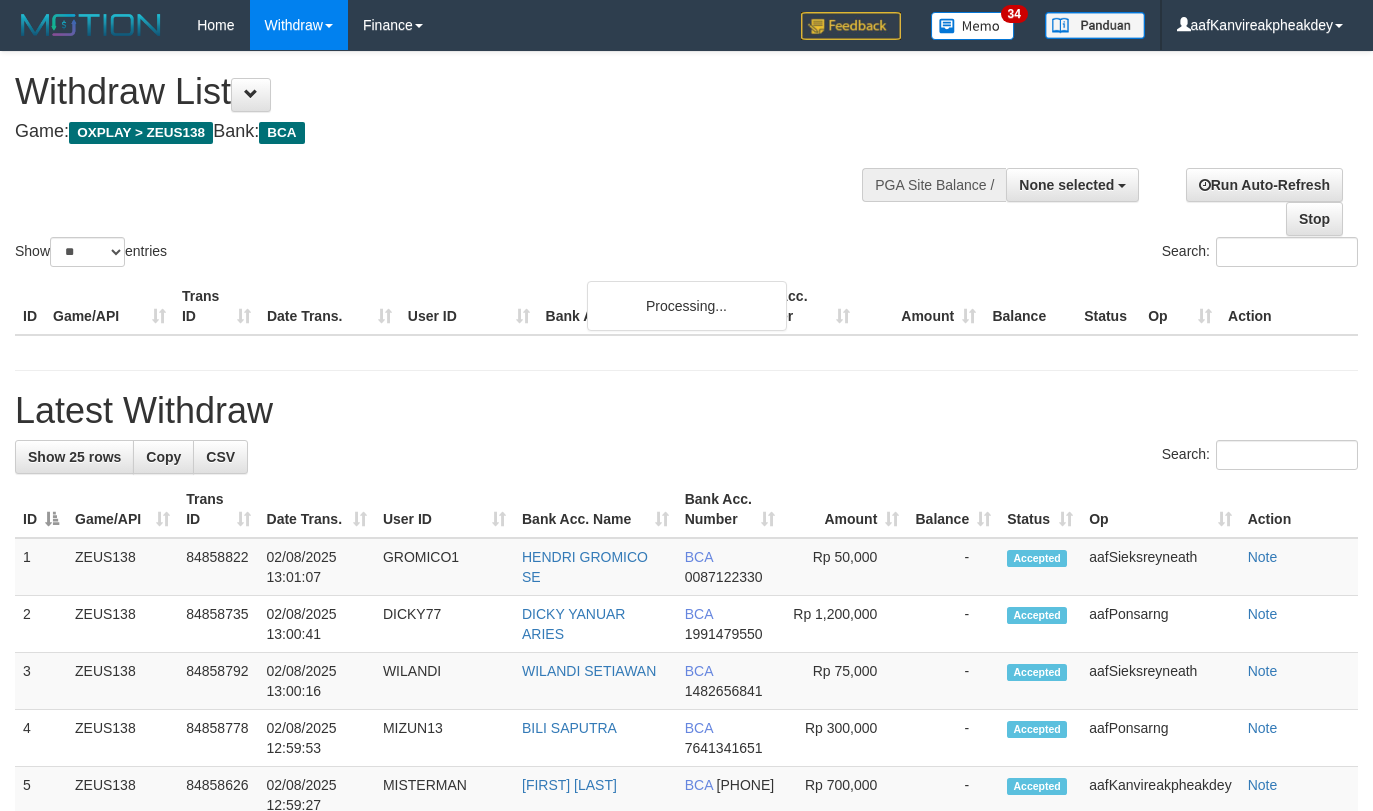 select 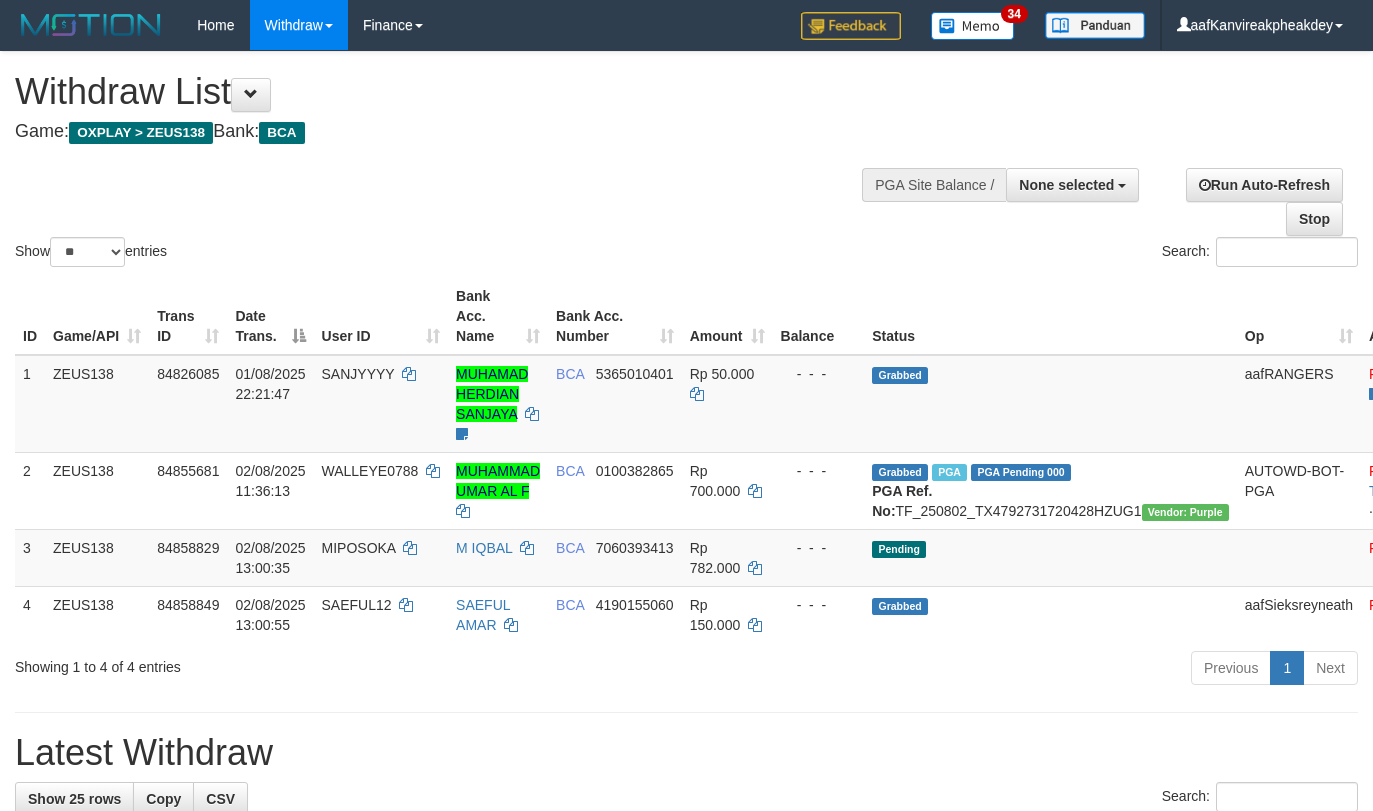 select 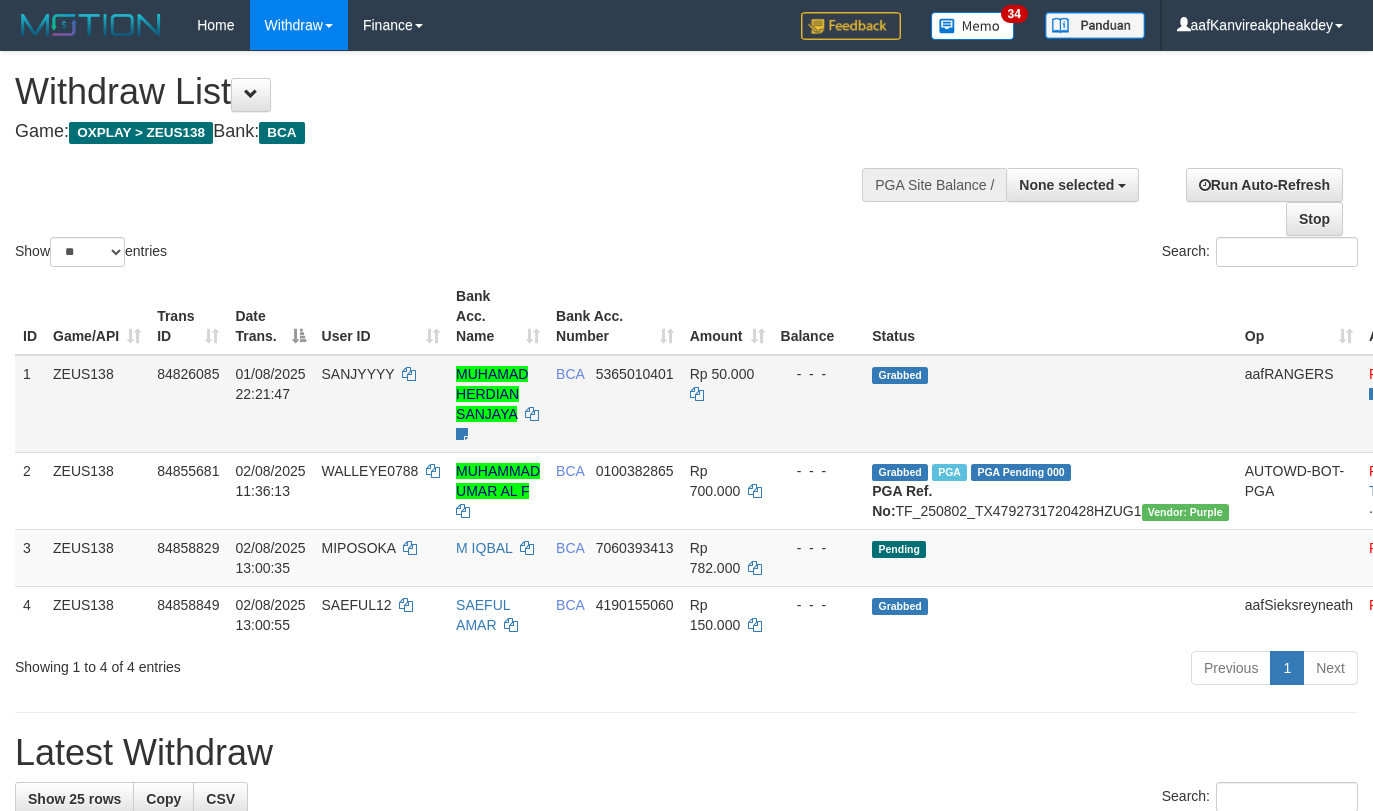 scroll, scrollTop: 0, scrollLeft: 0, axis: both 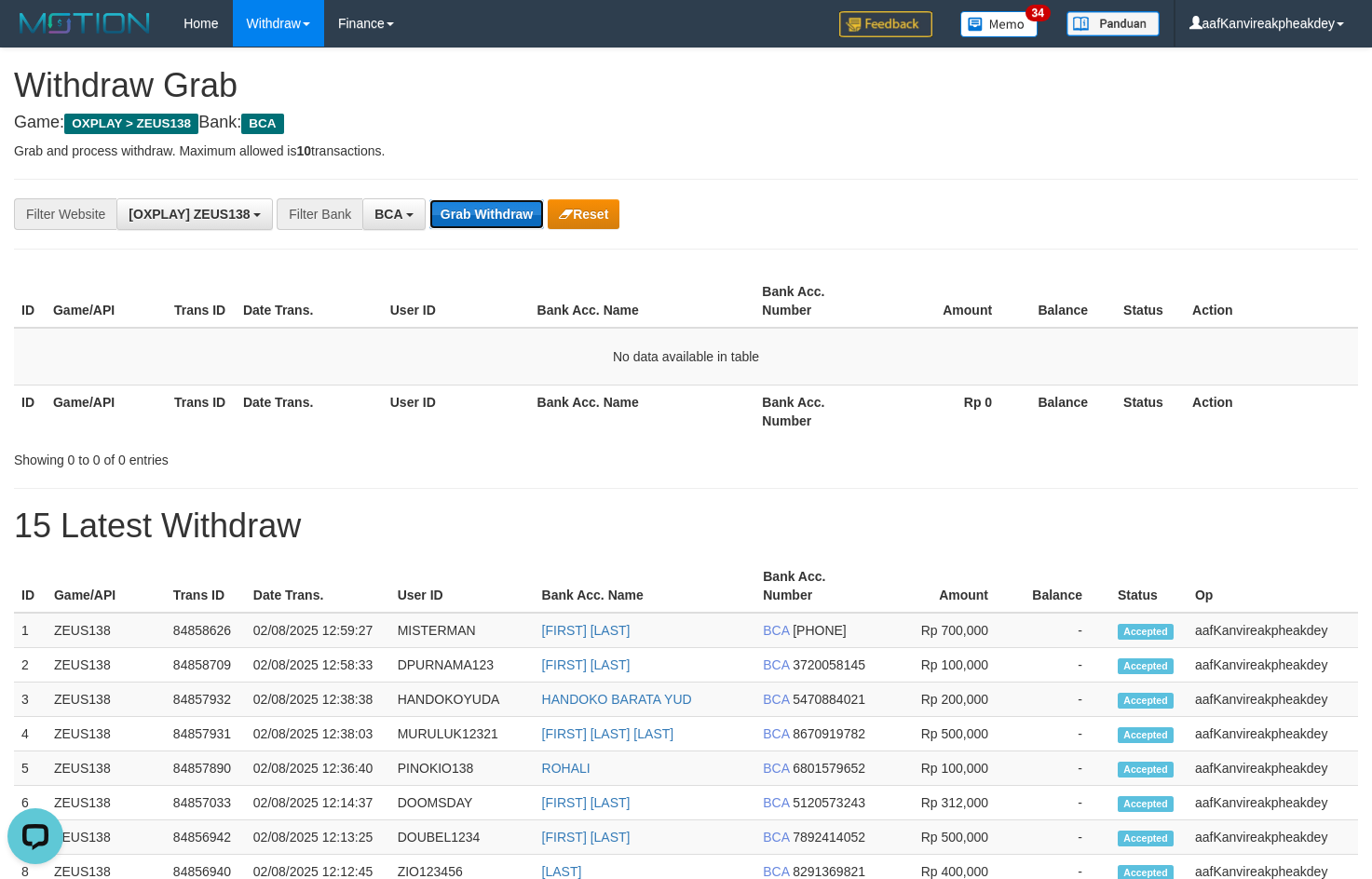click on "Grab Withdraw" at bounding box center [486, 214] 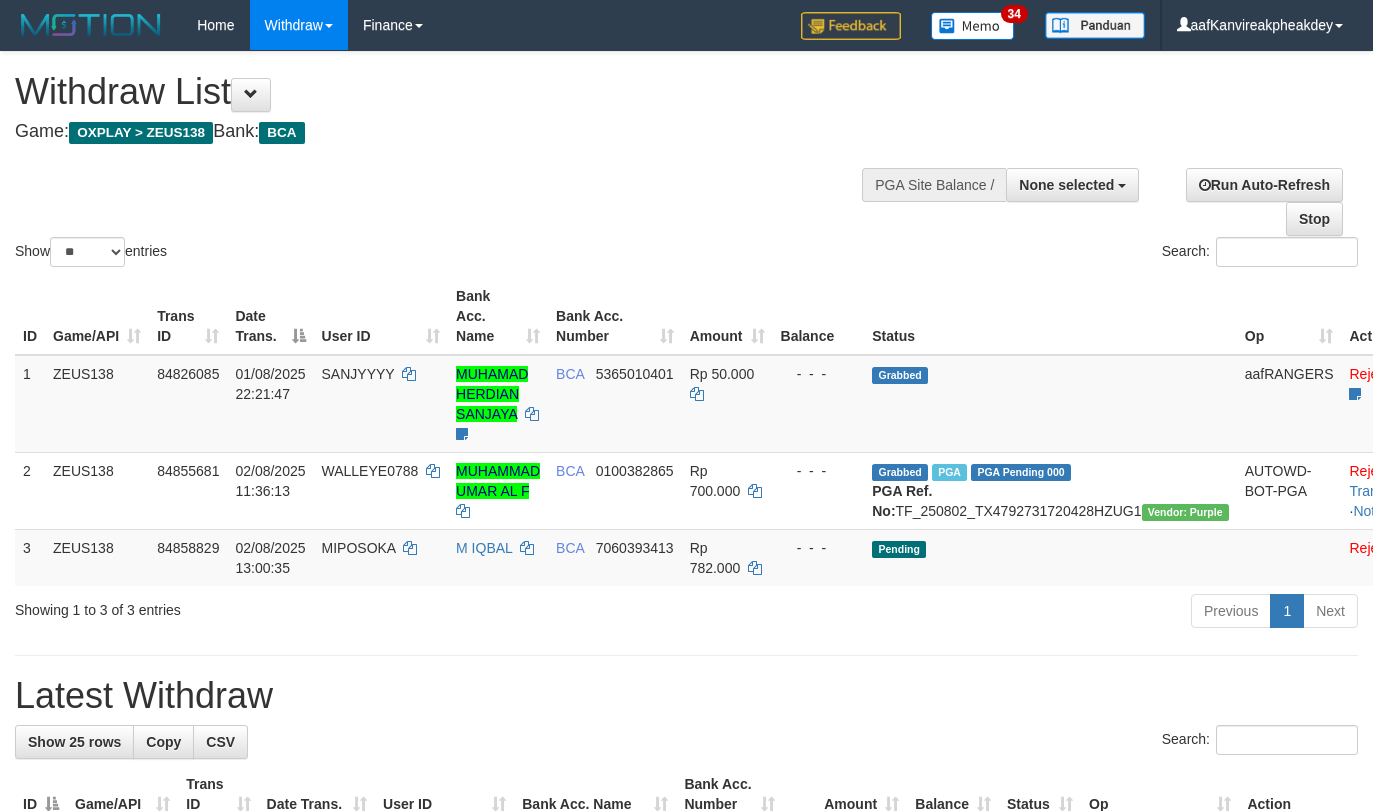select 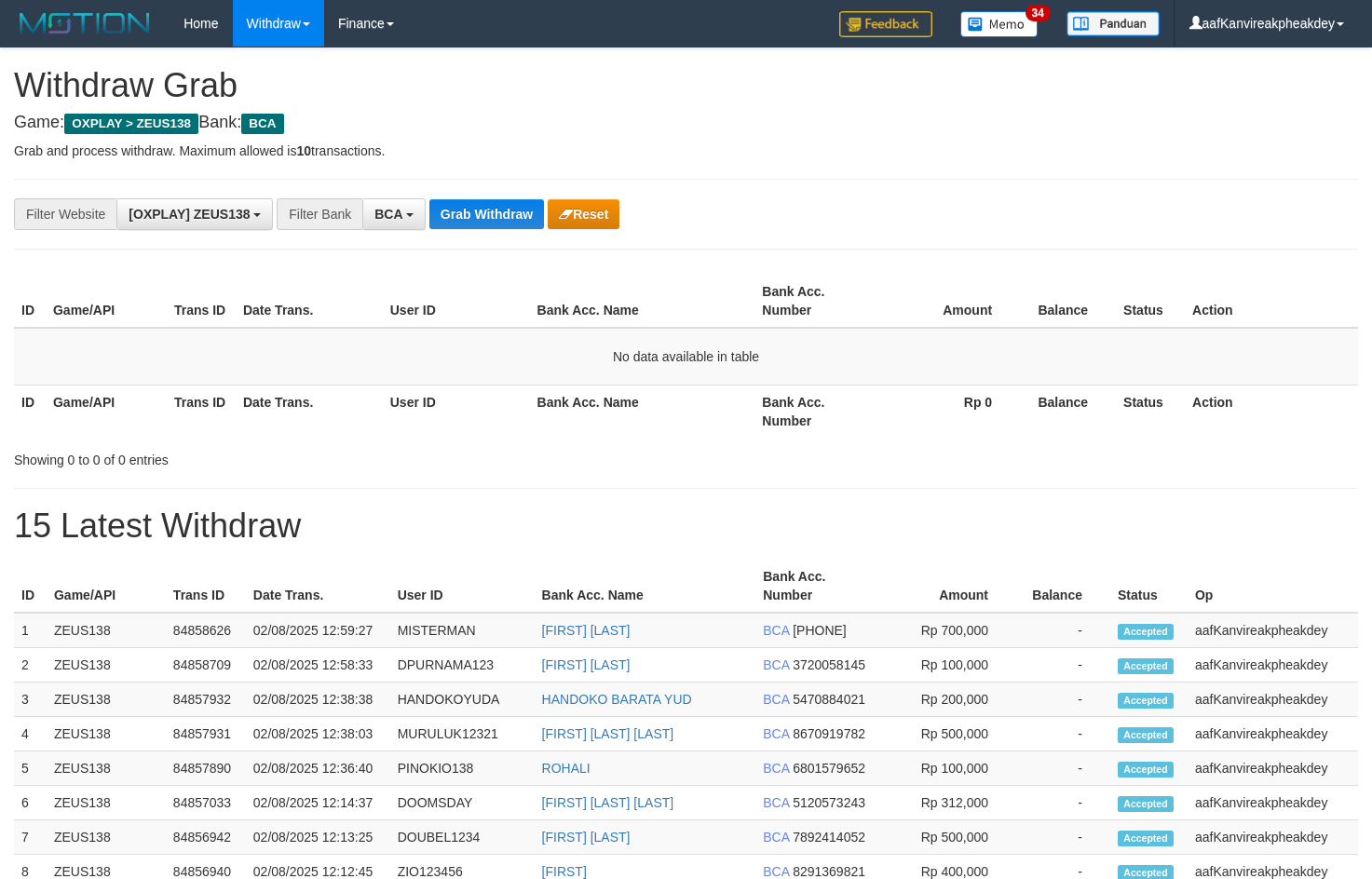 scroll, scrollTop: 0, scrollLeft: 0, axis: both 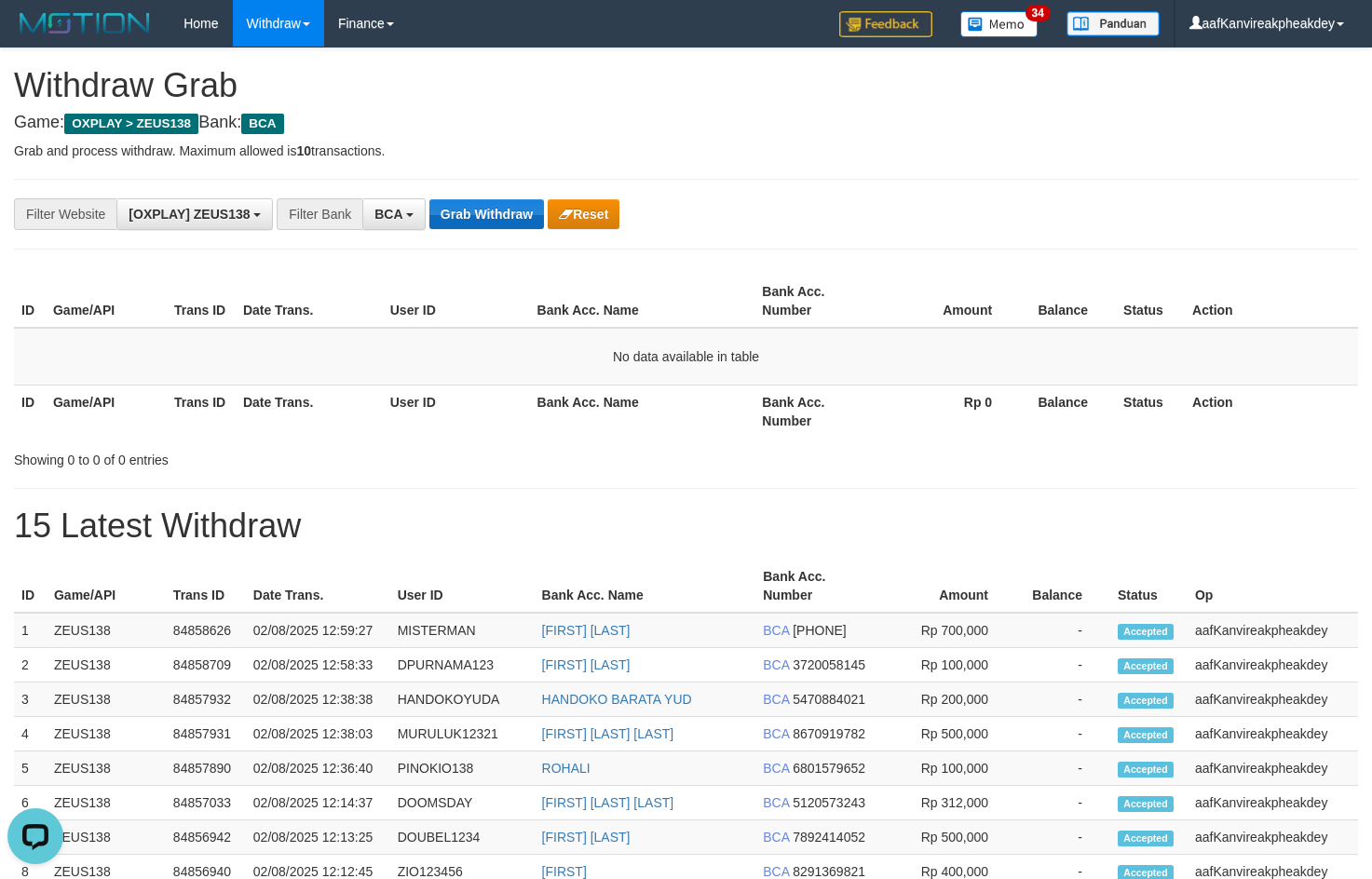 drag, startPoint x: 481, startPoint y: 193, endPoint x: 500, endPoint y: 220, distance: 33.015148 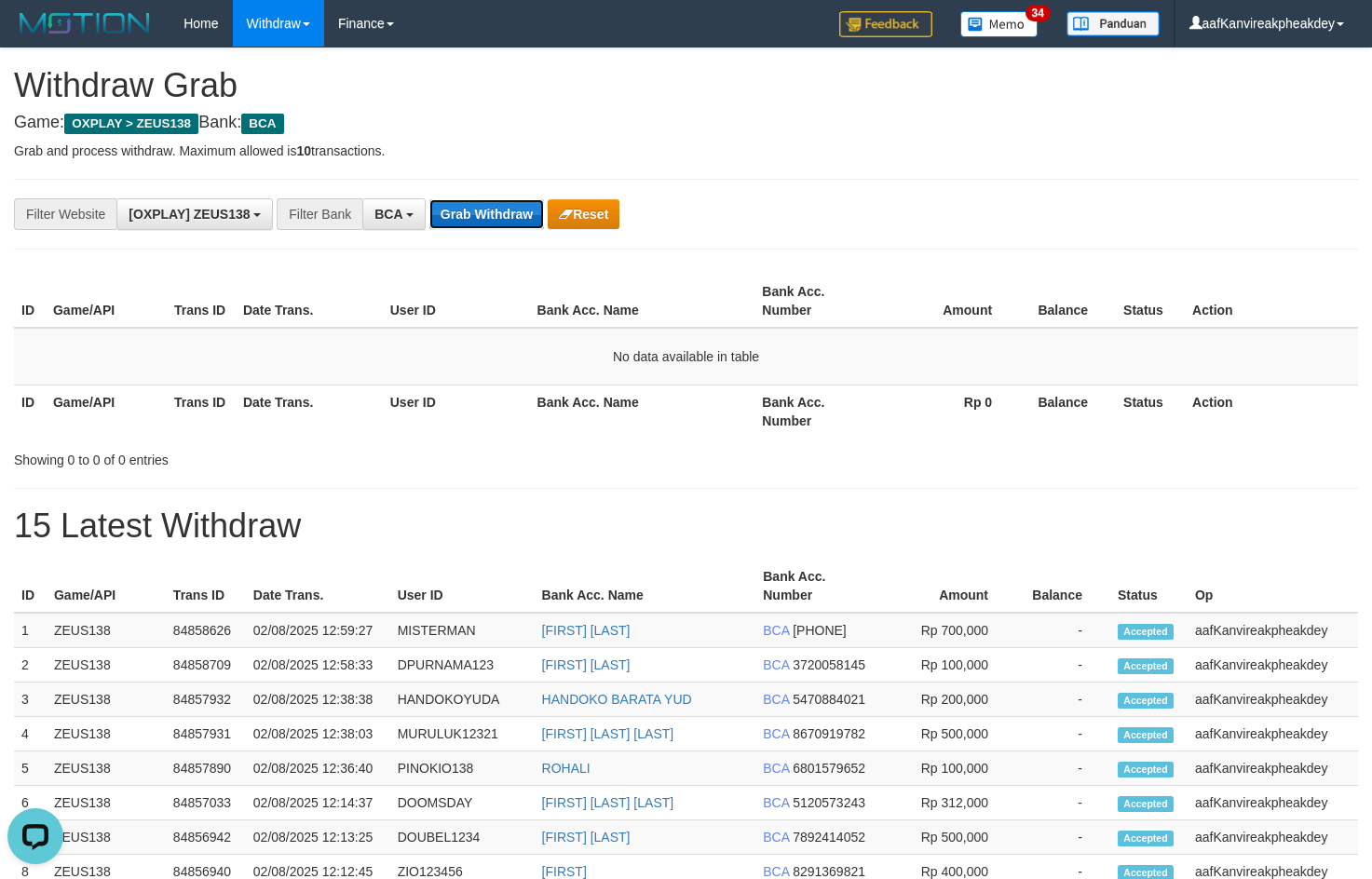 click on "Grab Withdraw" at bounding box center [486, 214] 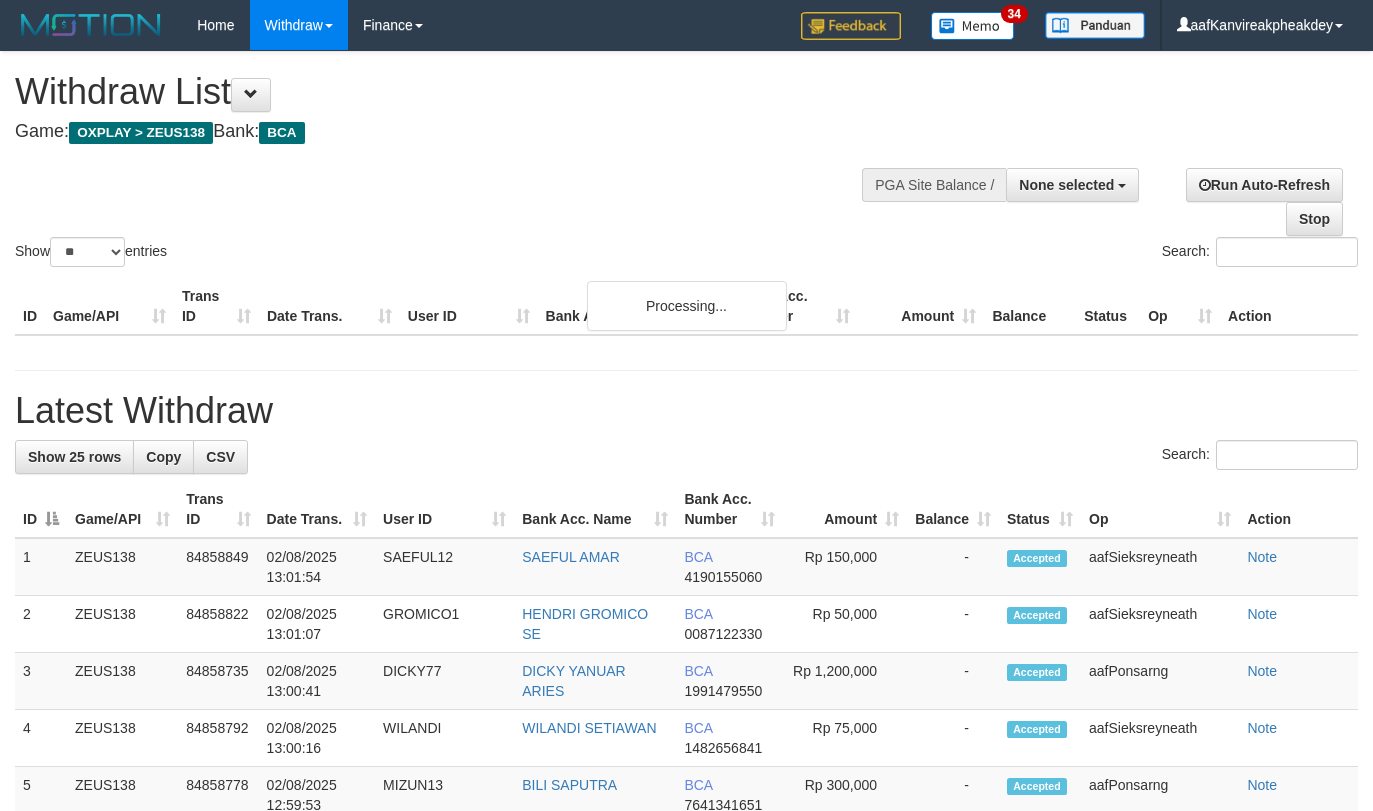 select 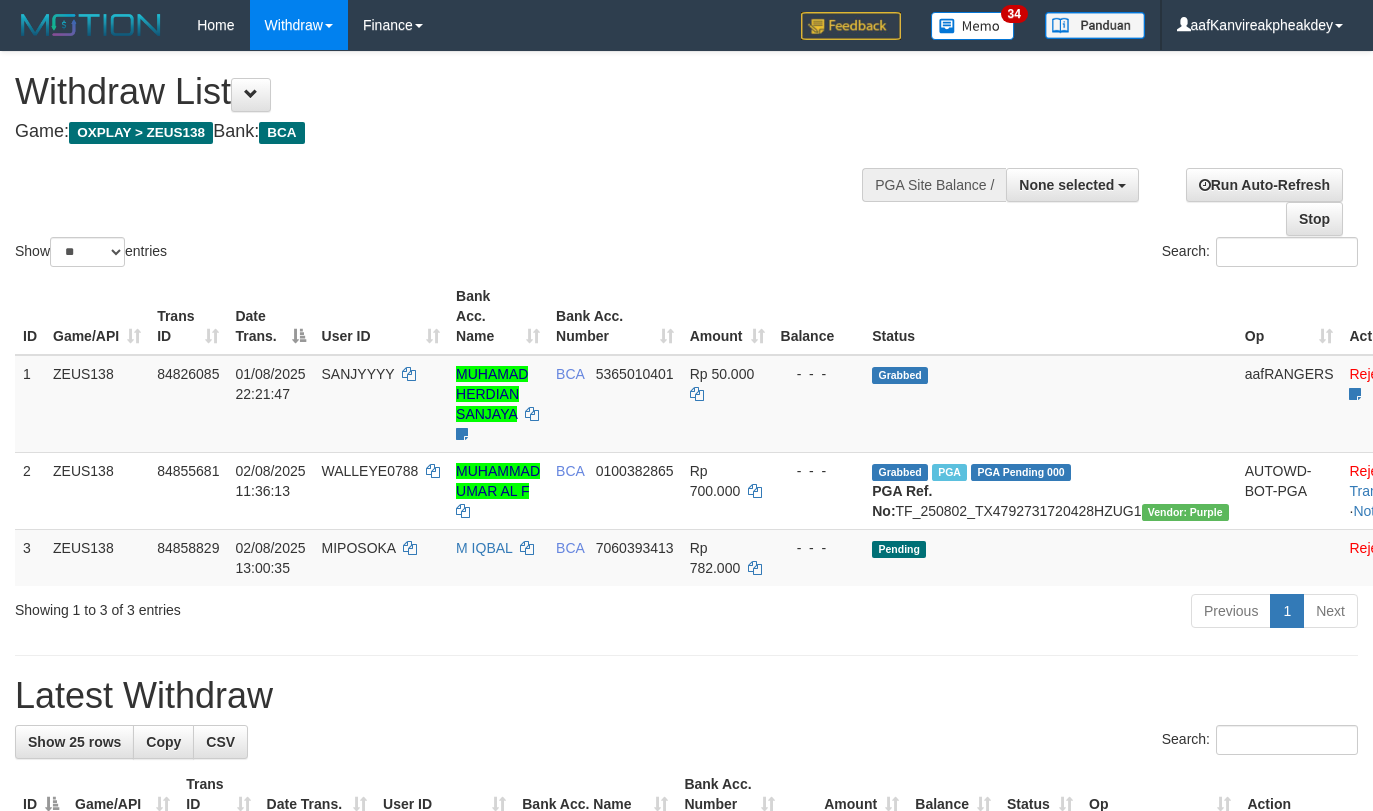 select 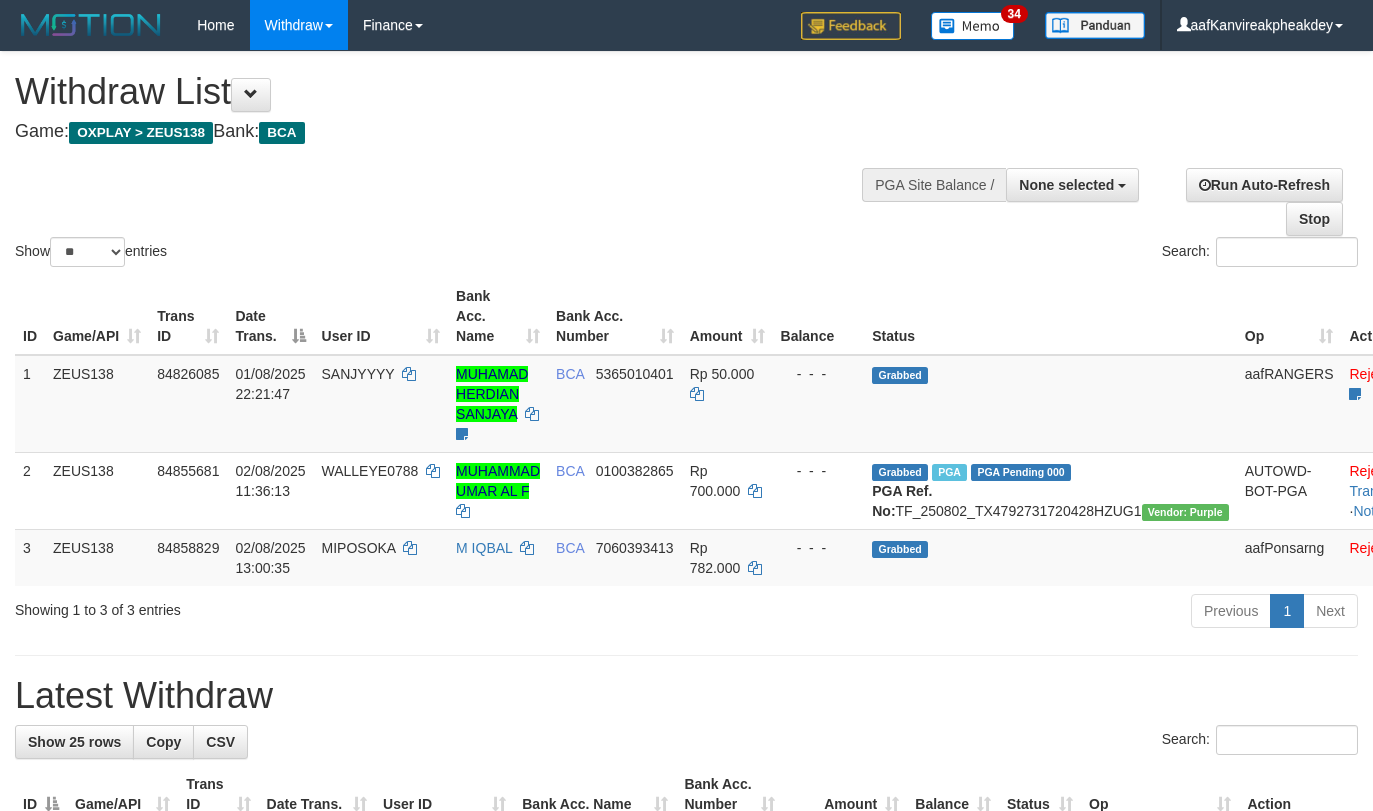 select 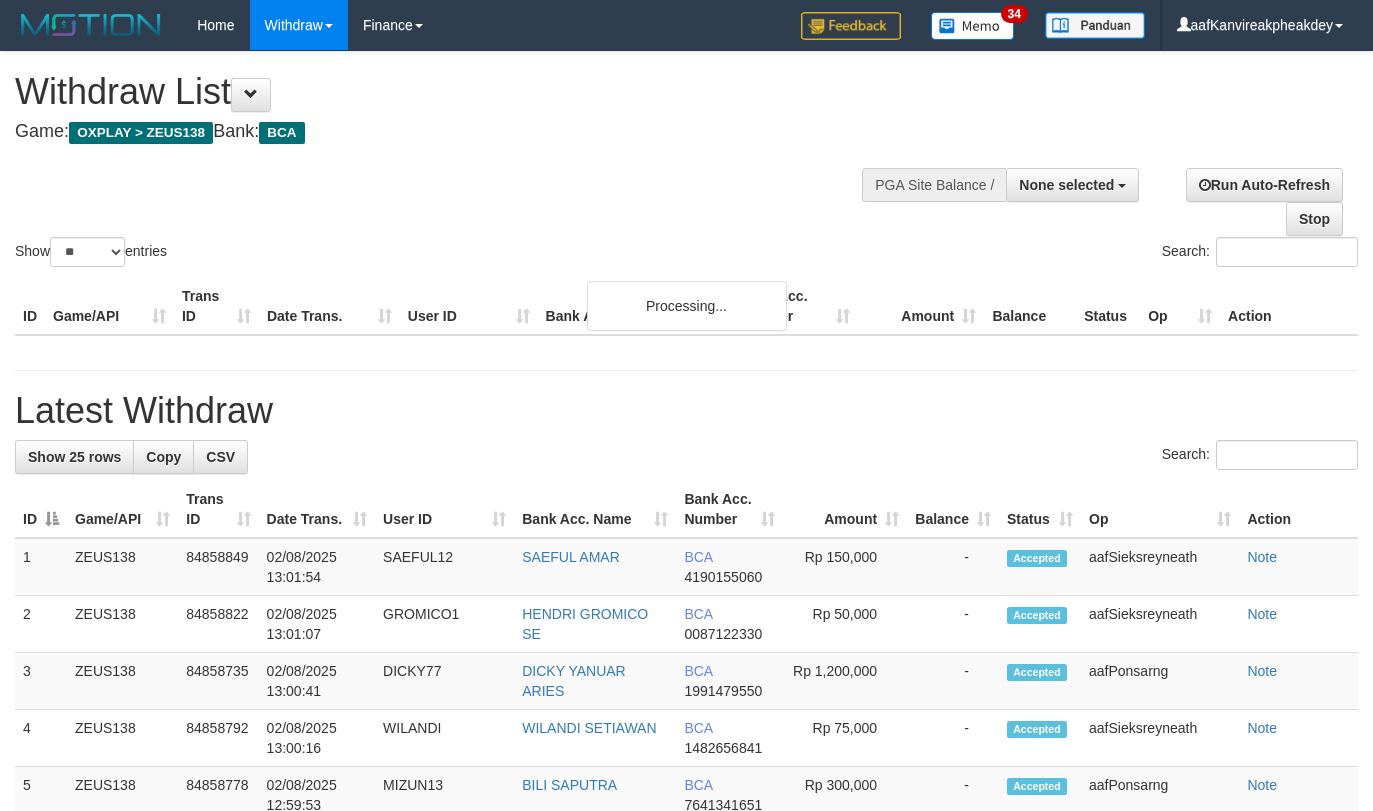 select 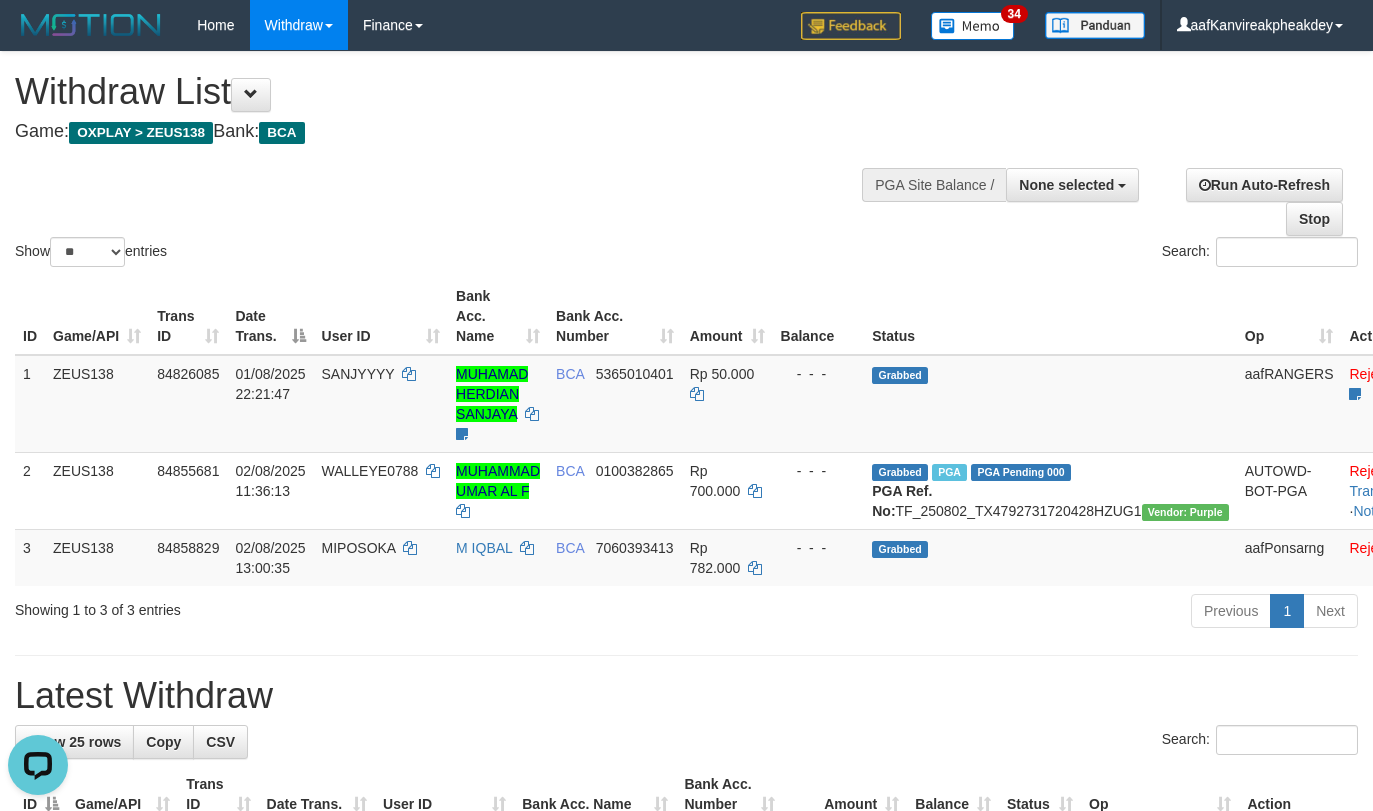 scroll, scrollTop: 0, scrollLeft: 0, axis: both 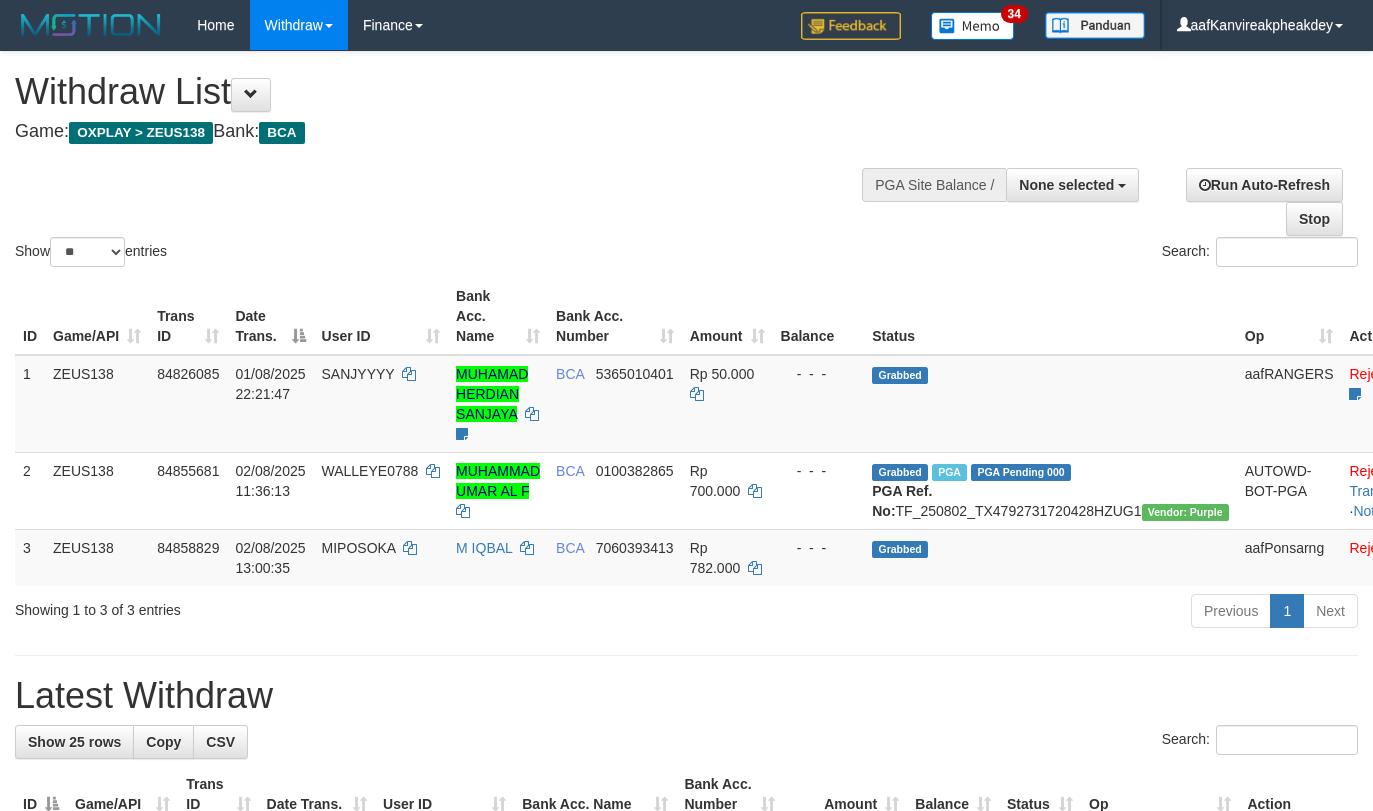 select 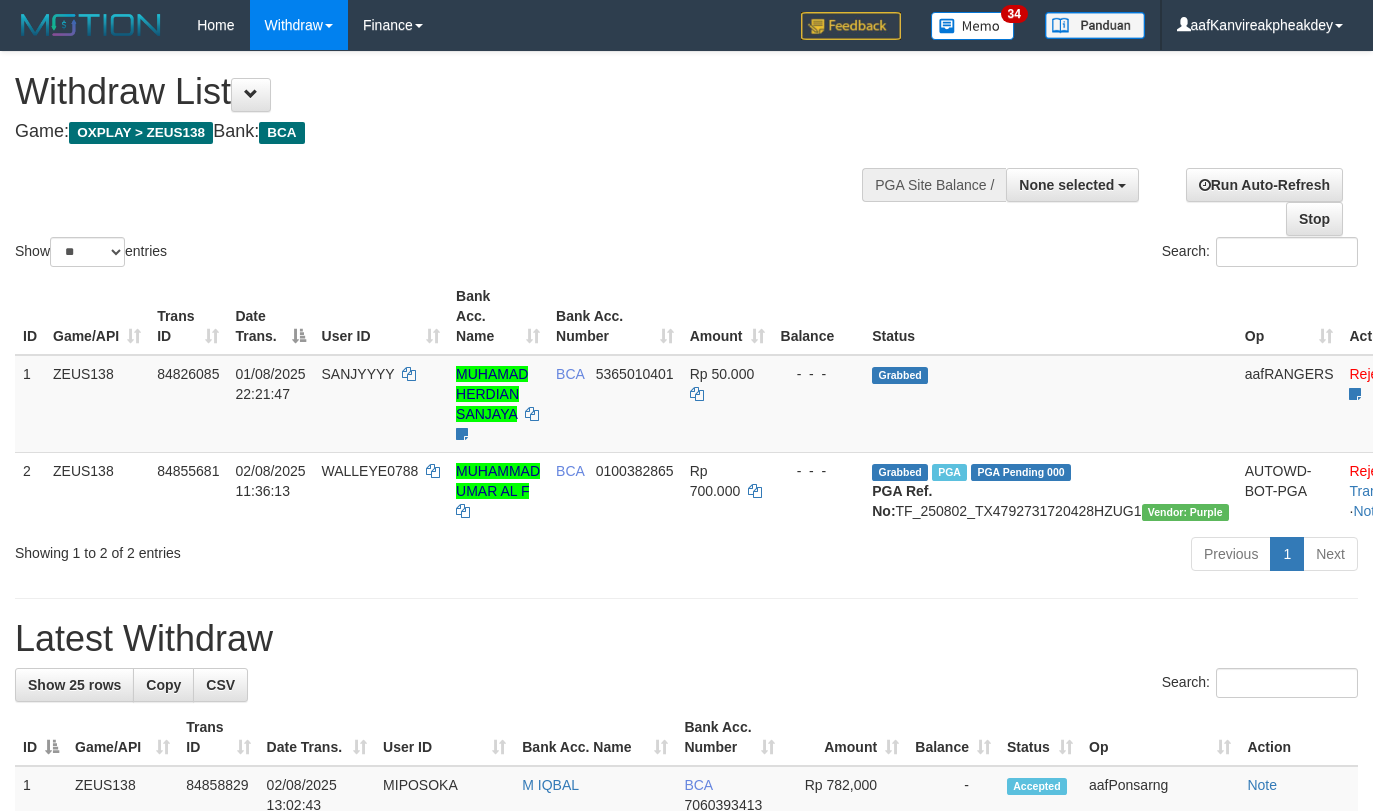 select 